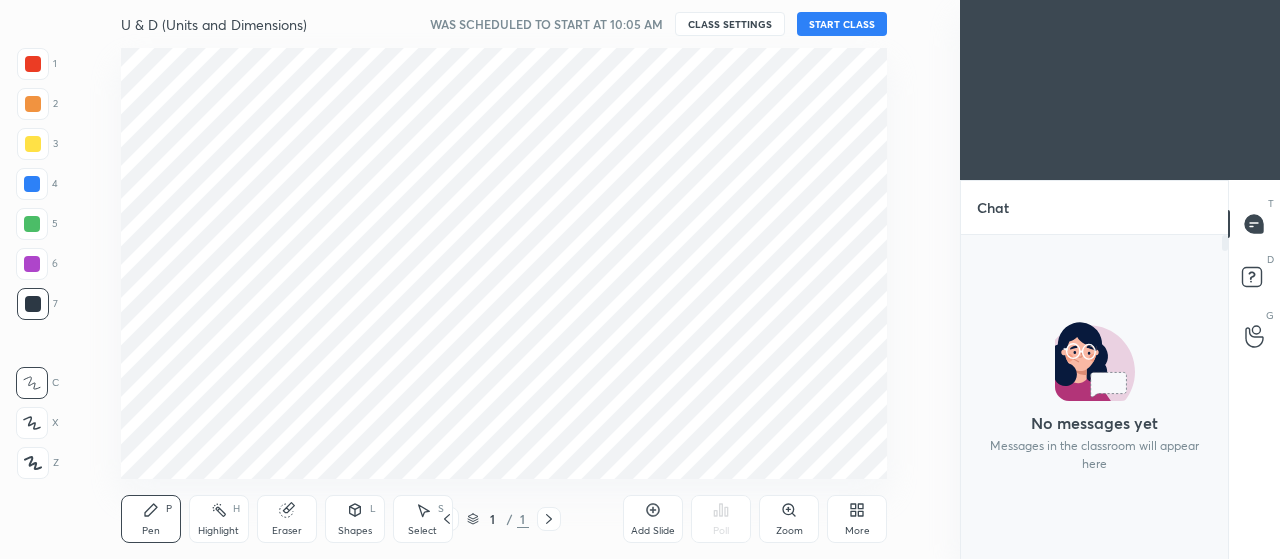 scroll, scrollTop: 0, scrollLeft: 0, axis: both 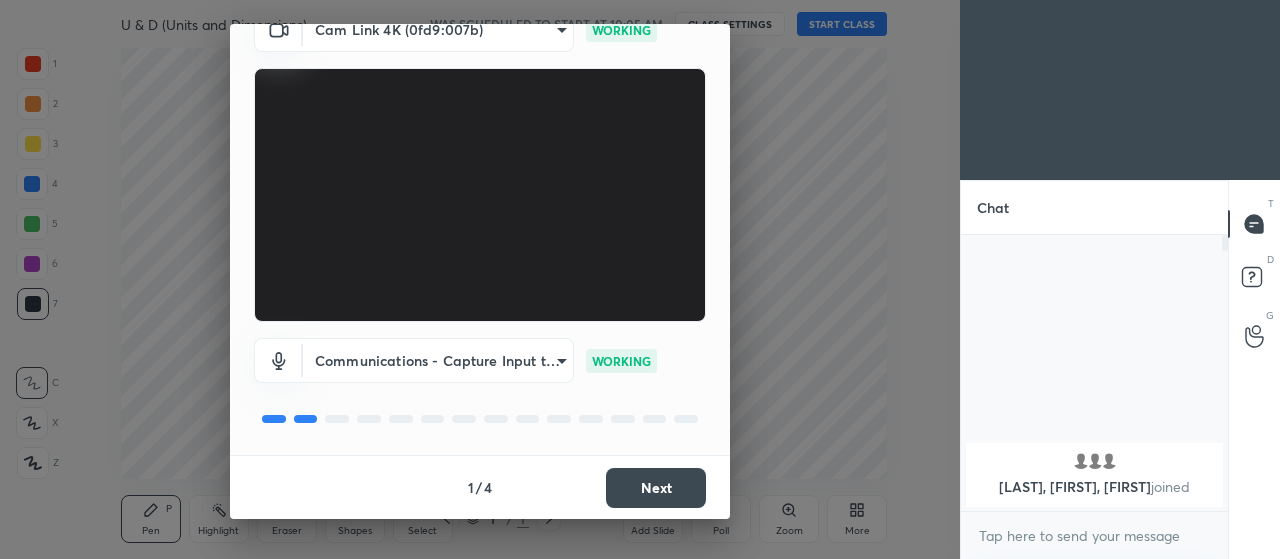 click on "Next" at bounding box center [656, 488] 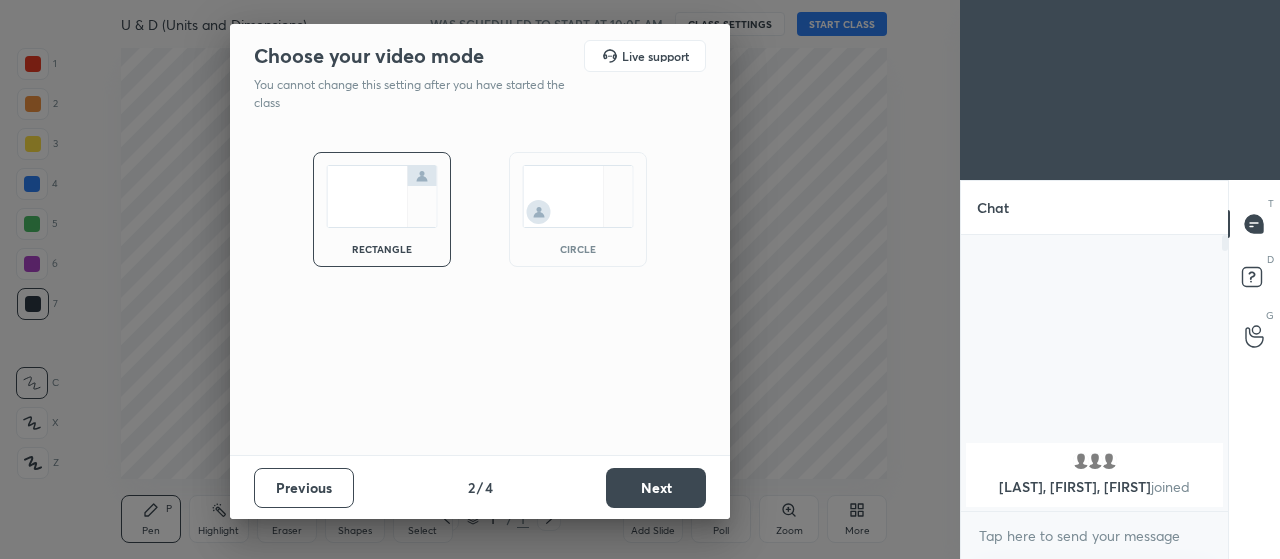 scroll, scrollTop: 0, scrollLeft: 0, axis: both 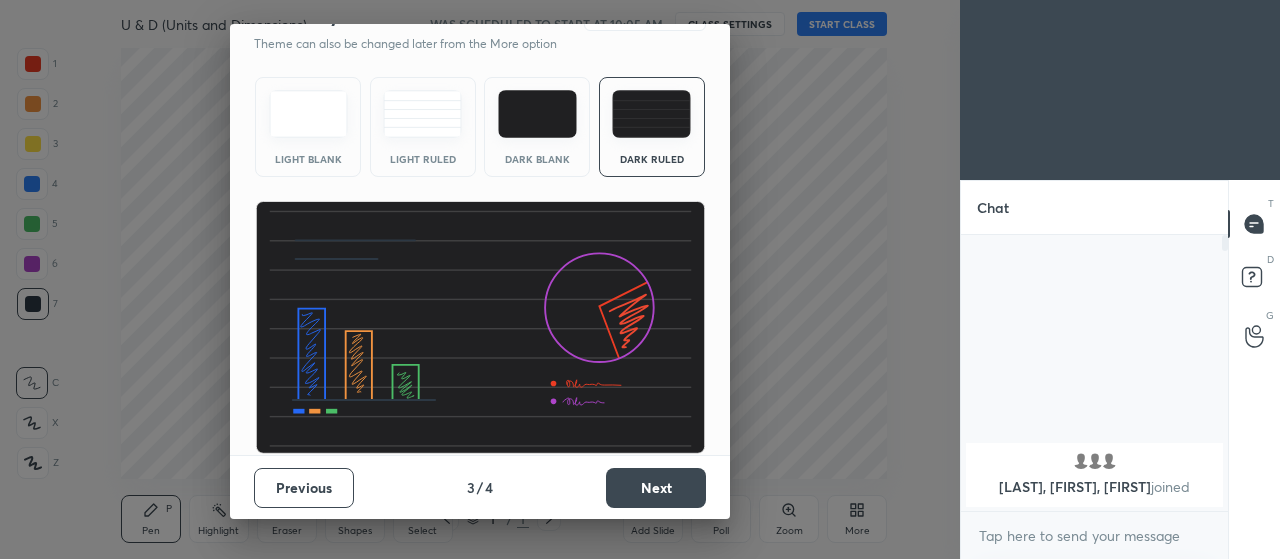 click on "Next" at bounding box center (656, 488) 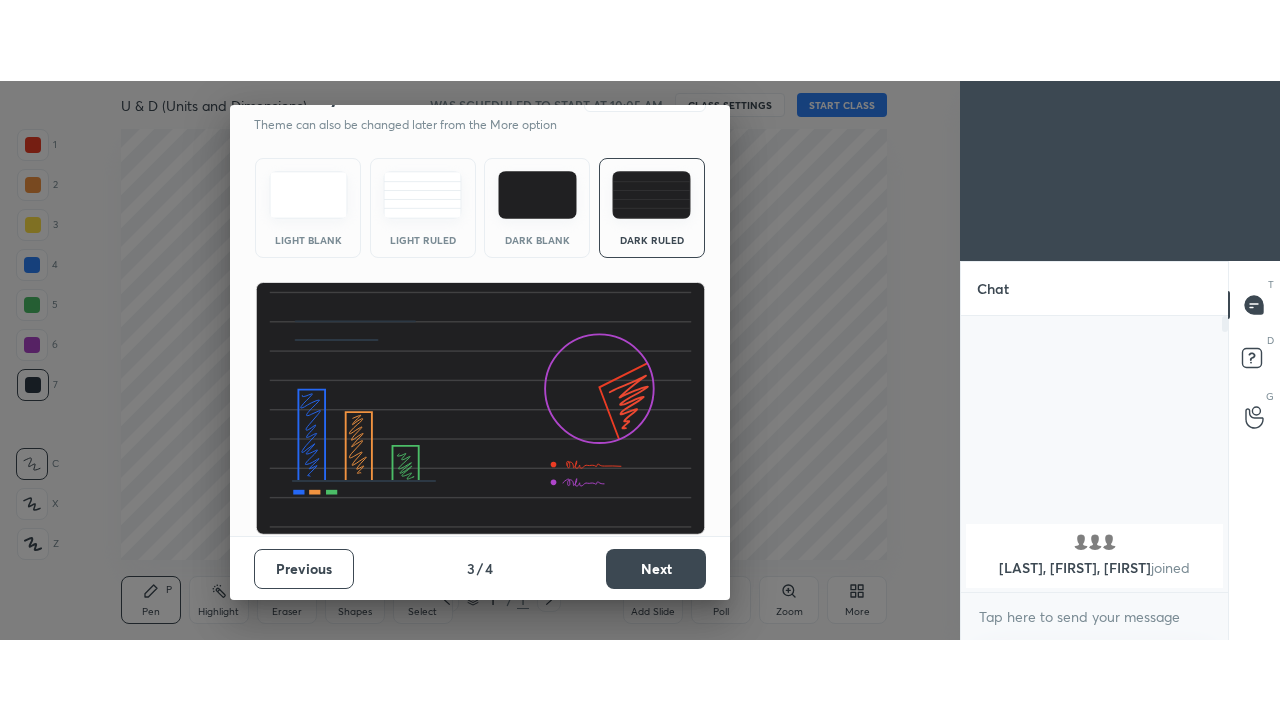 scroll, scrollTop: 0, scrollLeft: 0, axis: both 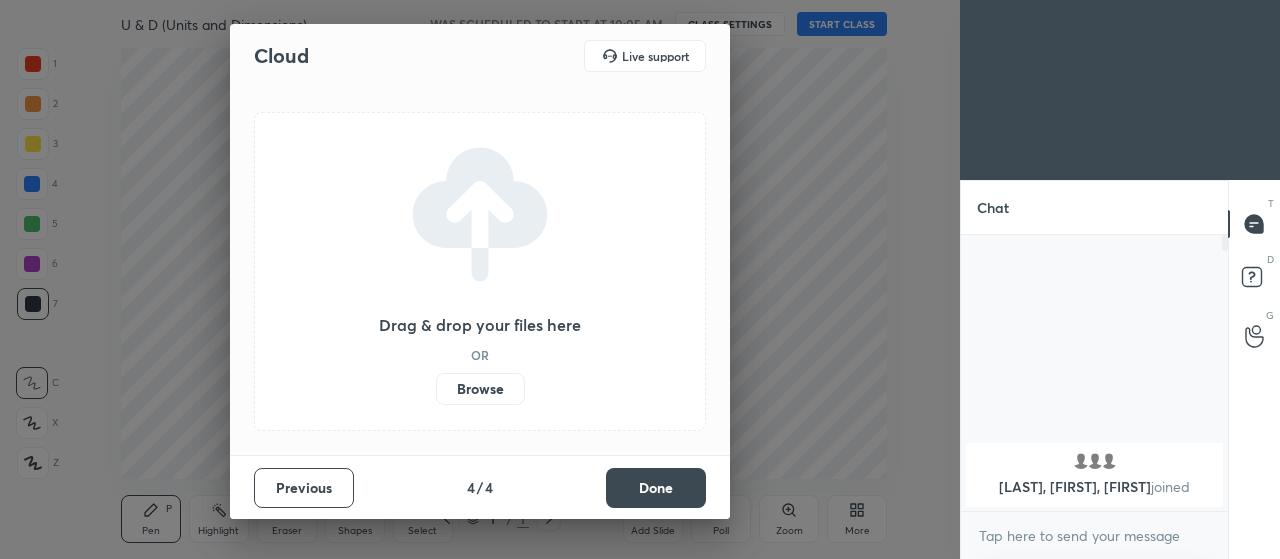 click on "Done" at bounding box center [656, 488] 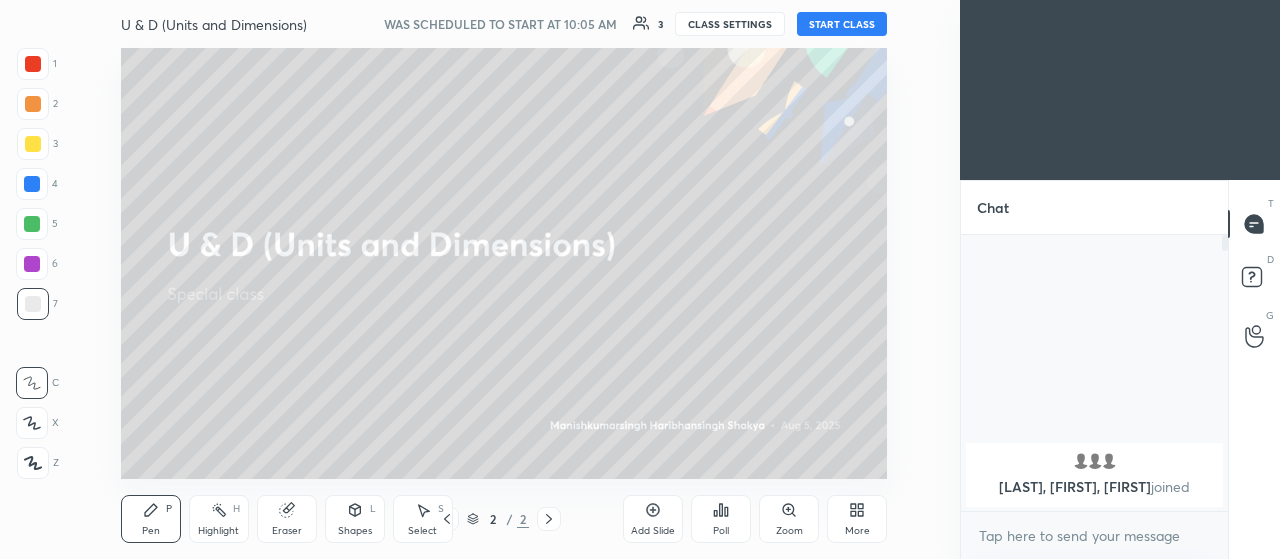 click on "START CLASS" at bounding box center (842, 24) 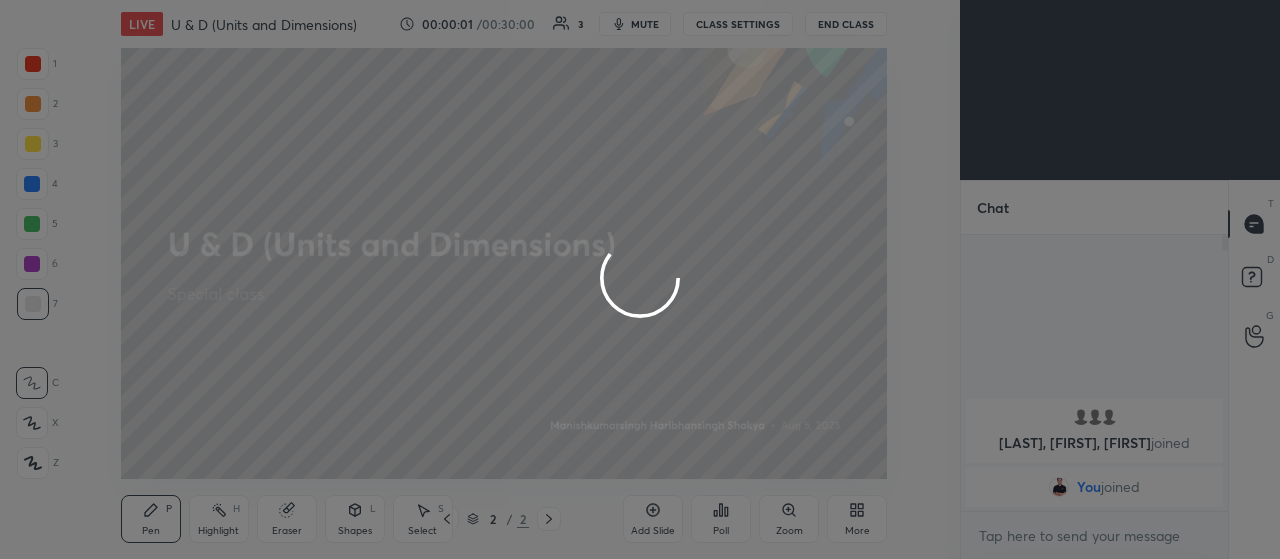 click at bounding box center [640, 279] 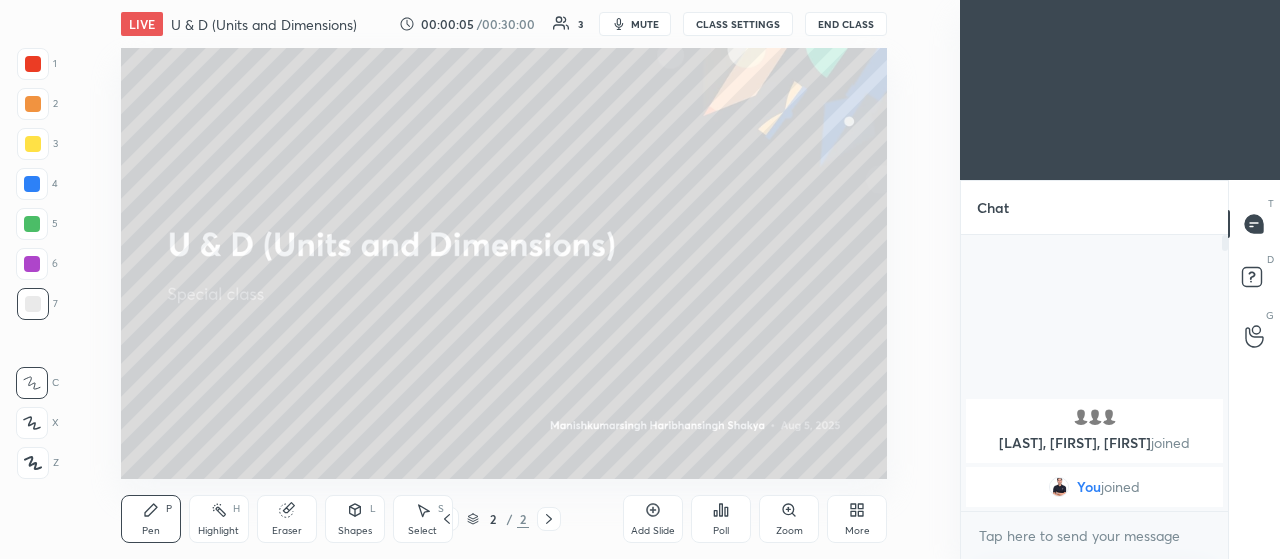 click 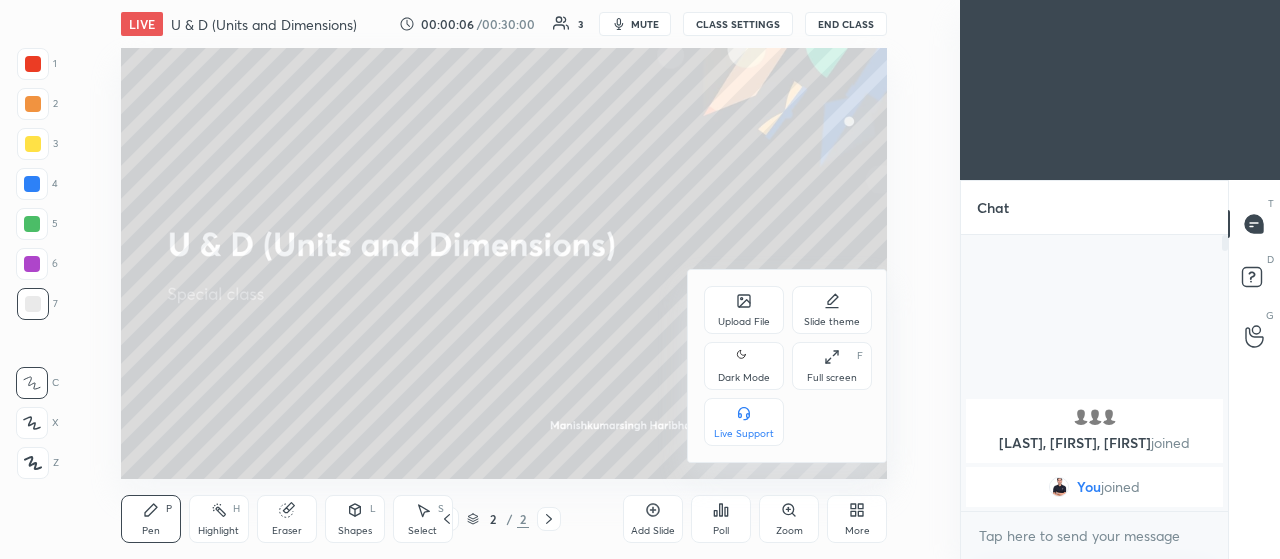 click on "Upload File" at bounding box center [744, 310] 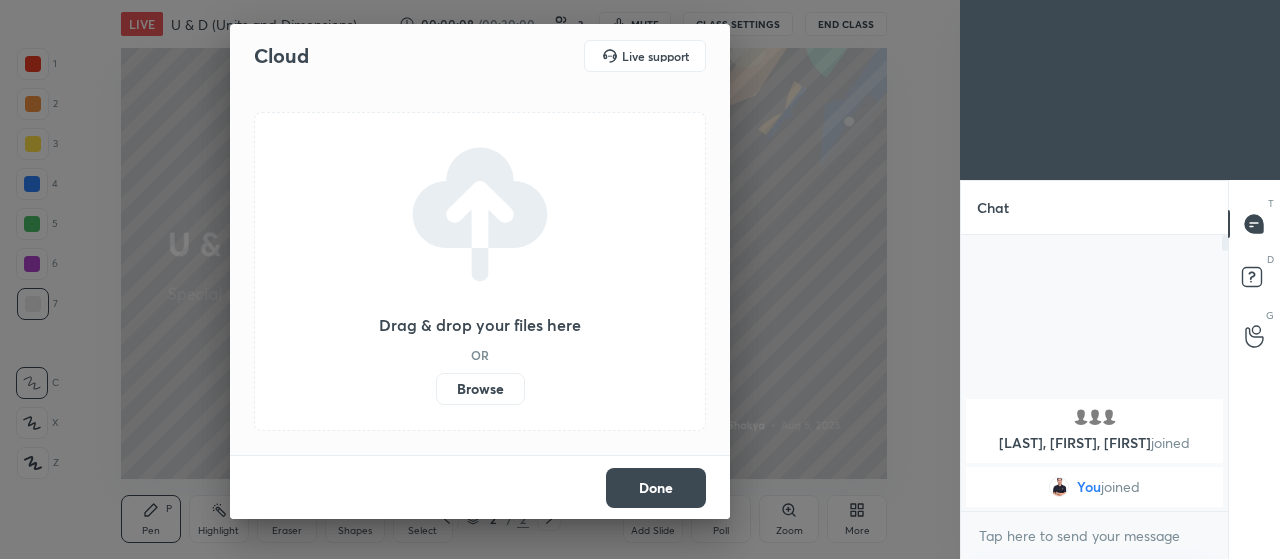 click on "Browse" at bounding box center (480, 389) 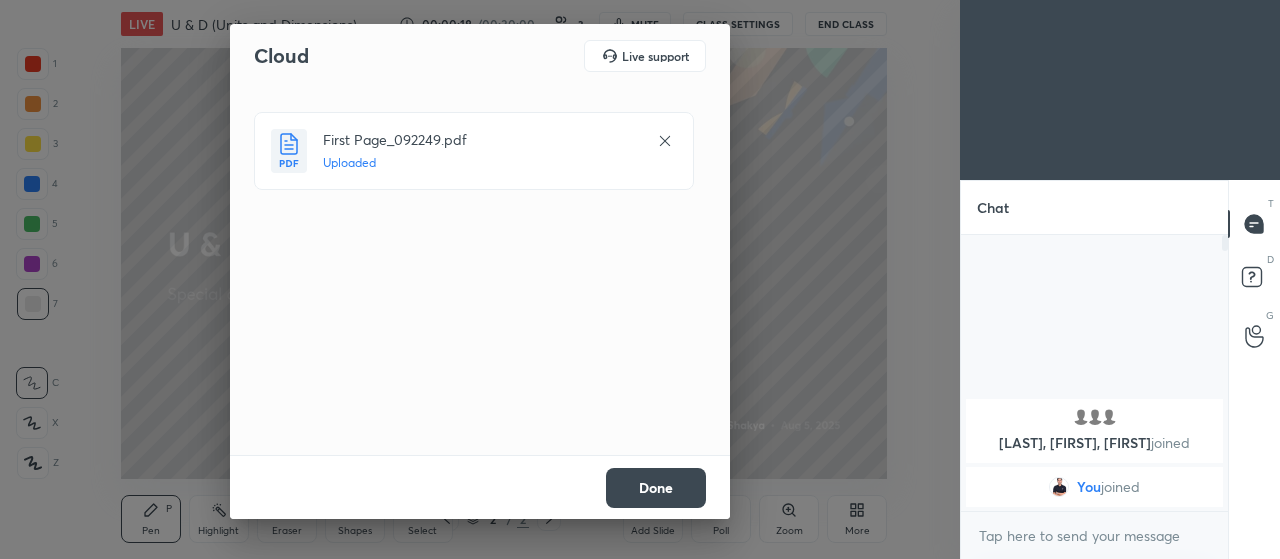 click on "Done" at bounding box center (656, 488) 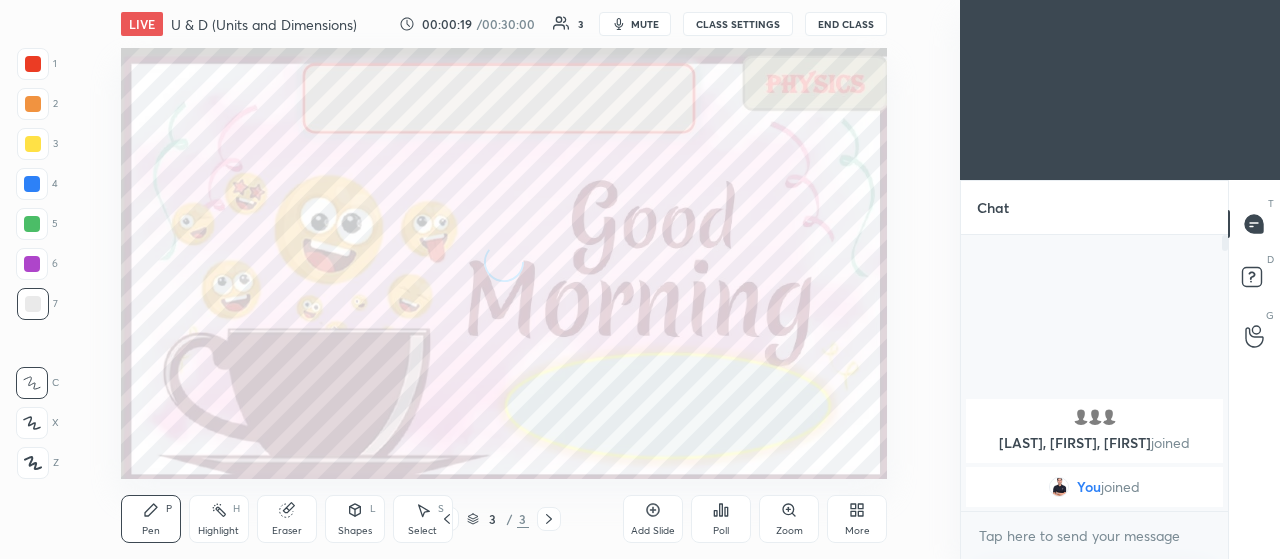 click 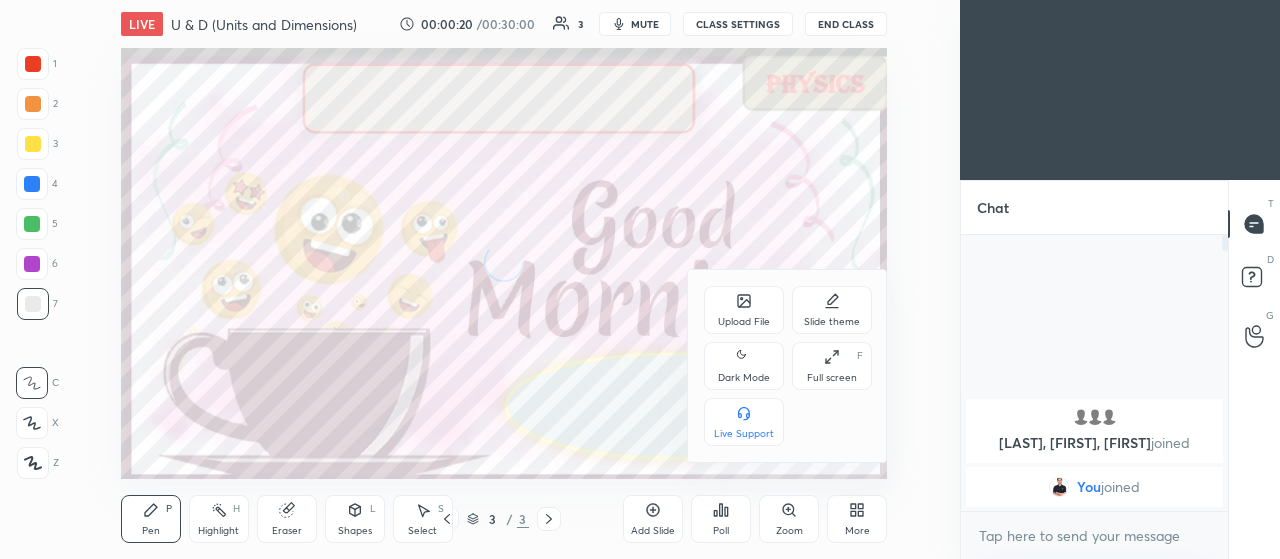 click 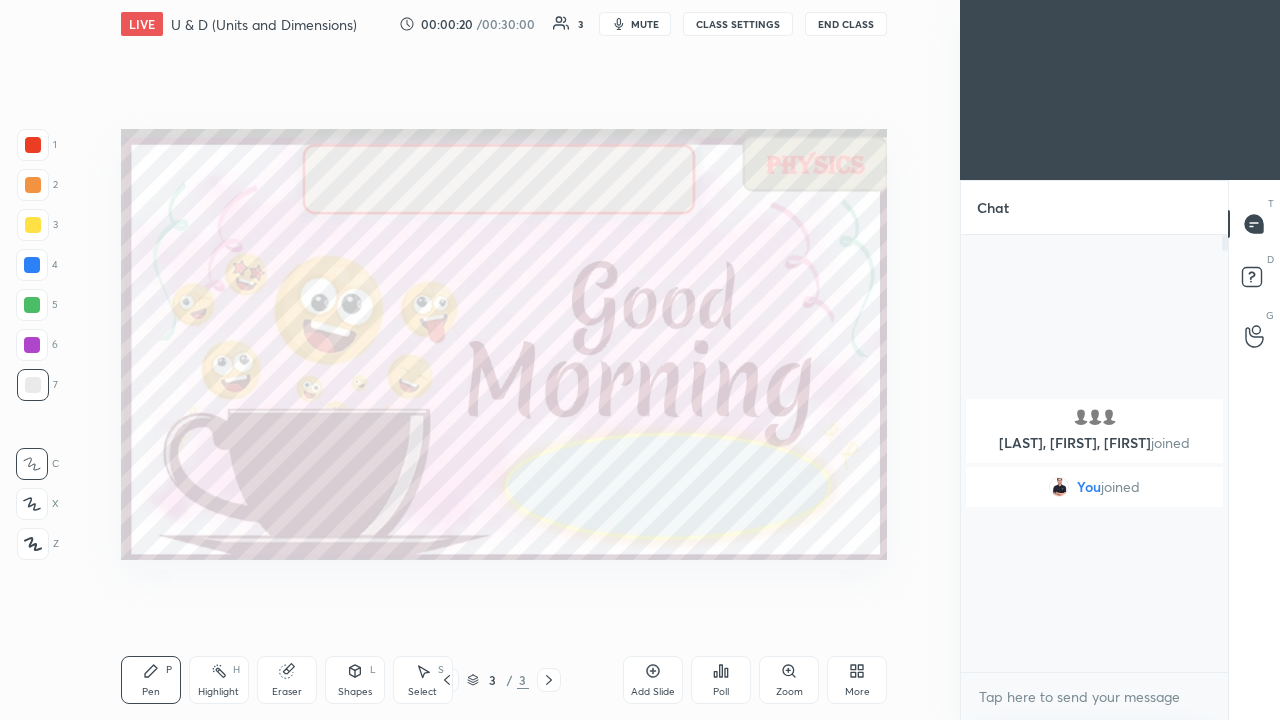 scroll, scrollTop: 99408, scrollLeft: 99120, axis: both 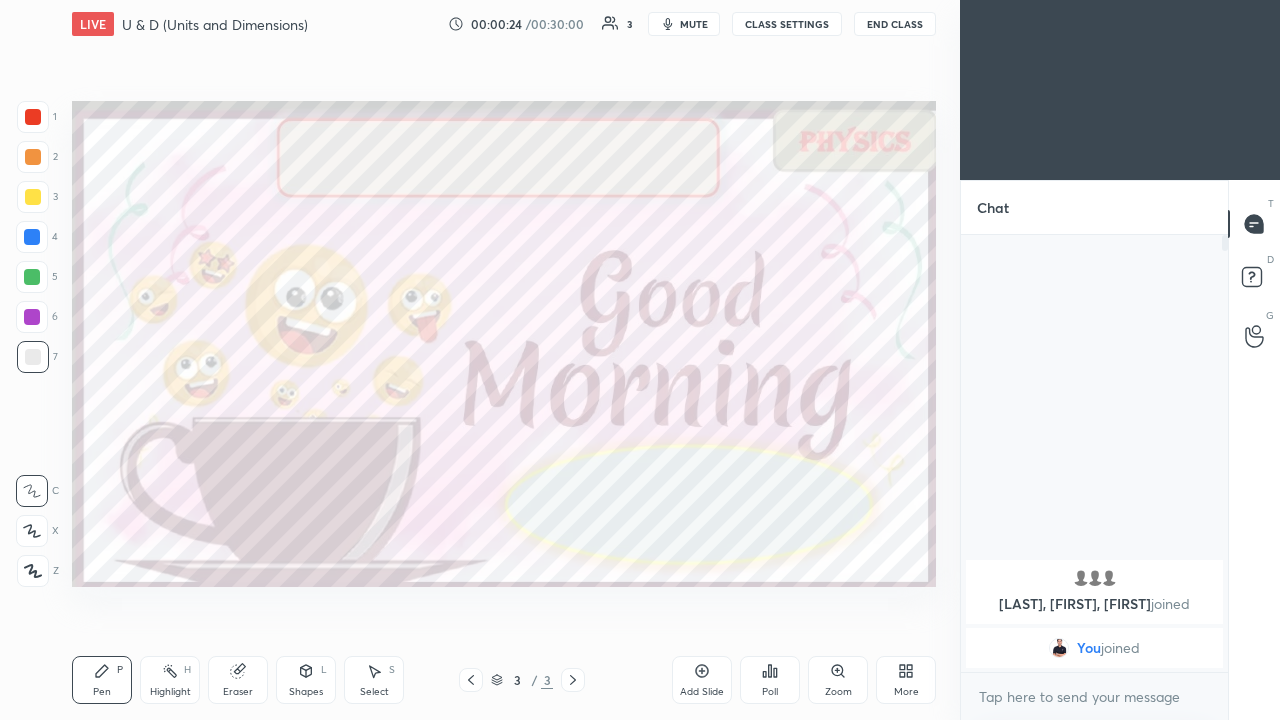 click at bounding box center [33, 571] 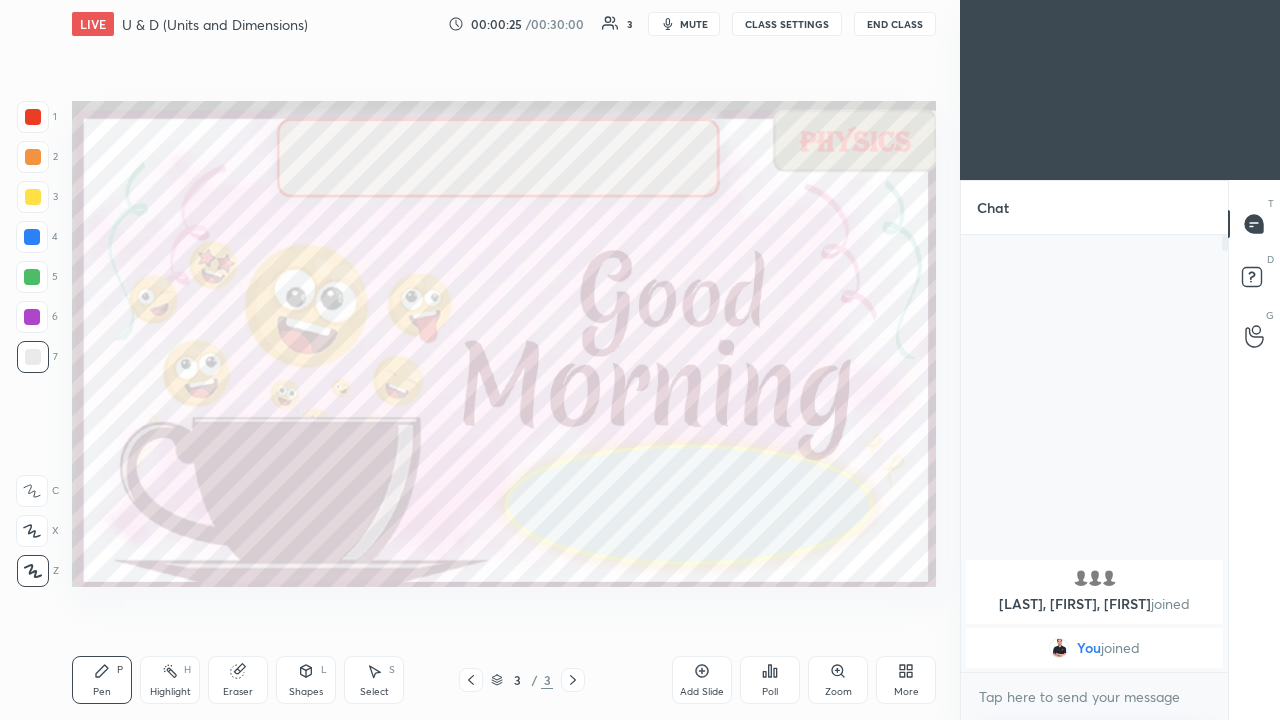 click at bounding box center (33, 157) 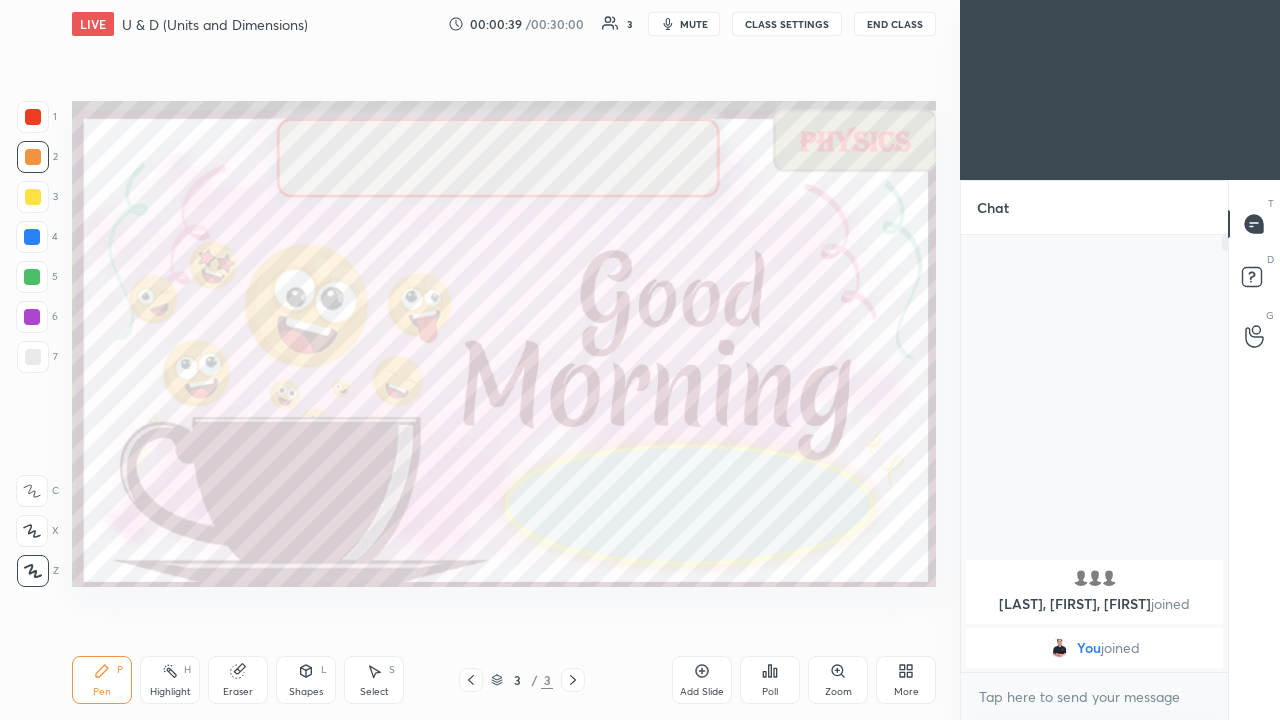 click at bounding box center (32, 237) 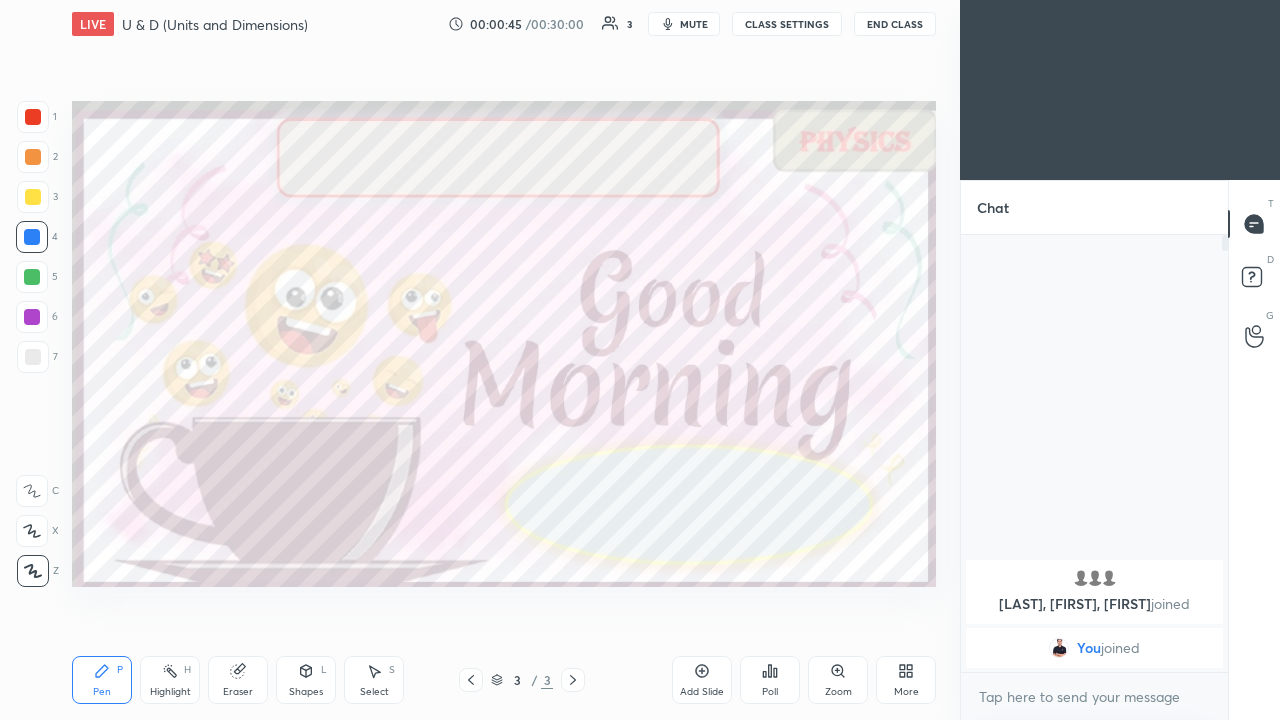 click at bounding box center (33, 117) 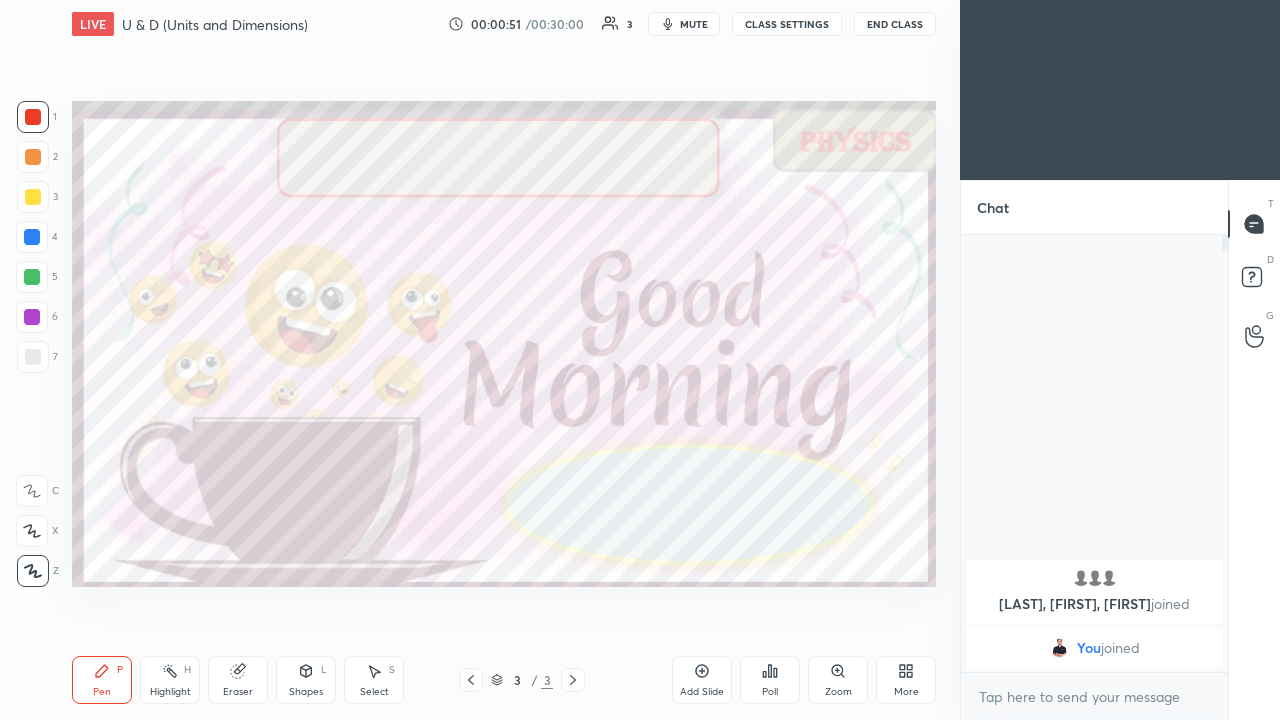 click on "More" at bounding box center (906, 680) 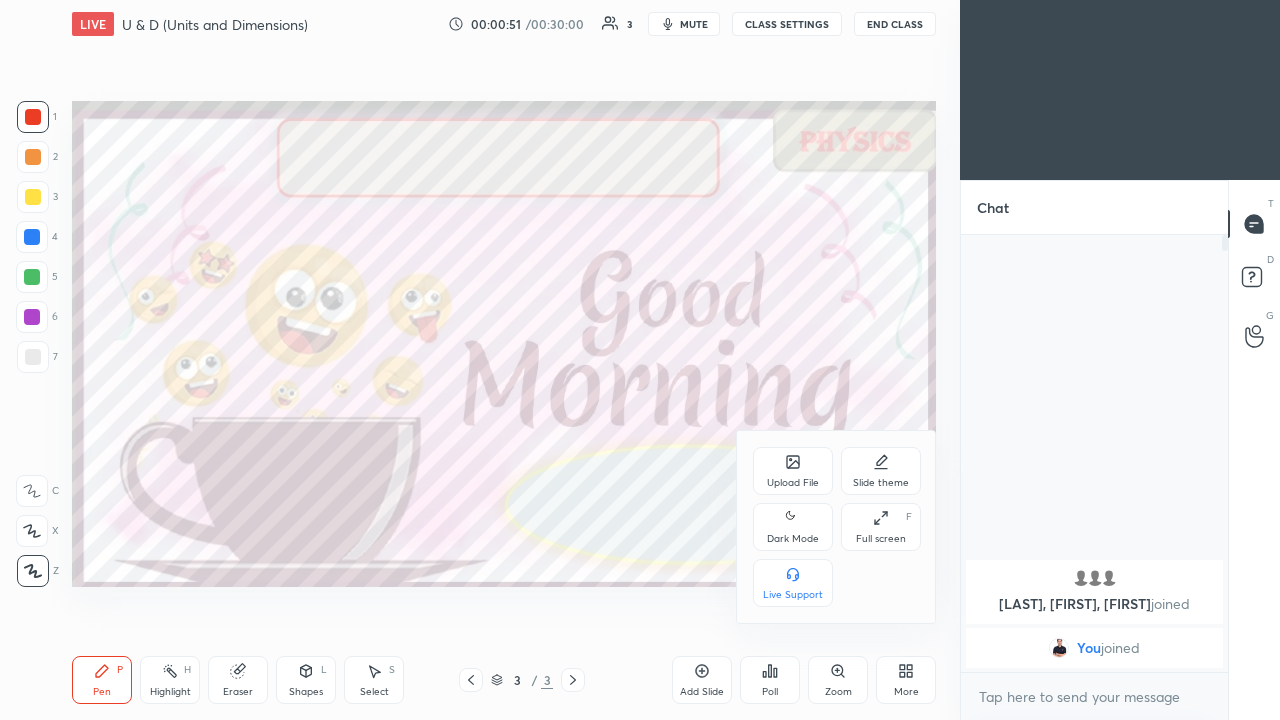 click on "Full screen F" at bounding box center [881, 527] 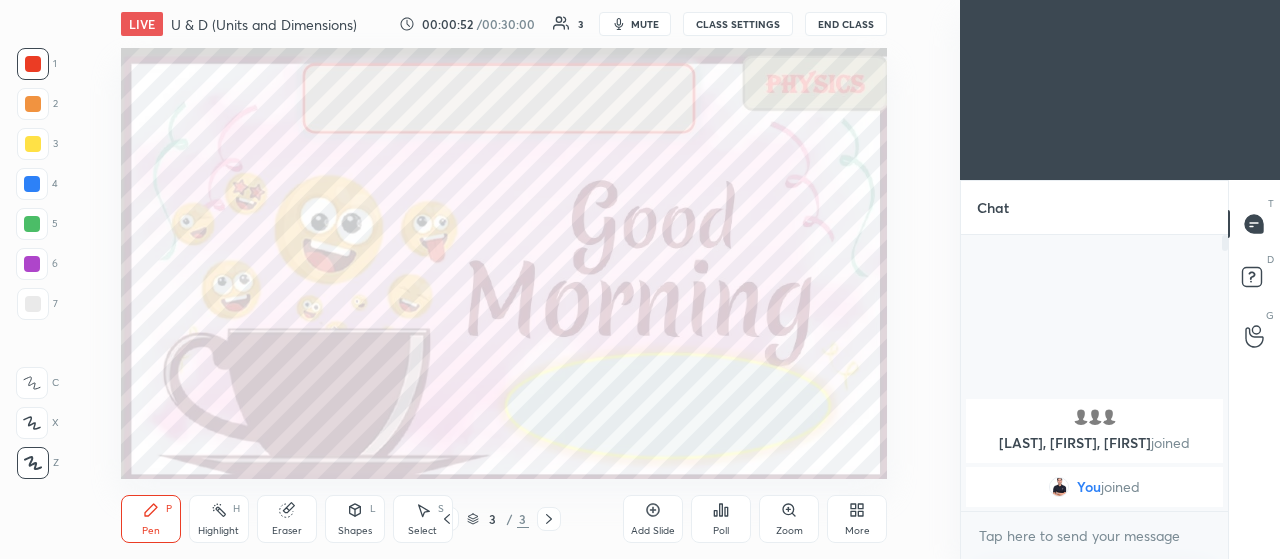 scroll, scrollTop: 431, scrollLeft: 880, axis: both 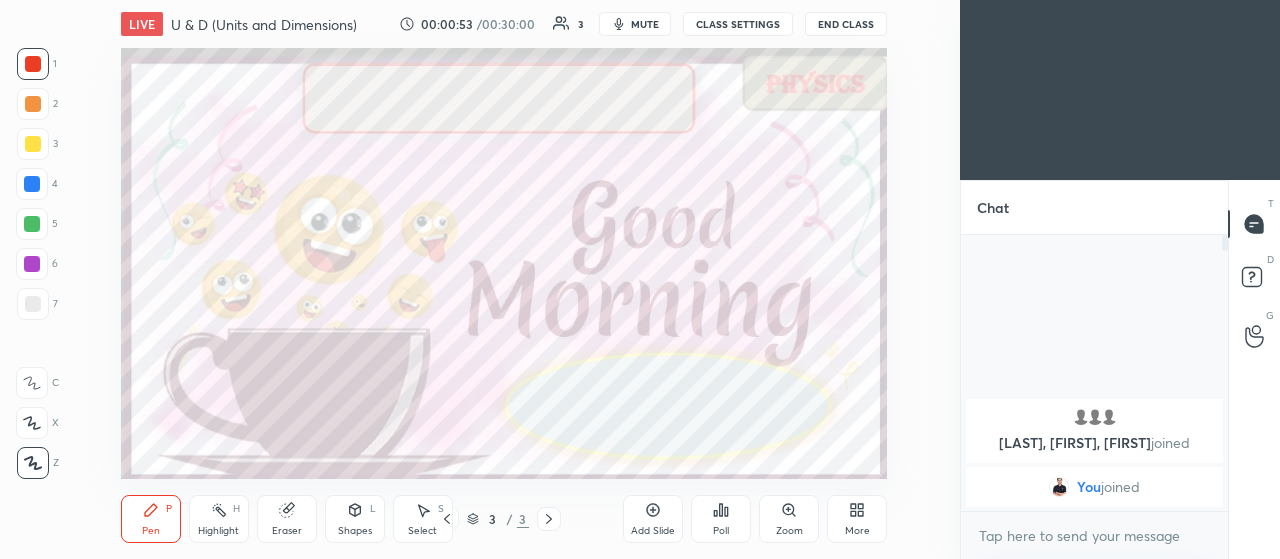 click on "More" at bounding box center (857, 519) 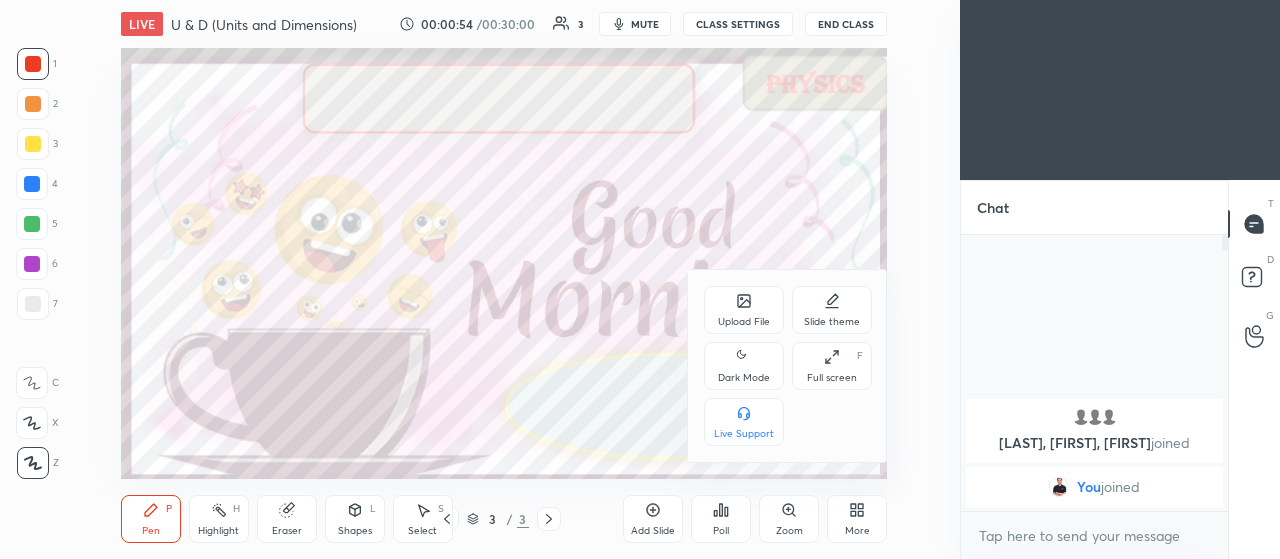 click on "Full screen F" at bounding box center [832, 366] 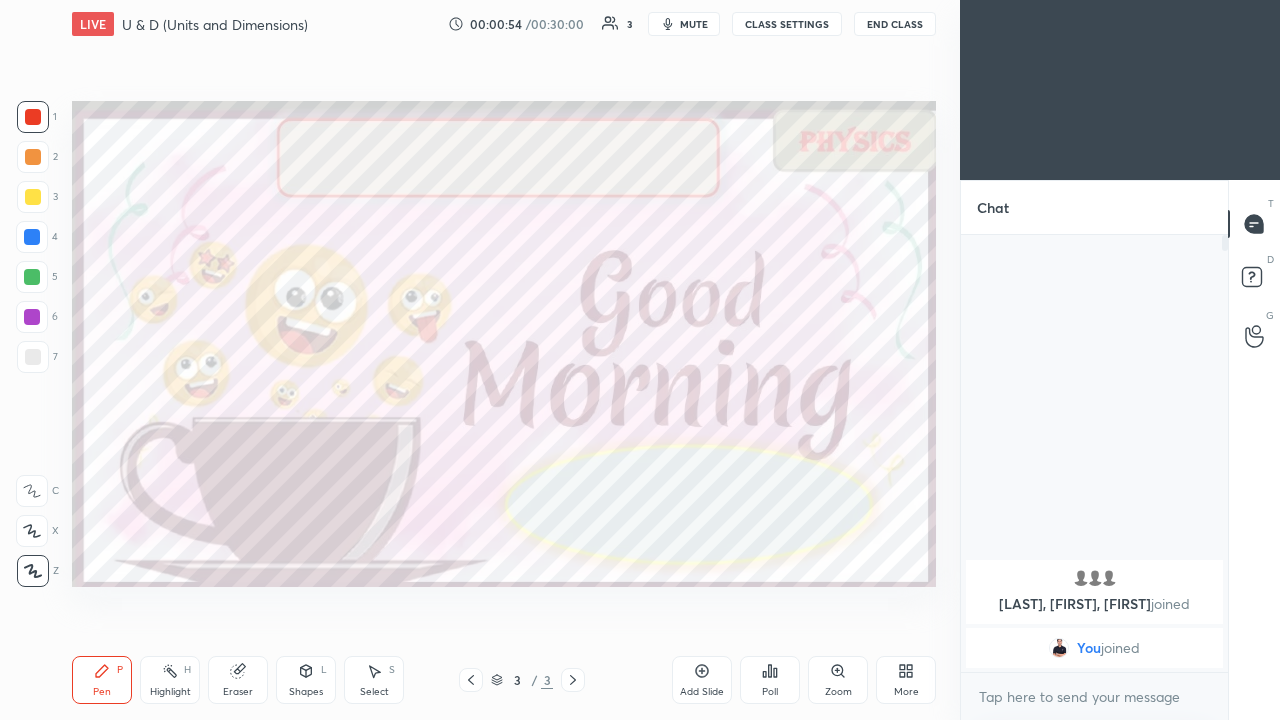scroll, scrollTop: 99408, scrollLeft: 99120, axis: both 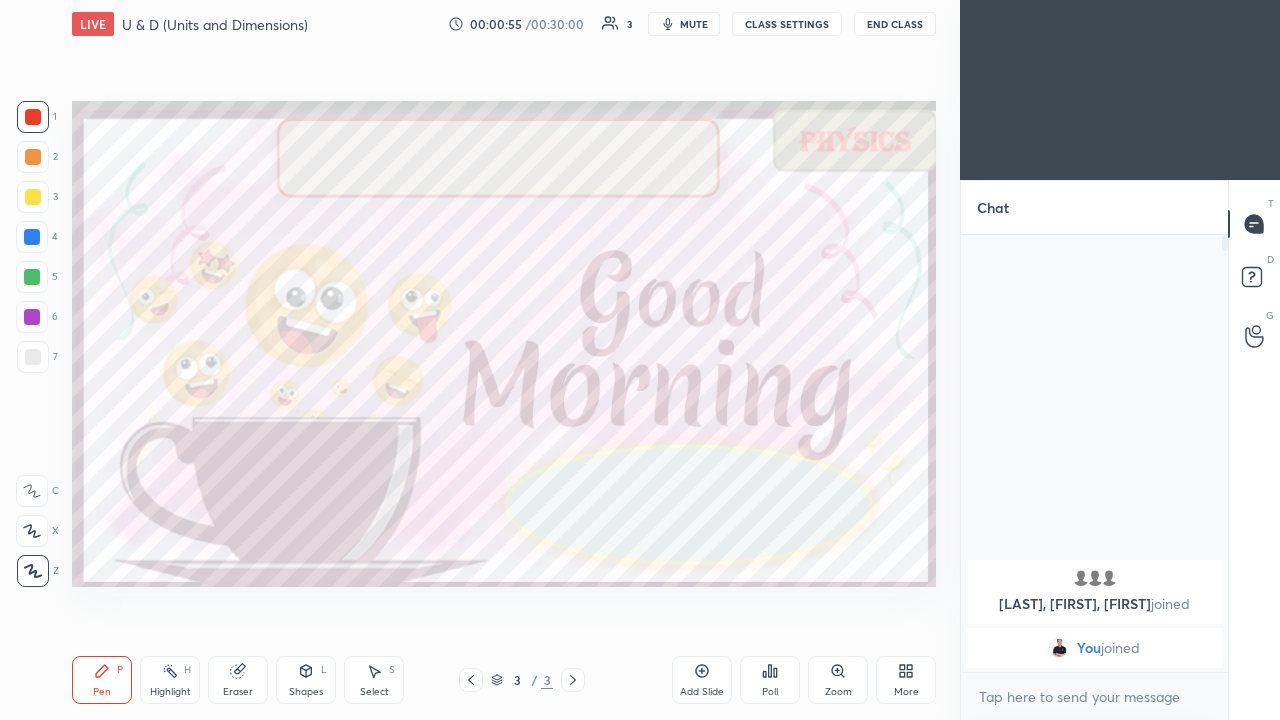 click on "1 2 3 4 5 6 7 C X Z C X Z E E Erase all   H H LIVE U & D (Units and Dimensions) 00:00:55 /  00:30:00 3 mute CLASS SETTINGS End Class Setting up your live class Poll for   secs No correct answer Start poll Back U & D (Units and Dimensions) [FIRST] [LAST] [LAST] Pen P Highlight H Eraser Shapes L Select S 3 / 3 Add Slide Poll Zoom More Chat [LAST], [FIRST], [FIRST]  joined You  joined 1 NEW MESSAGE Enable hand raising Enable raise hand to speak to learners. Once enabled, chat will be turned off temporarily. Enable x   introducing Raise a hand with a doubt Now learners can raise their hand along with a doubt  How it works? Doubts asked by learners will show up here NEW DOUBTS ASKED No one has raised a hand yet Can't raise hand Looks like educator just invited you to speak. Please wait before you can raise your hand again. Got it T Messages (T) D Doubts (D) G Raise Hand (G) Report an issue Reason for reporting Buffering Chat not working Audio - Video sync issue Educator video quality low ​ Report" at bounding box center (640, 360) 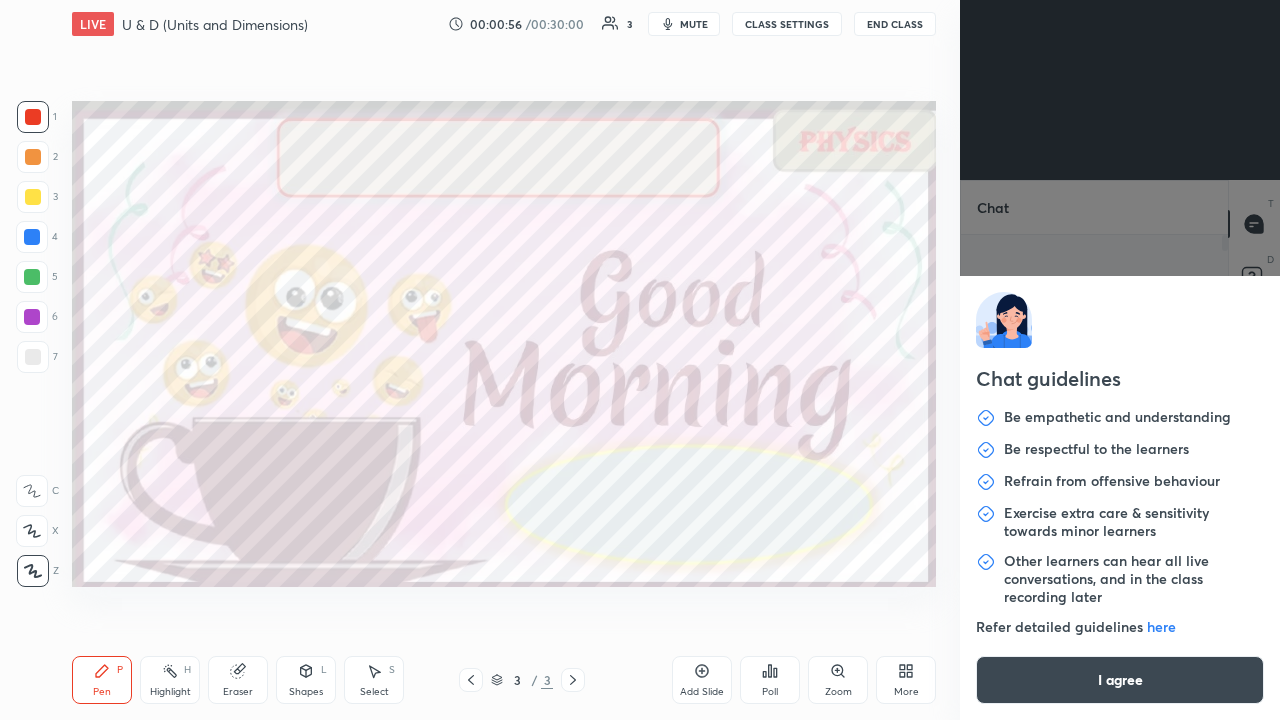 click on "I agree" at bounding box center (1120, 680) 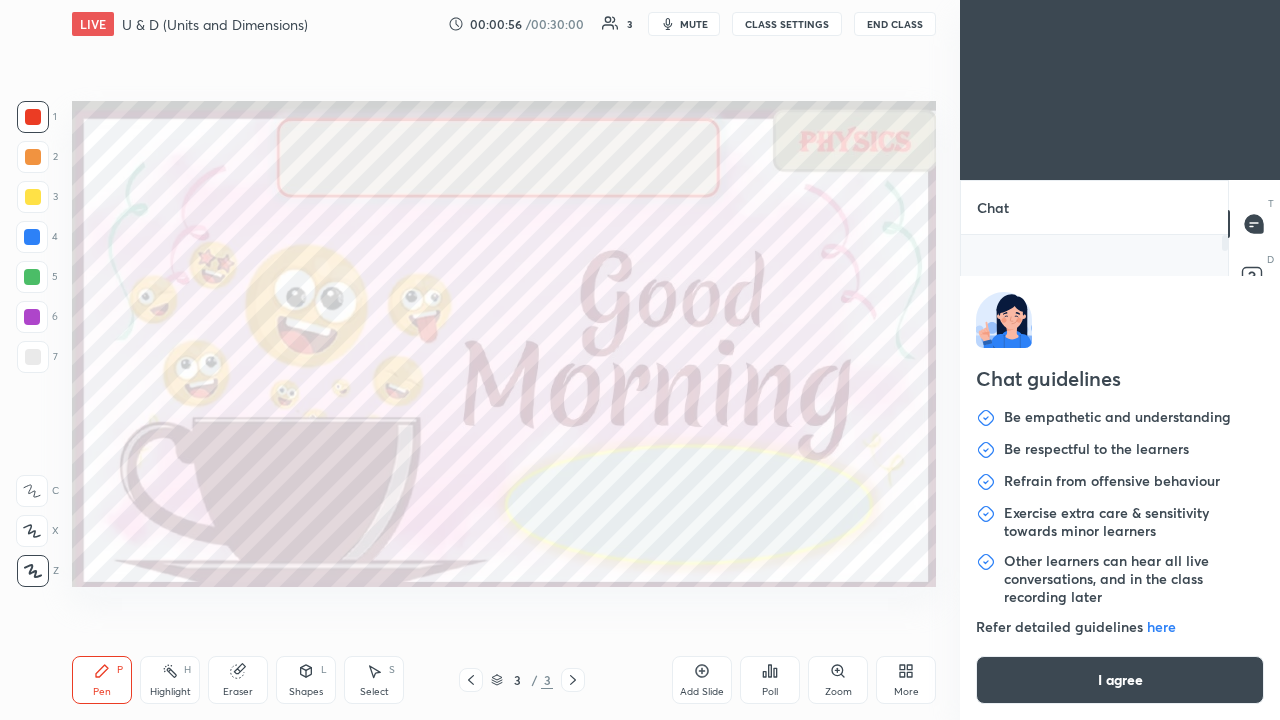 type on "x" 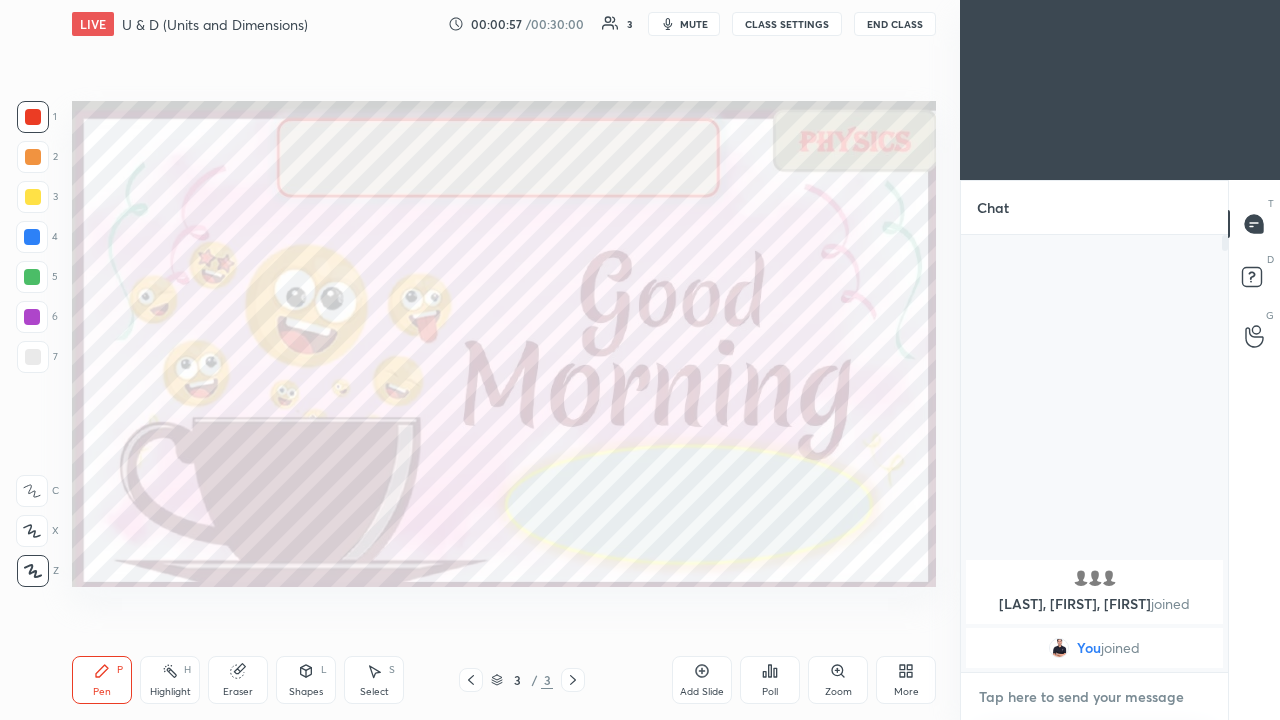 type on "G" 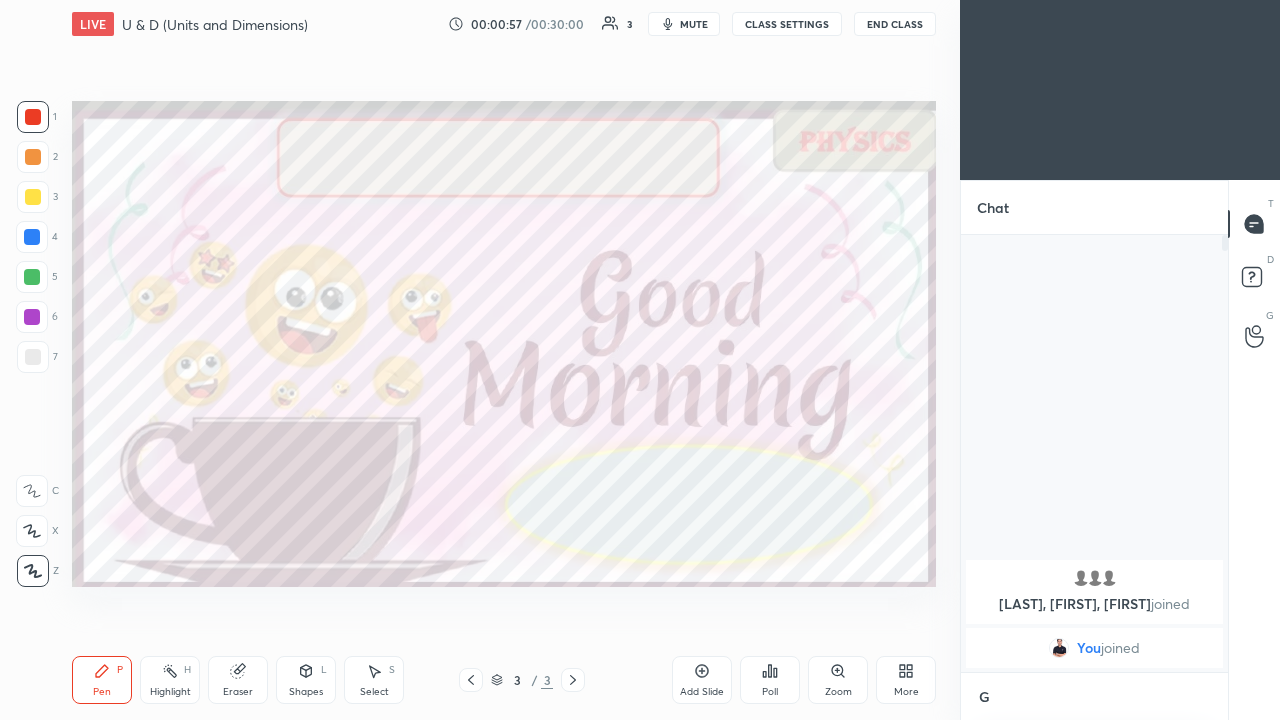 type on "x" 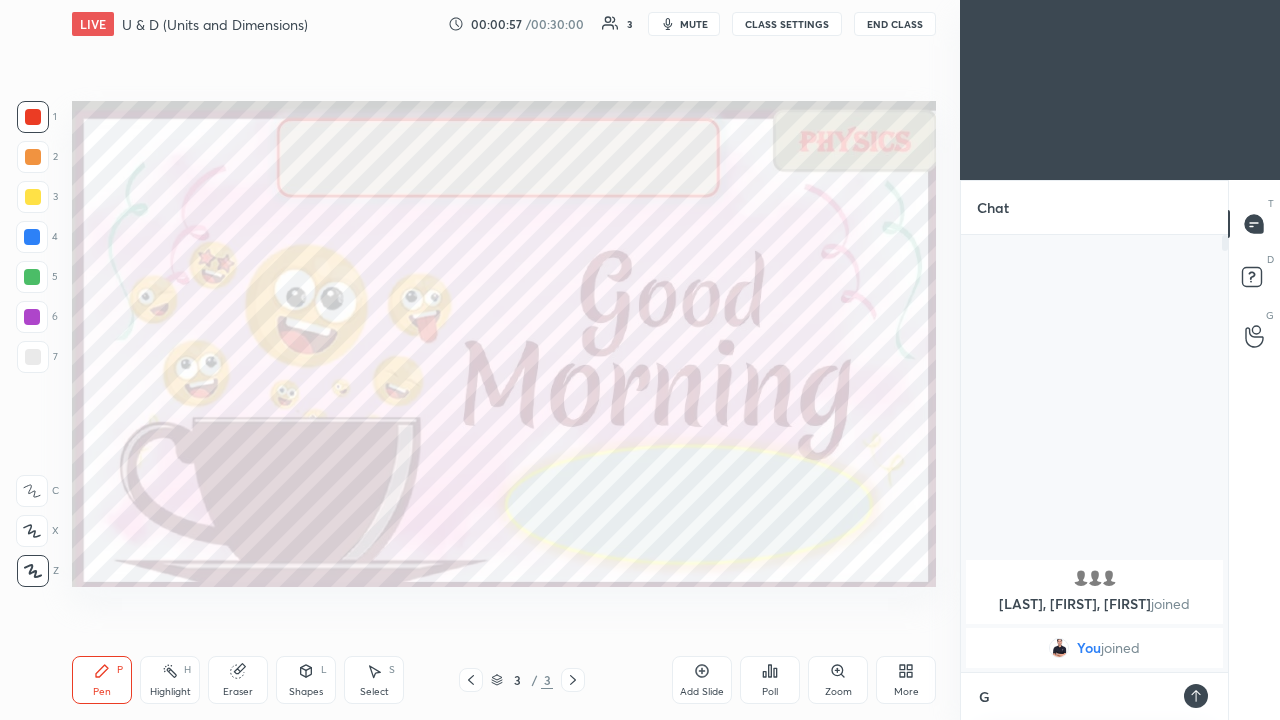 scroll, scrollTop: 7, scrollLeft: 7, axis: both 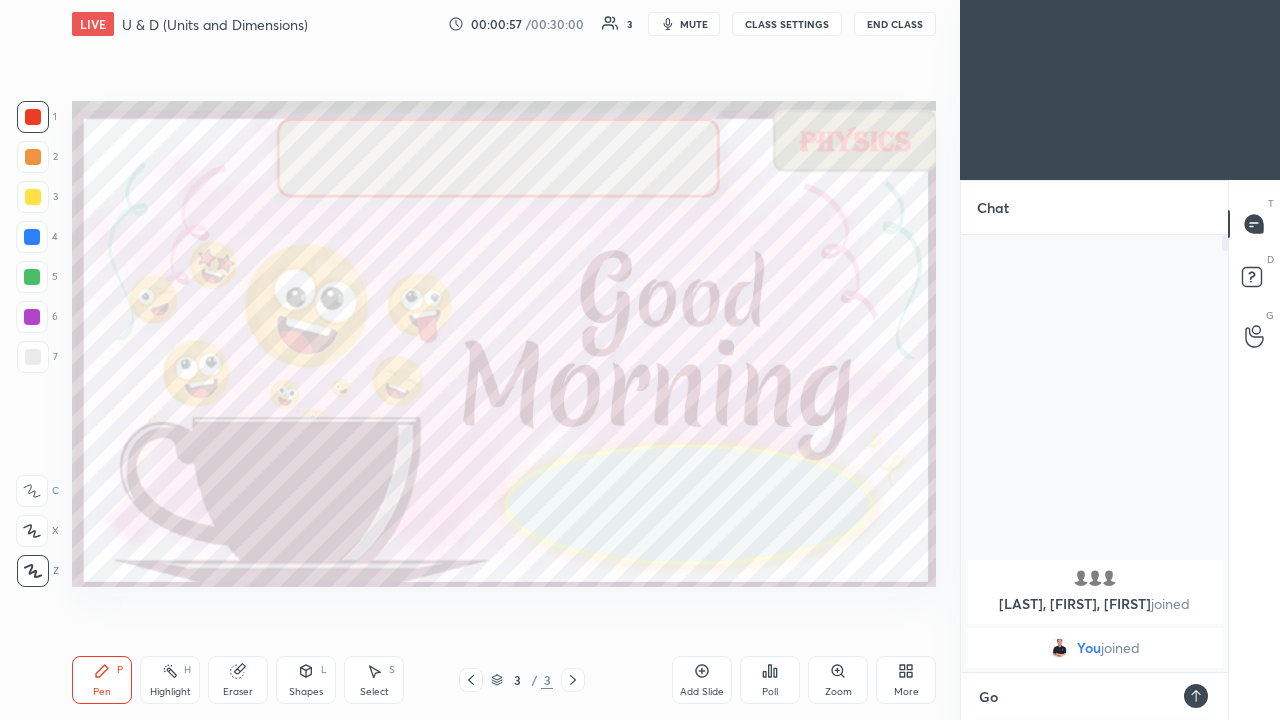 type on "x" 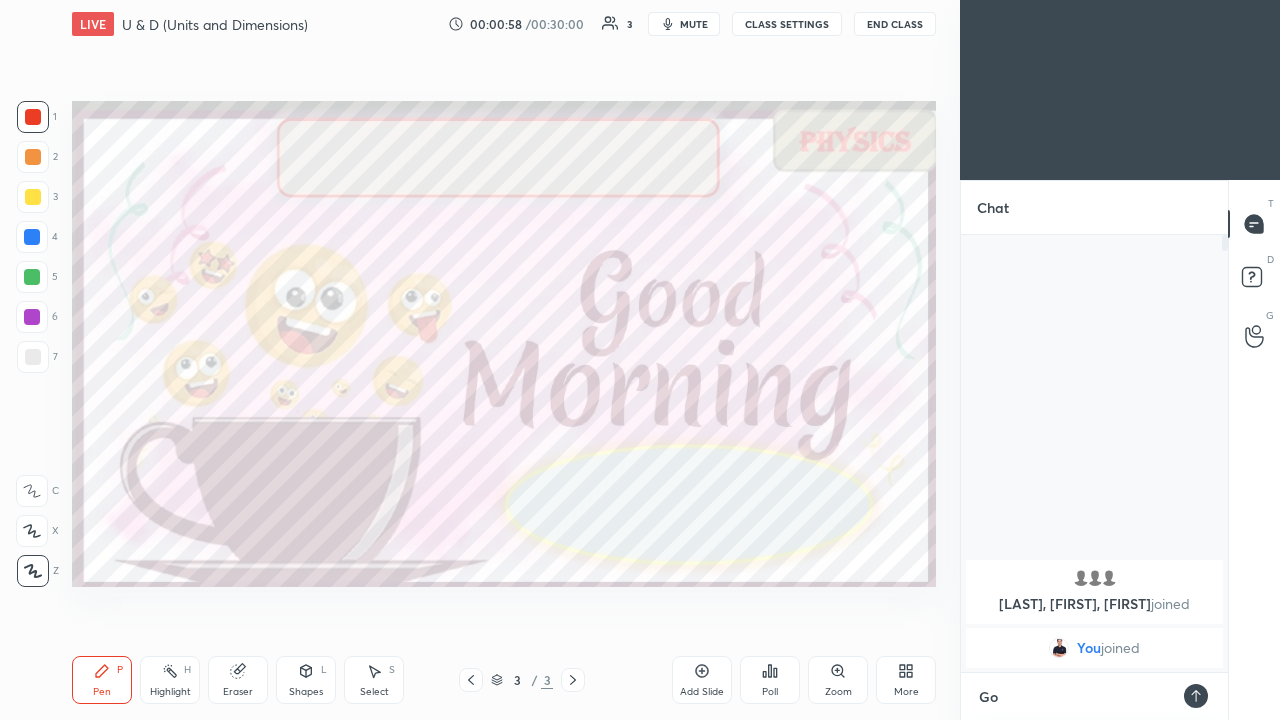 type on "Goo" 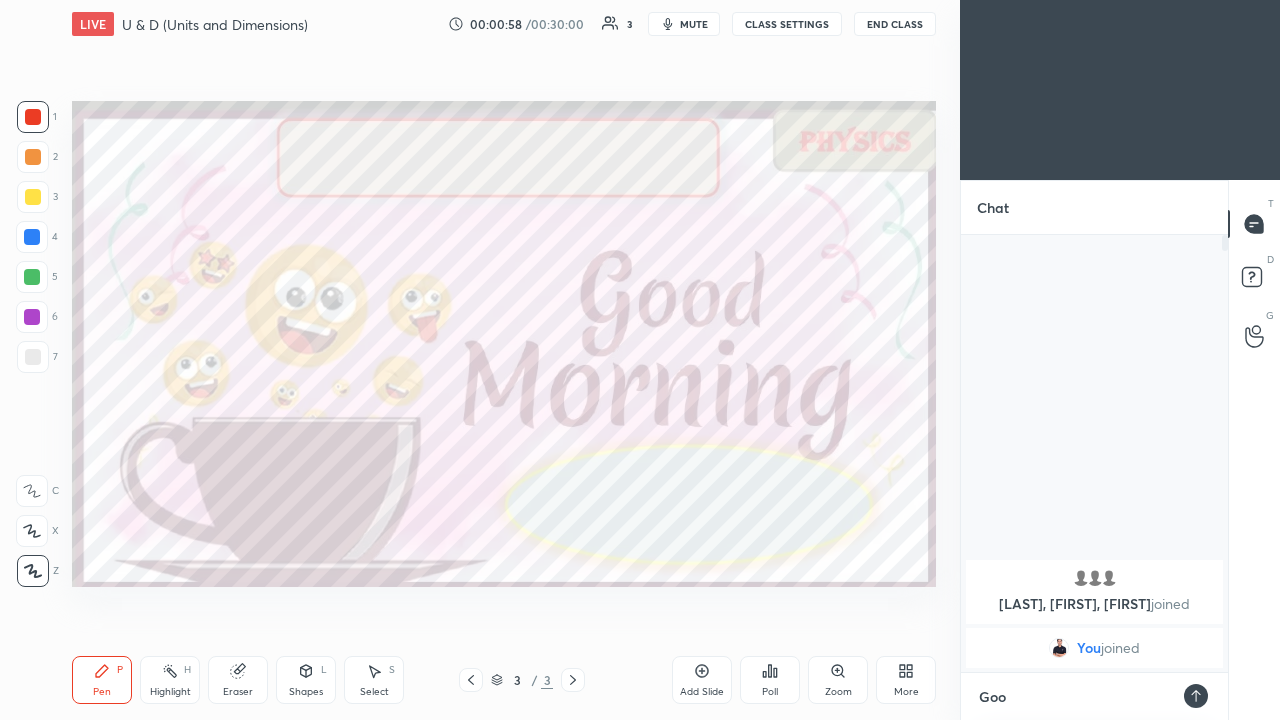type on "x" 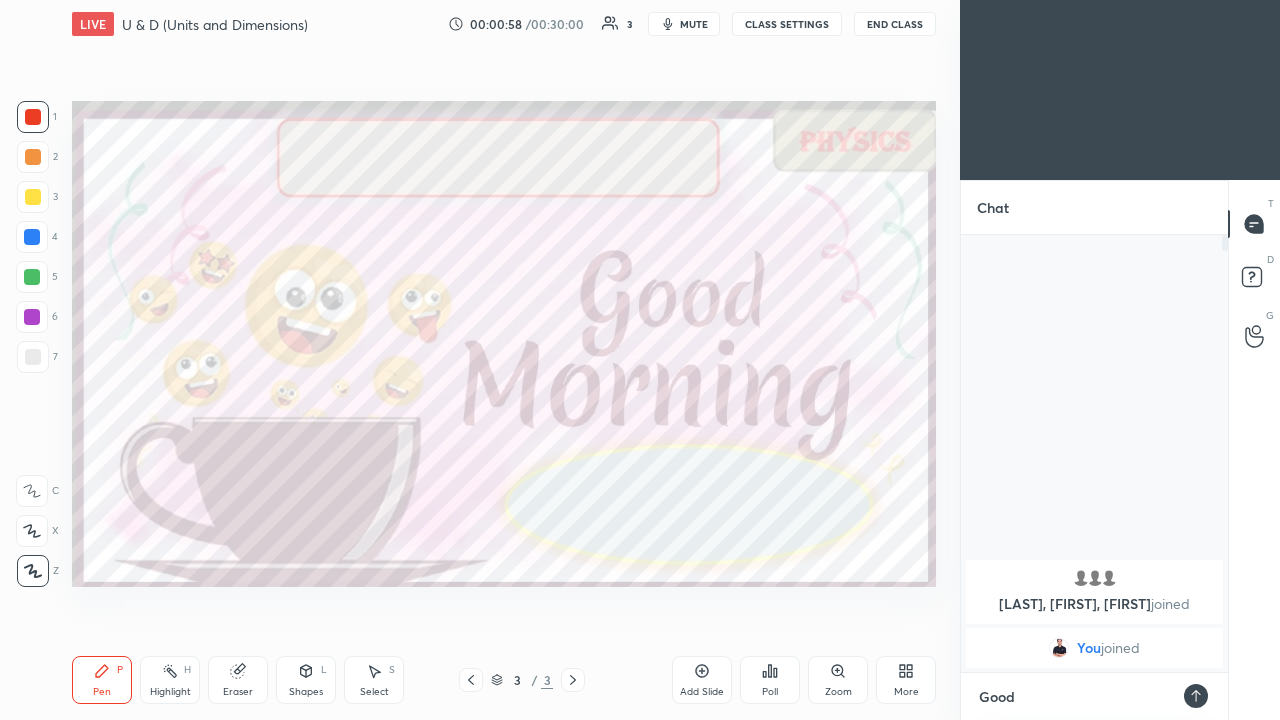 type on "x" 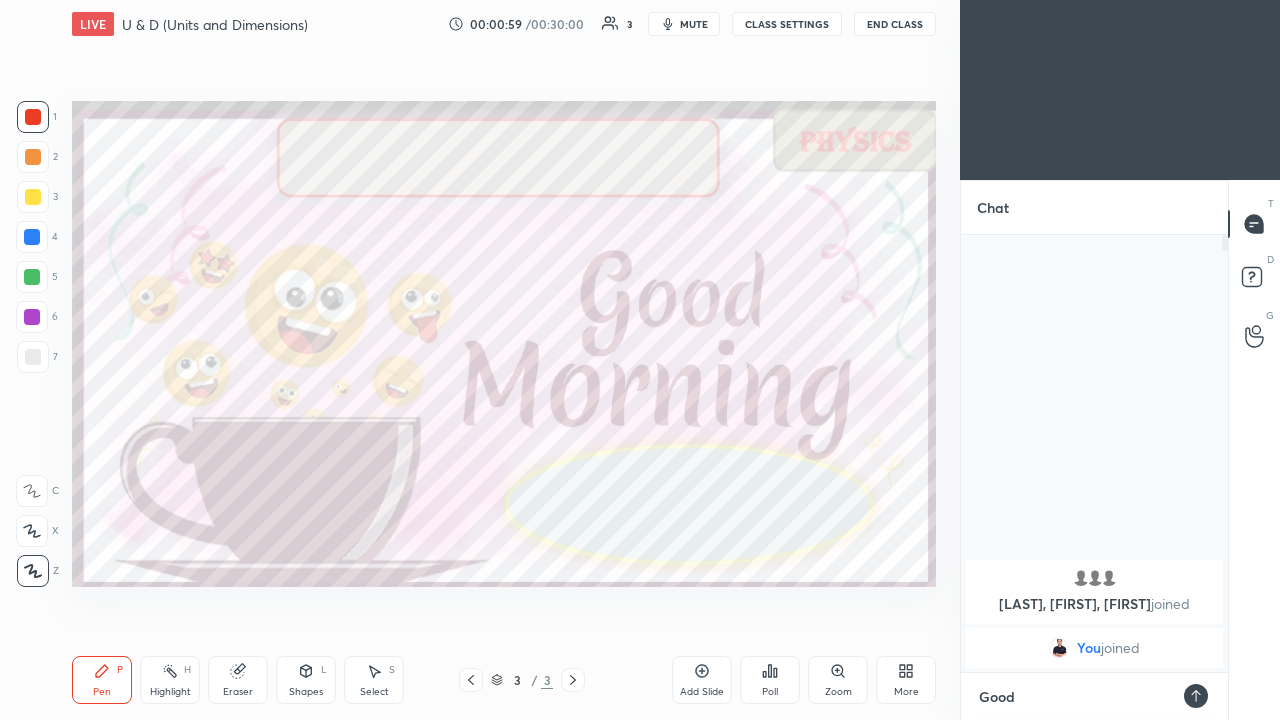 type on "Good" 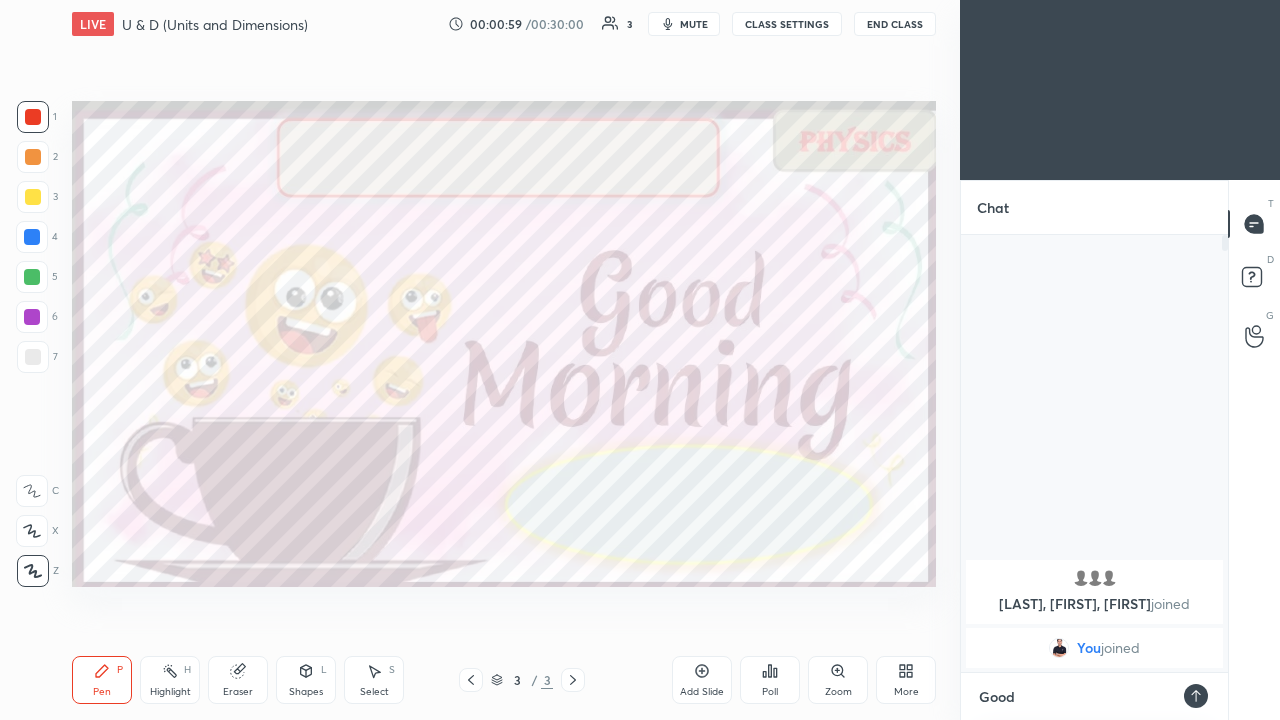 type on "x" 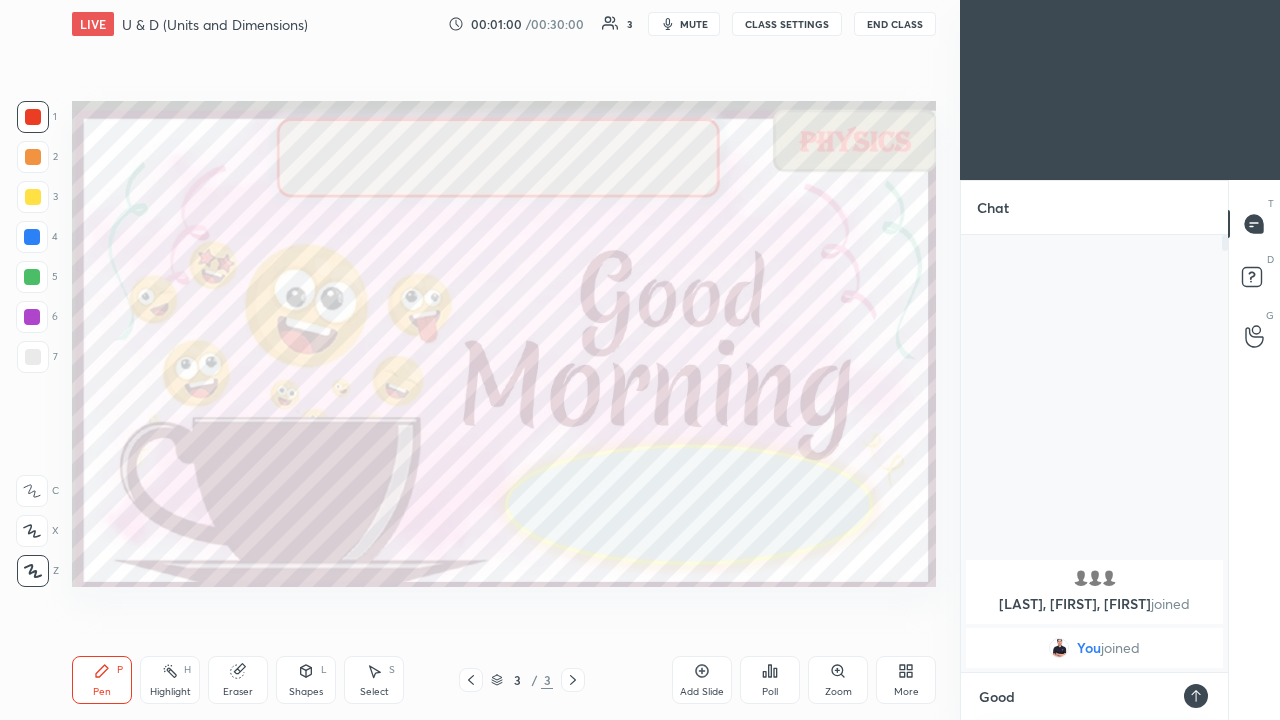 type on "Good M" 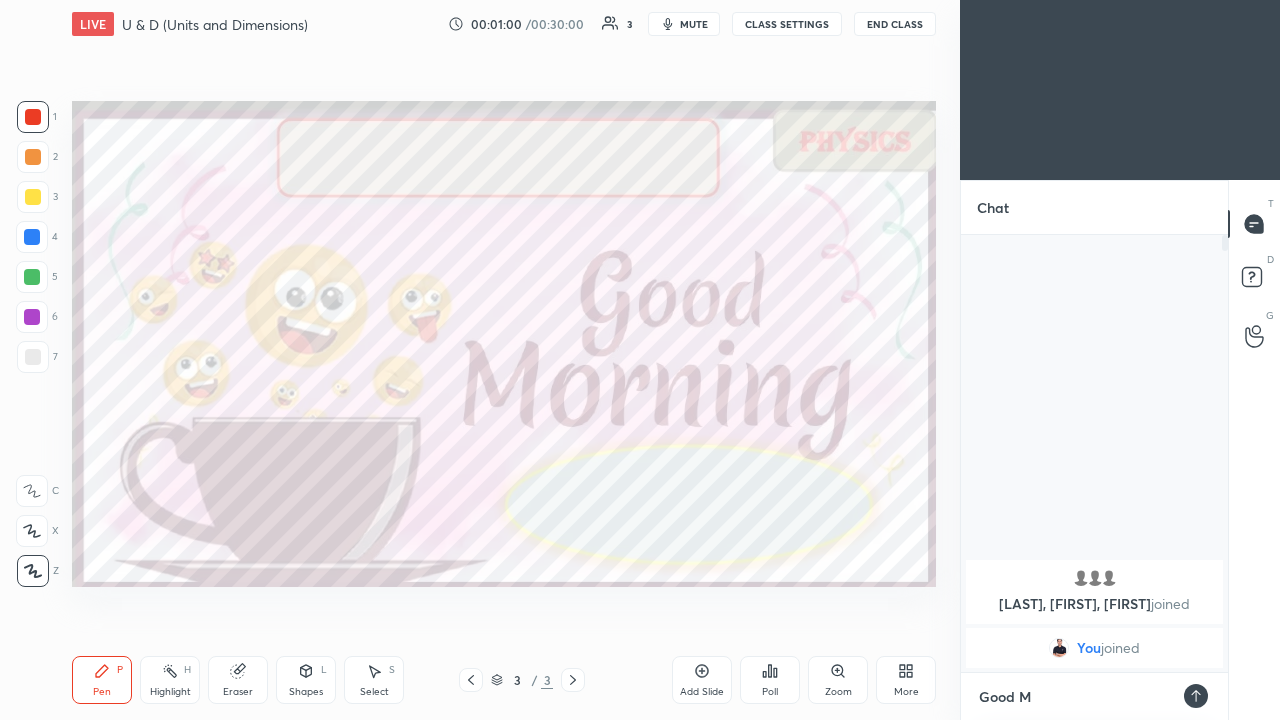 type on "x" 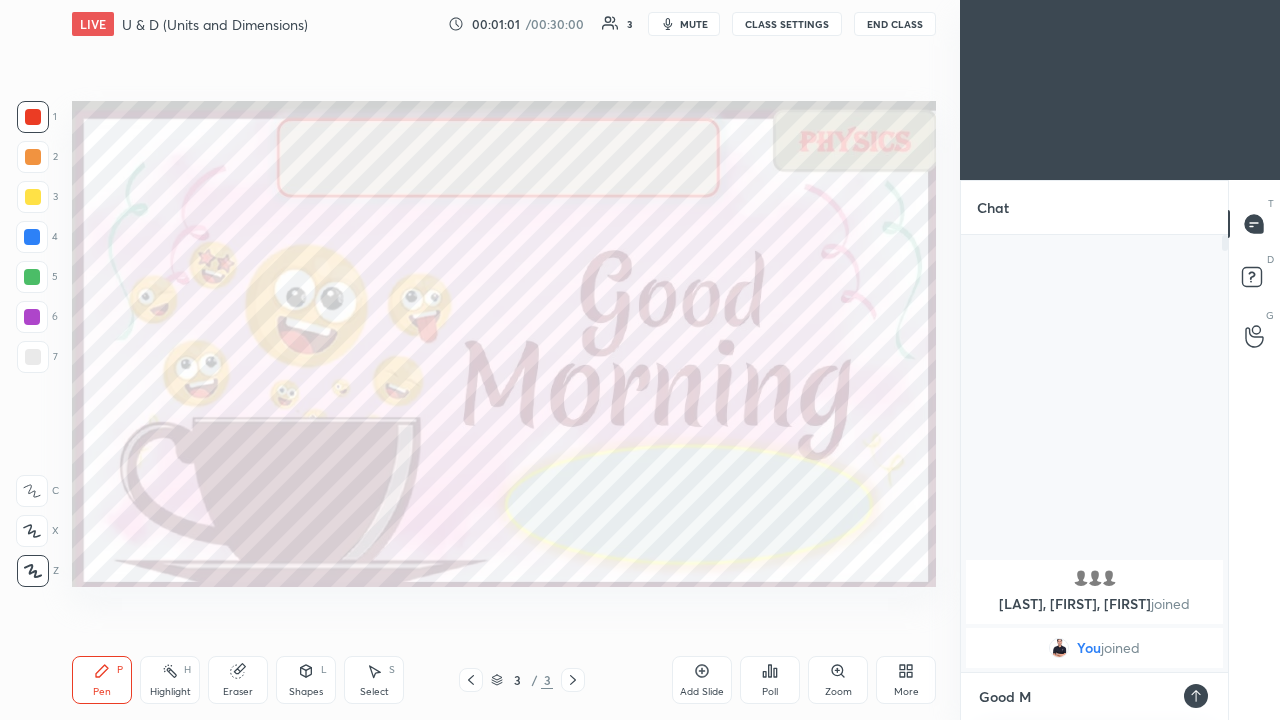 type on "Good Mo" 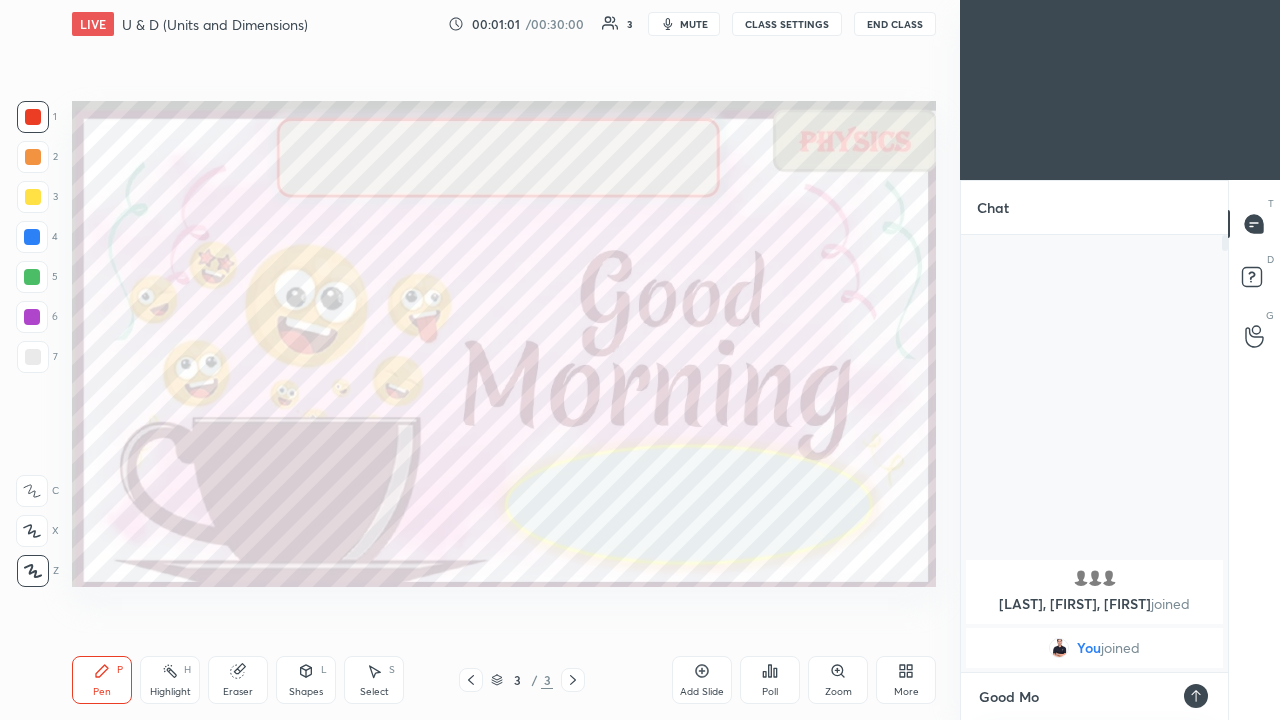 type on "x" 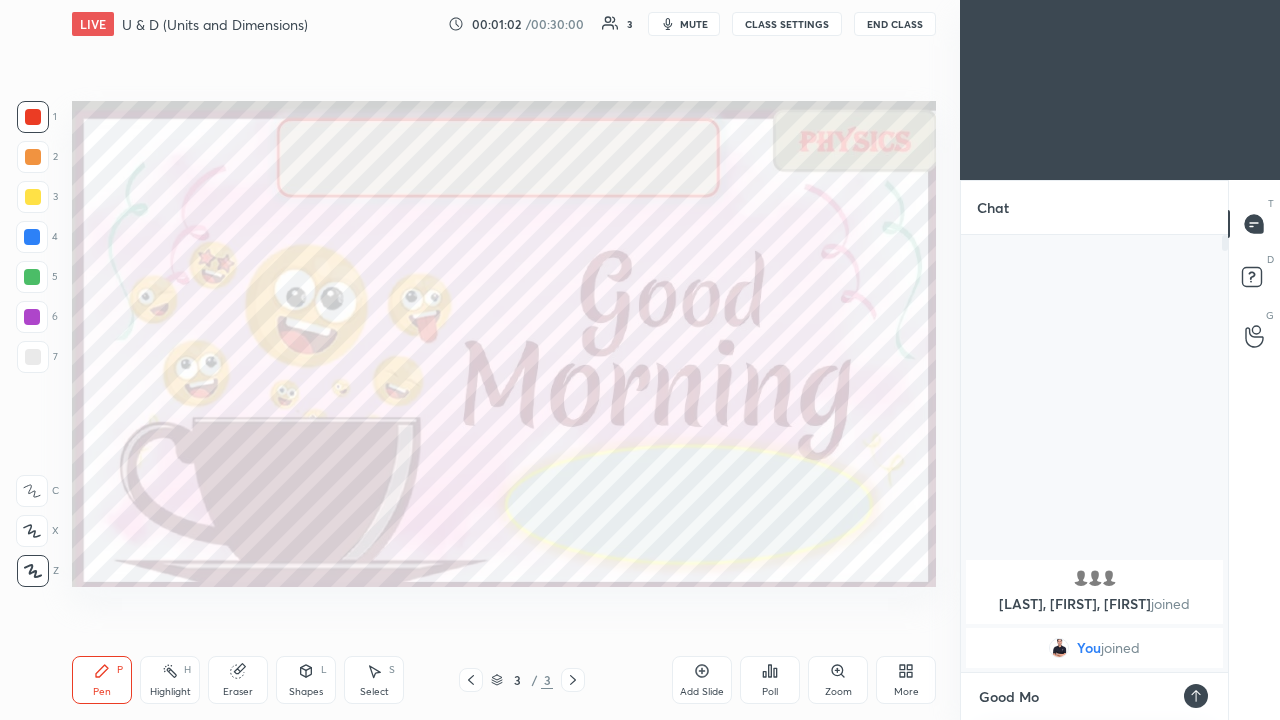 type on "Good Morning" 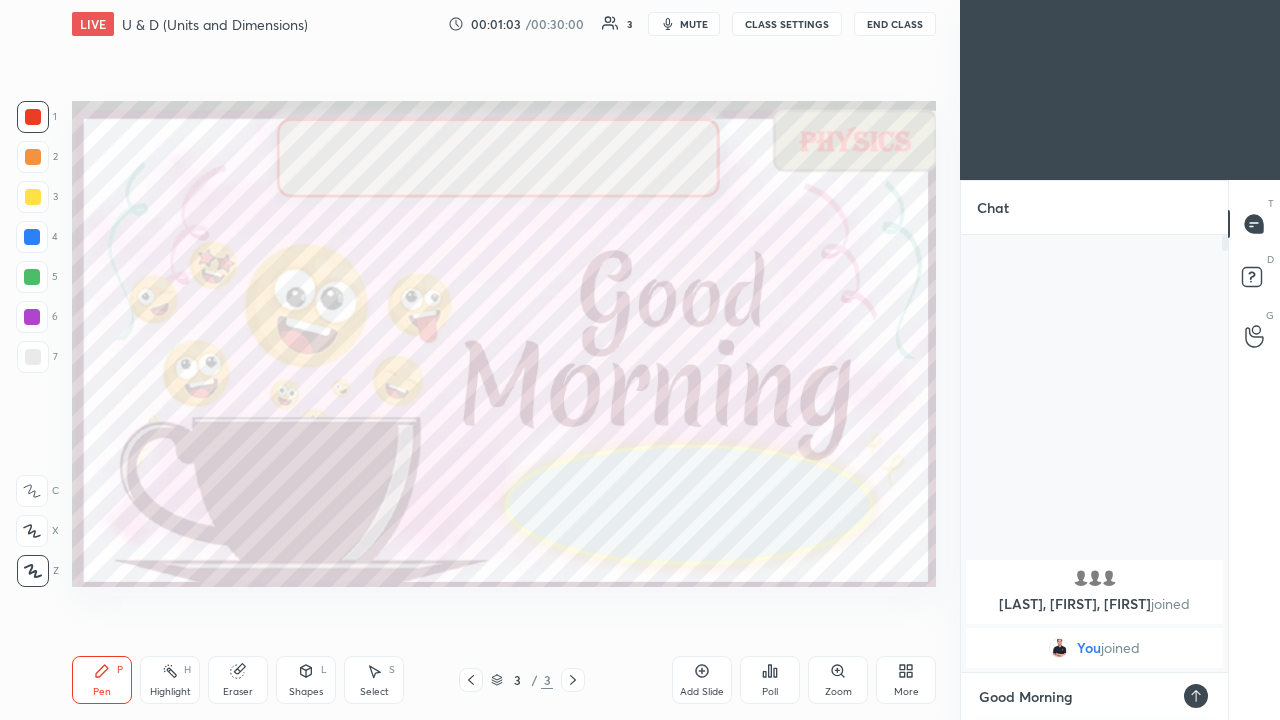 type on "Good Morning." 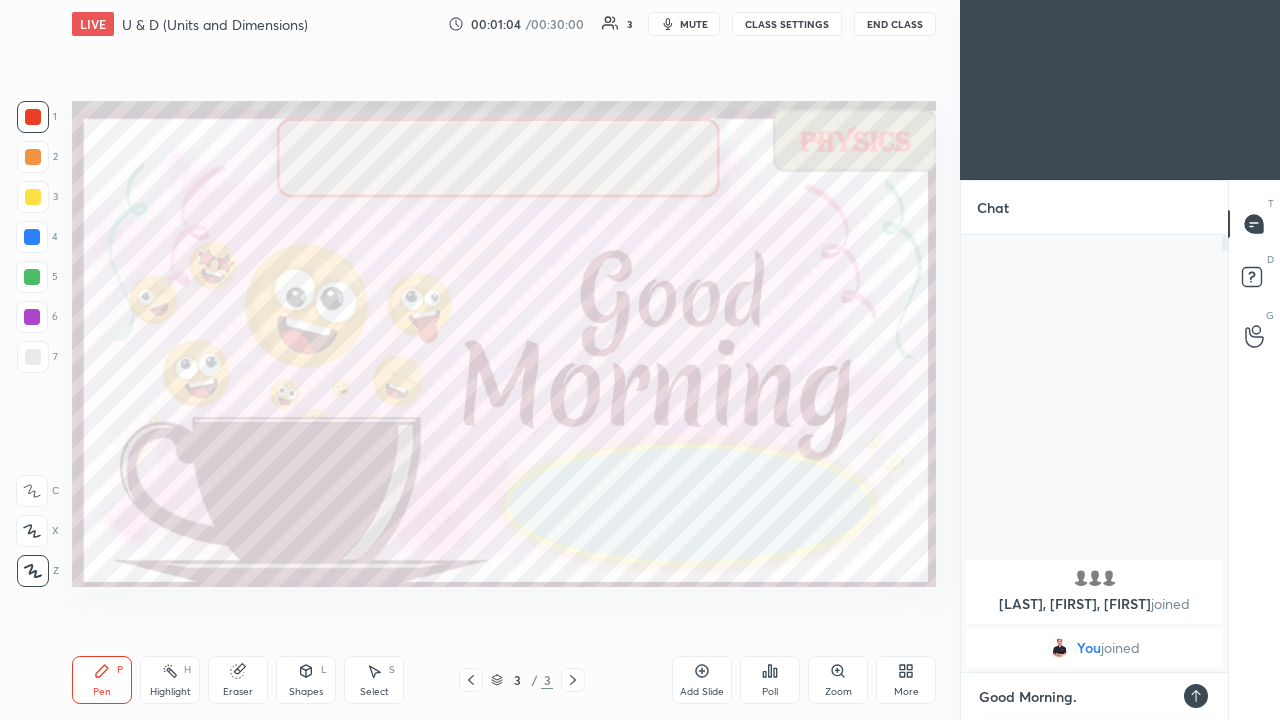 type on "Good Morning. D" 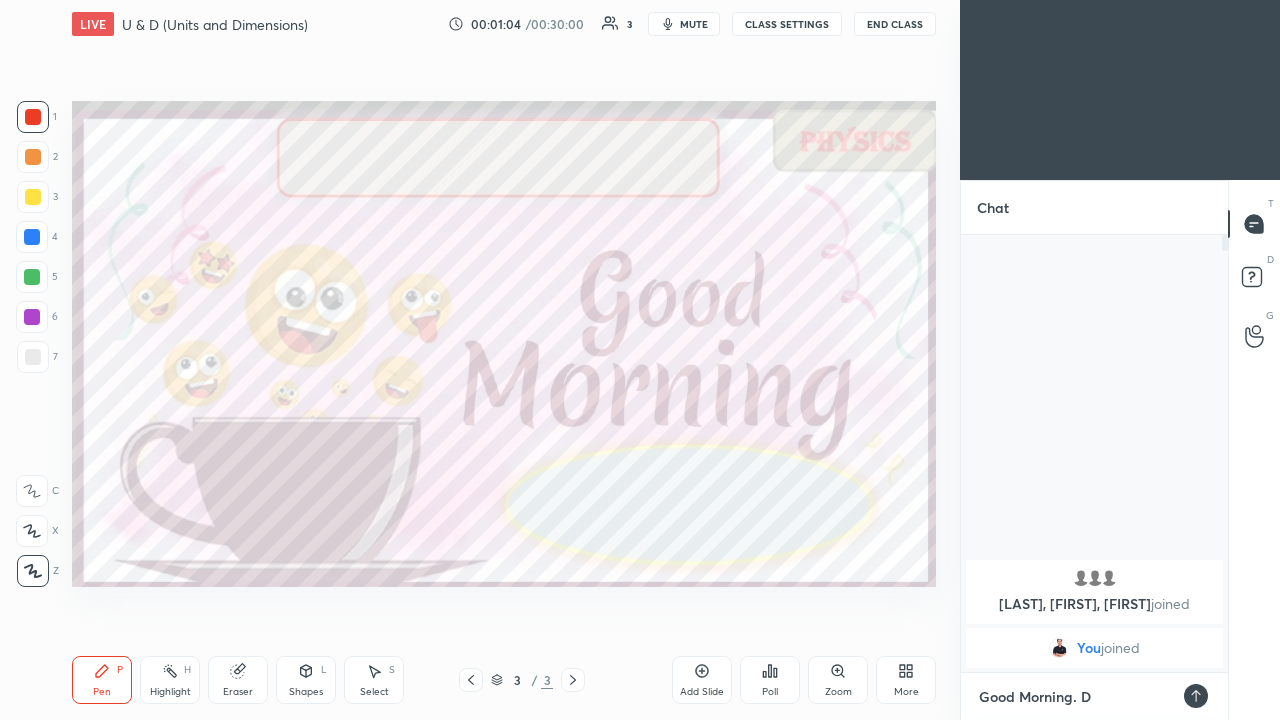type on "x" 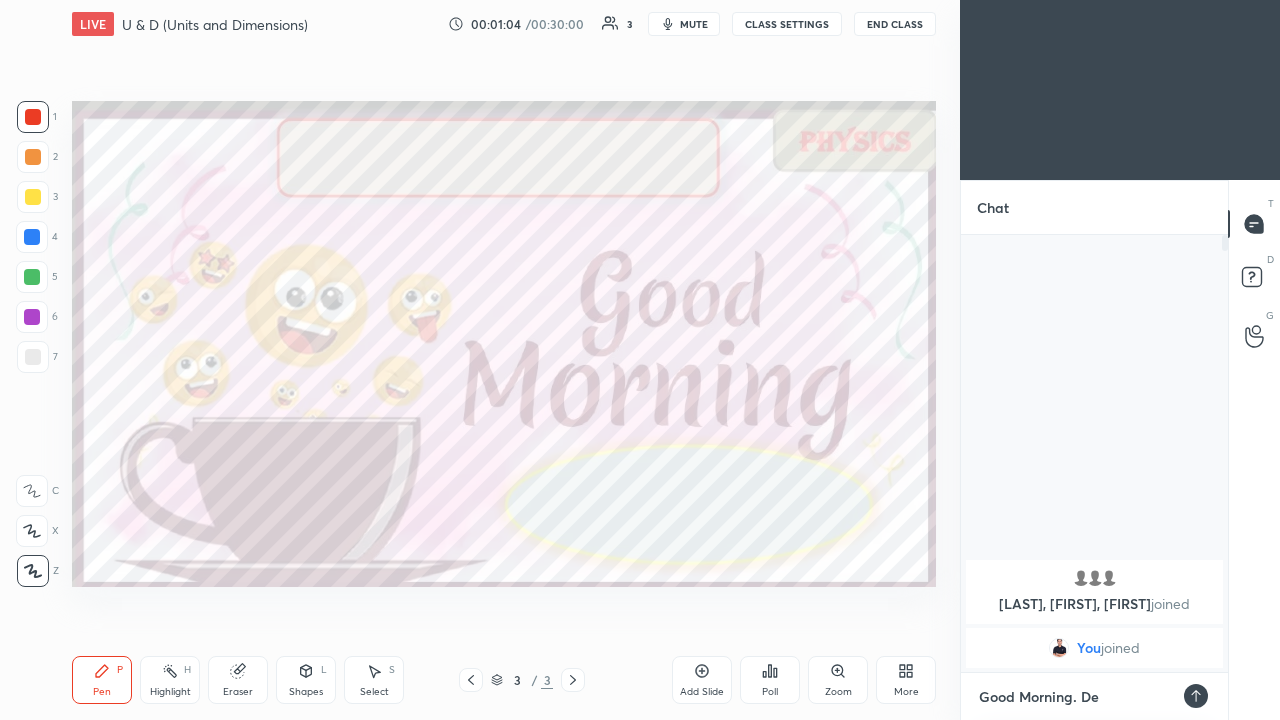type on "x" 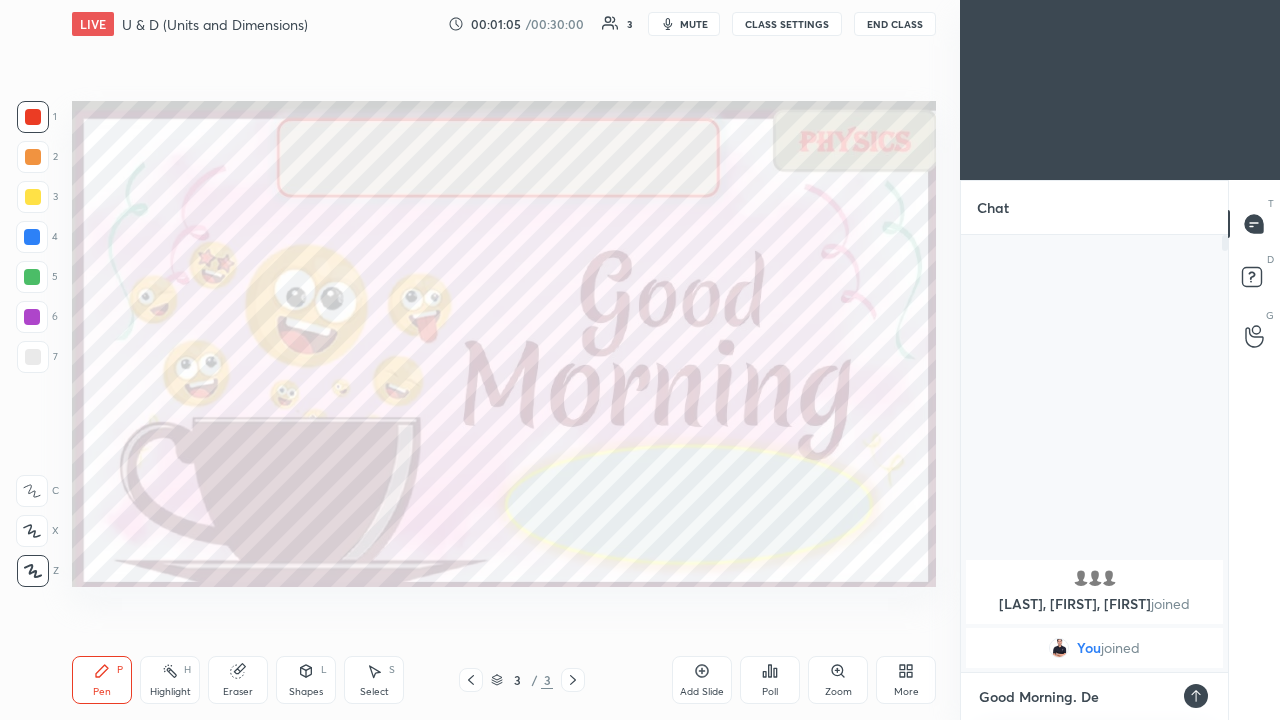 type on "Good Morning. Dea" 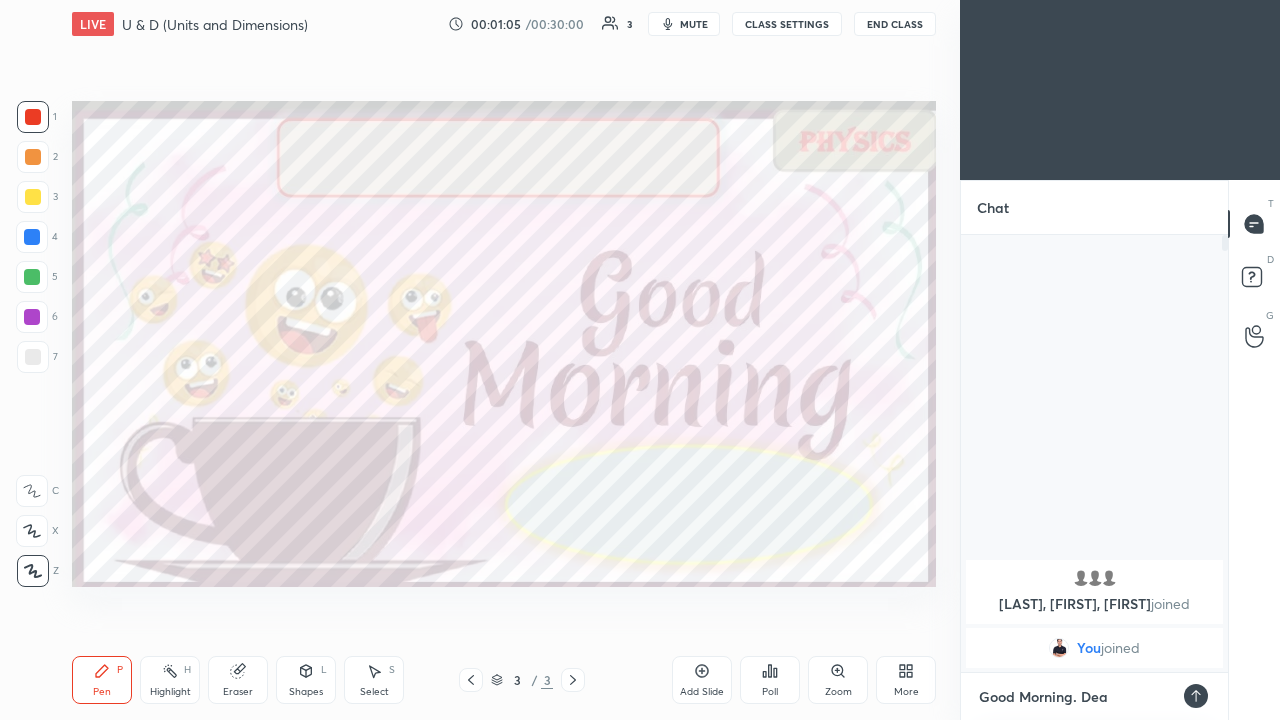 type on "x" 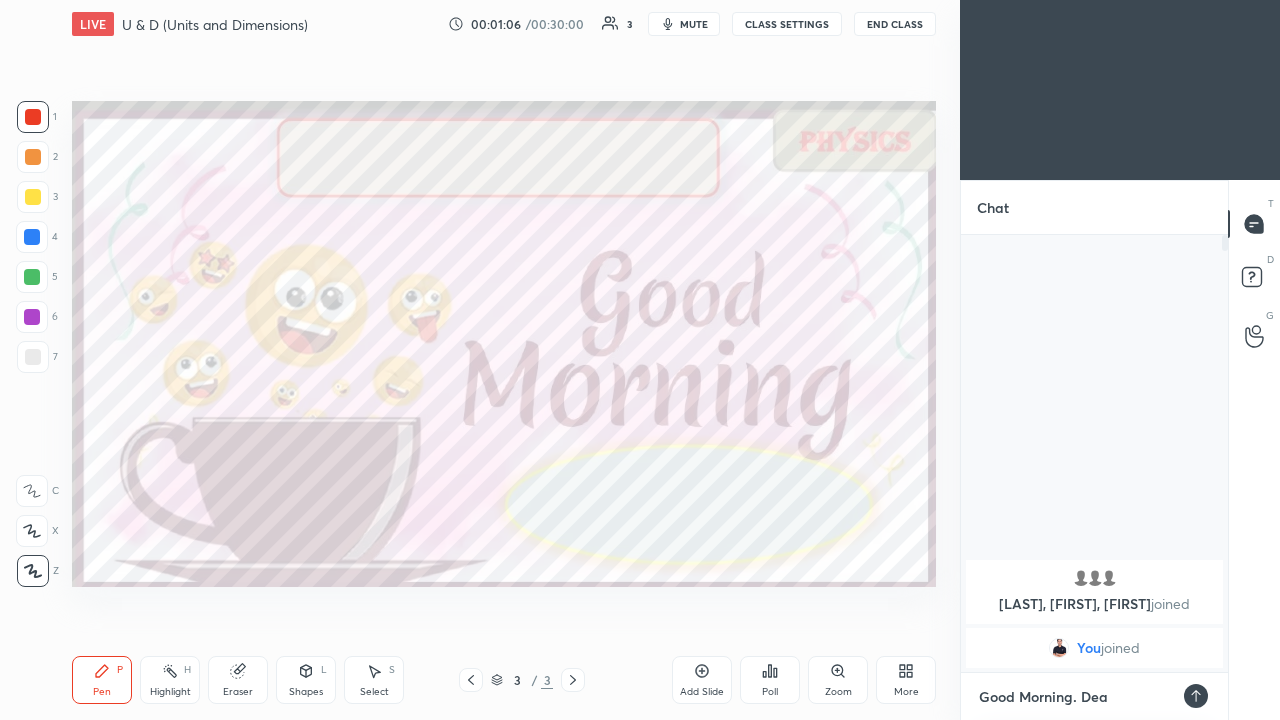 type on "Good Morning. Dear" 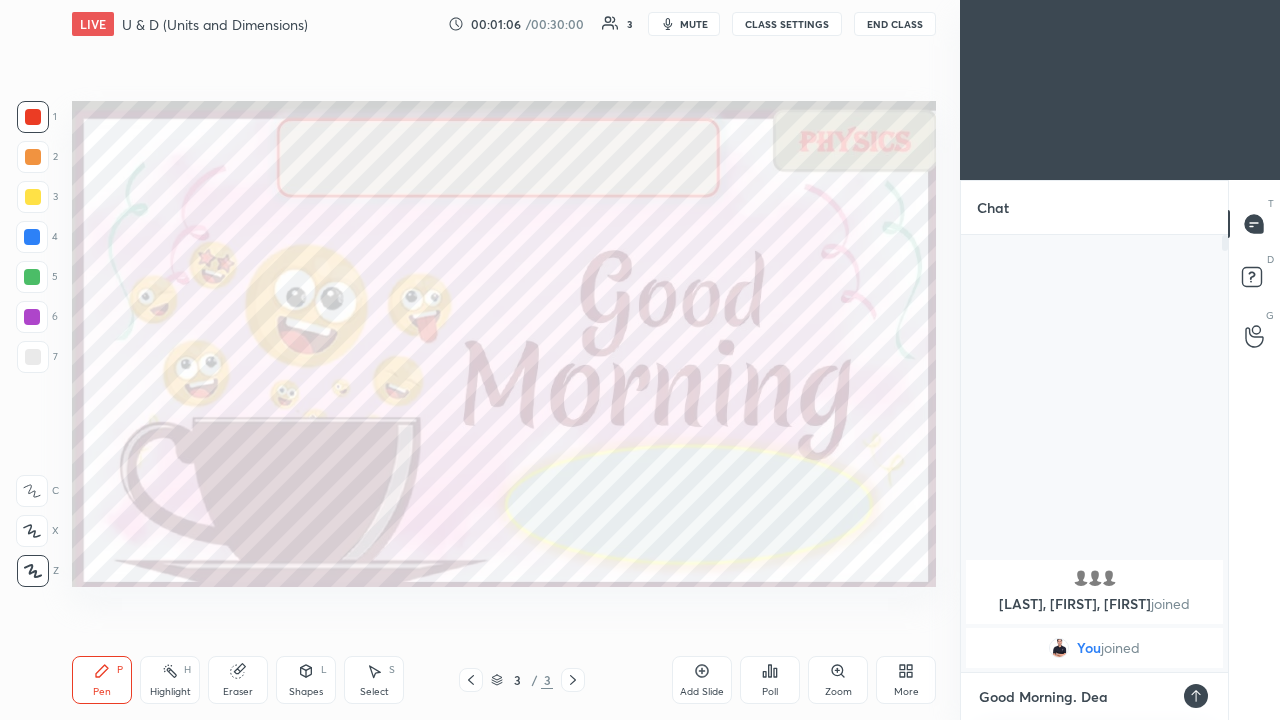 type on "x" 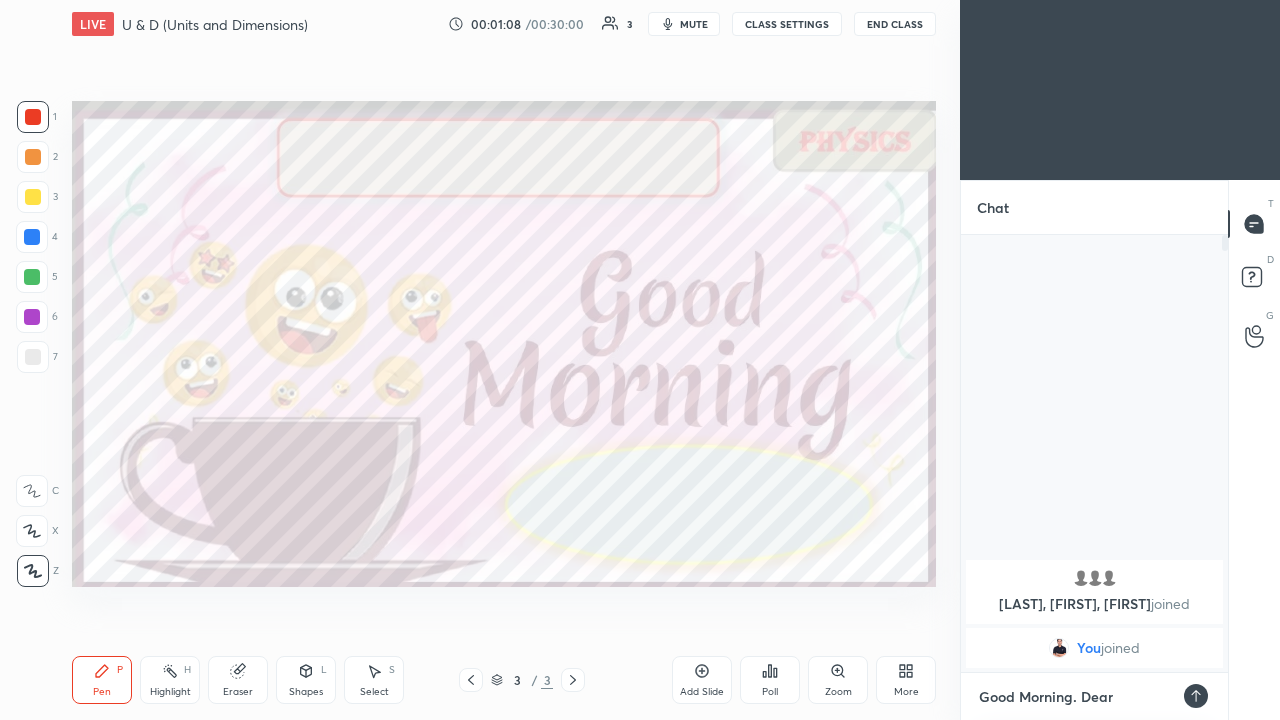 type on "Good Morning. Dear" 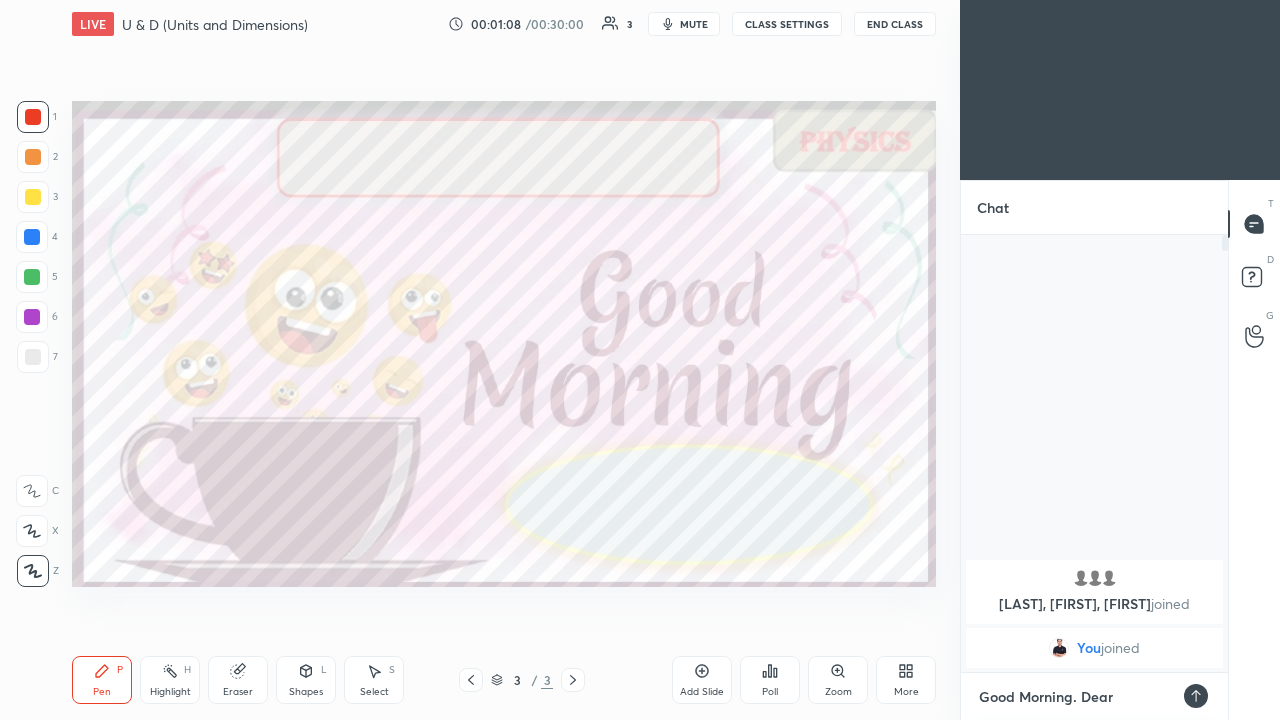 type on "x" 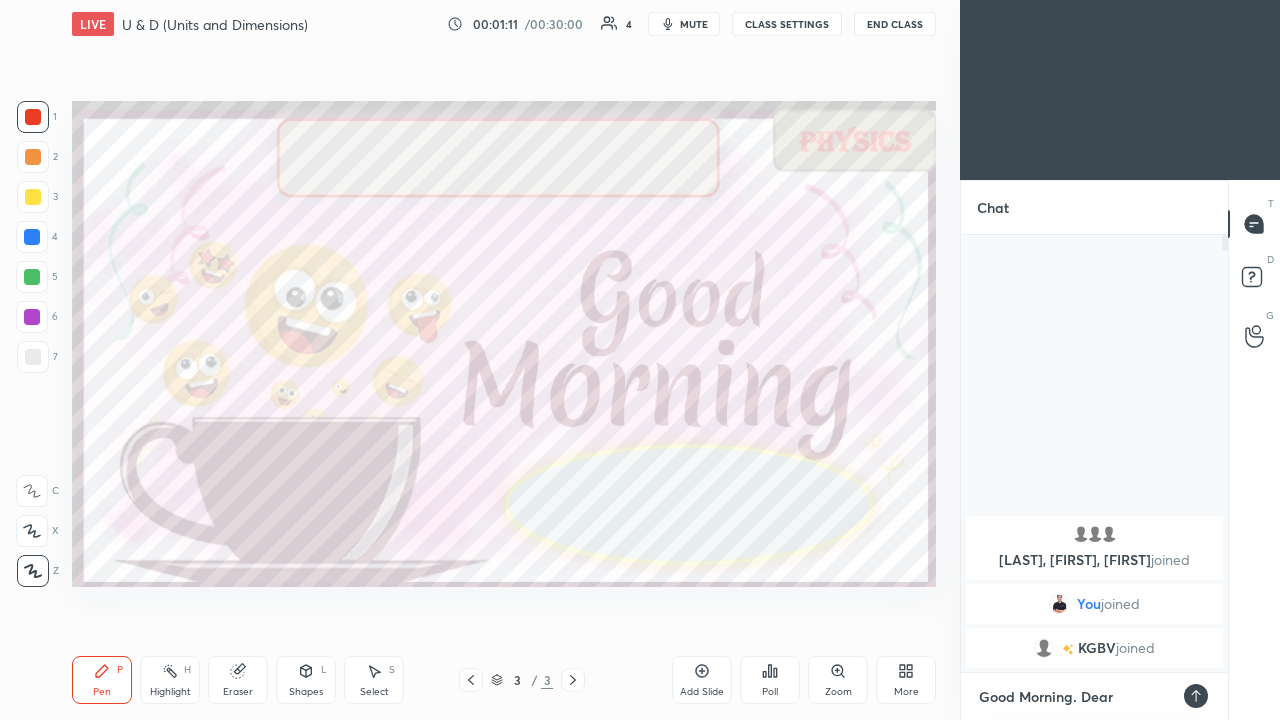 type on "Good Morning. Dear  S" 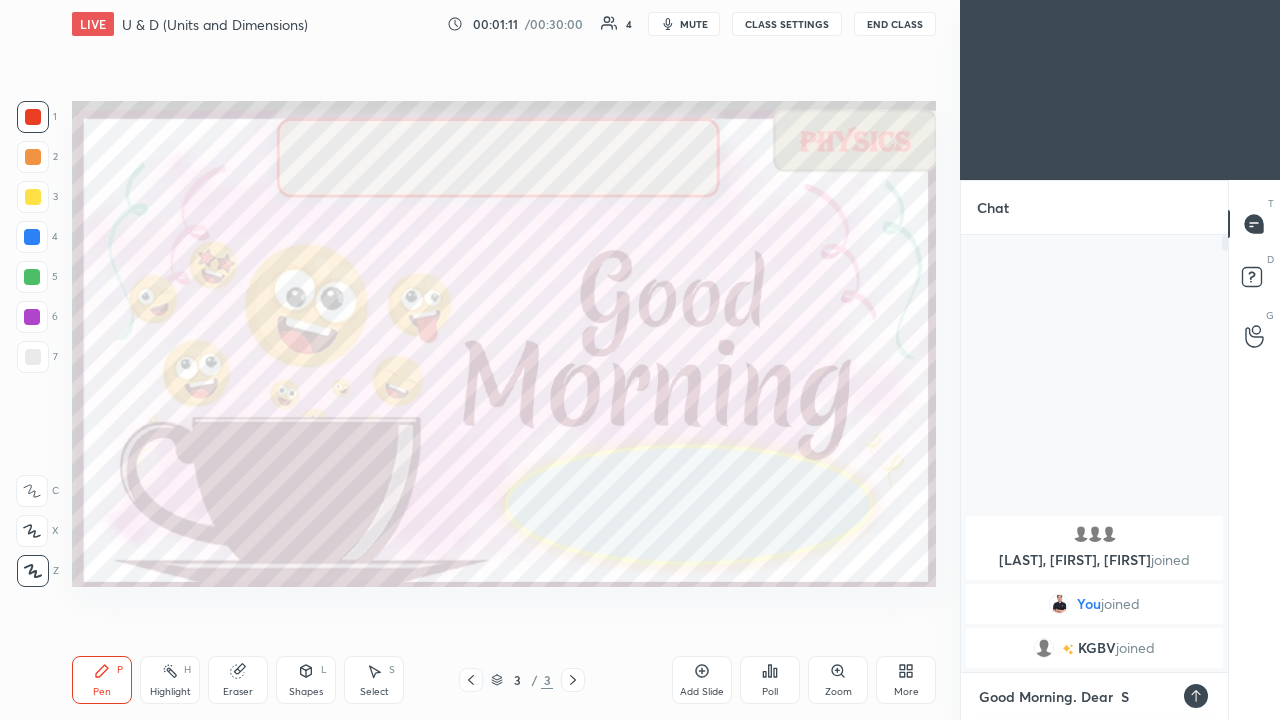 type on "x" 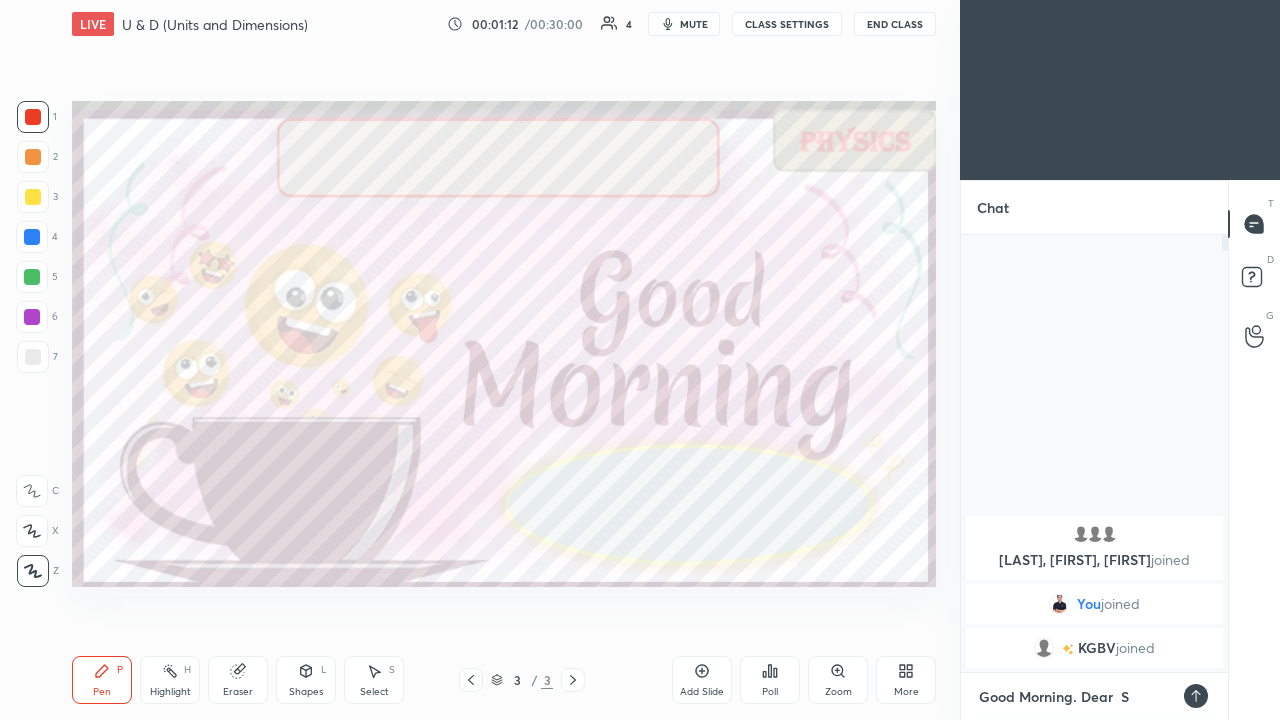 type on "Good Morning. Dear  S" 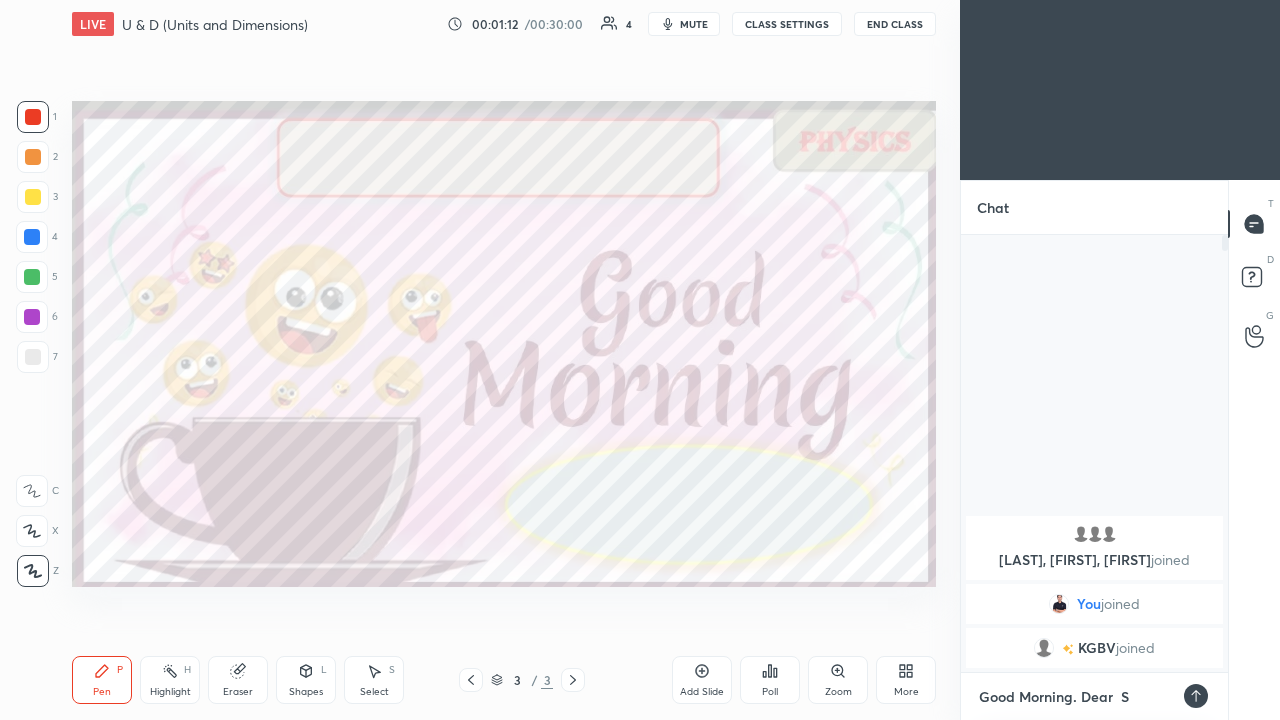 type on "x" 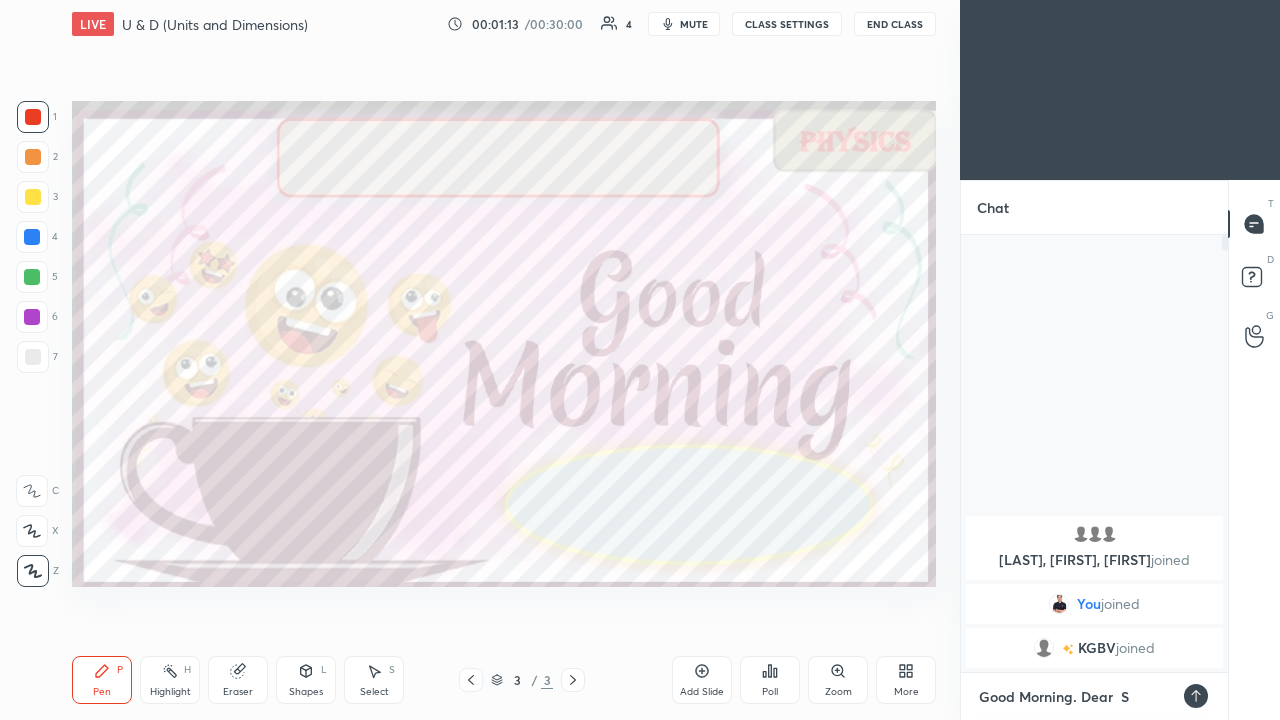 type on "Good Morning. Dear  [LAST]" 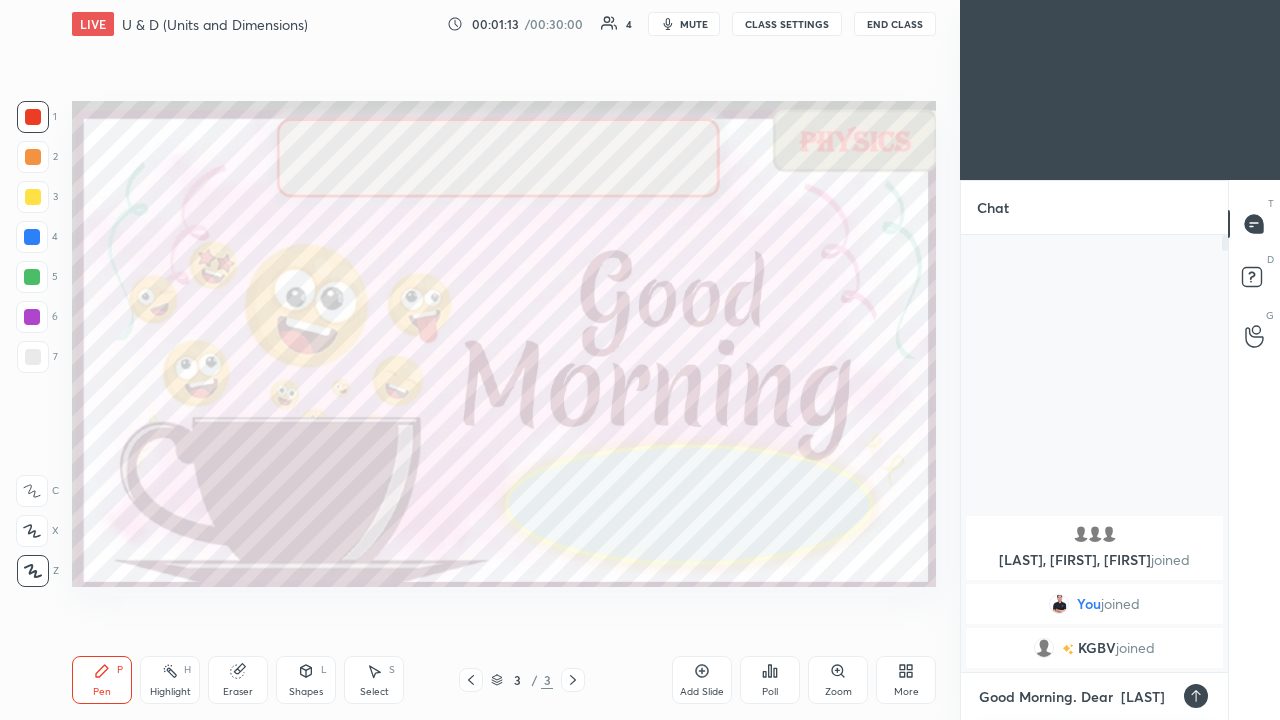 type on "x" 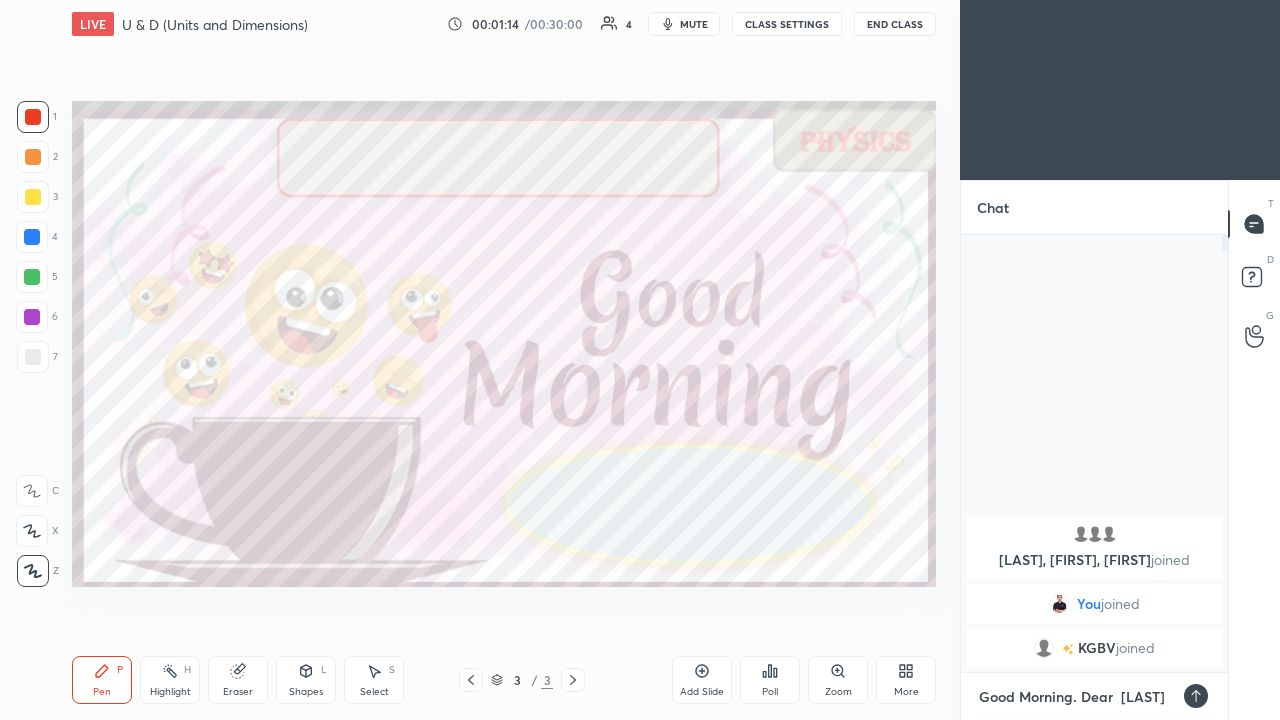 type on "Good Morning. Dear  Students" 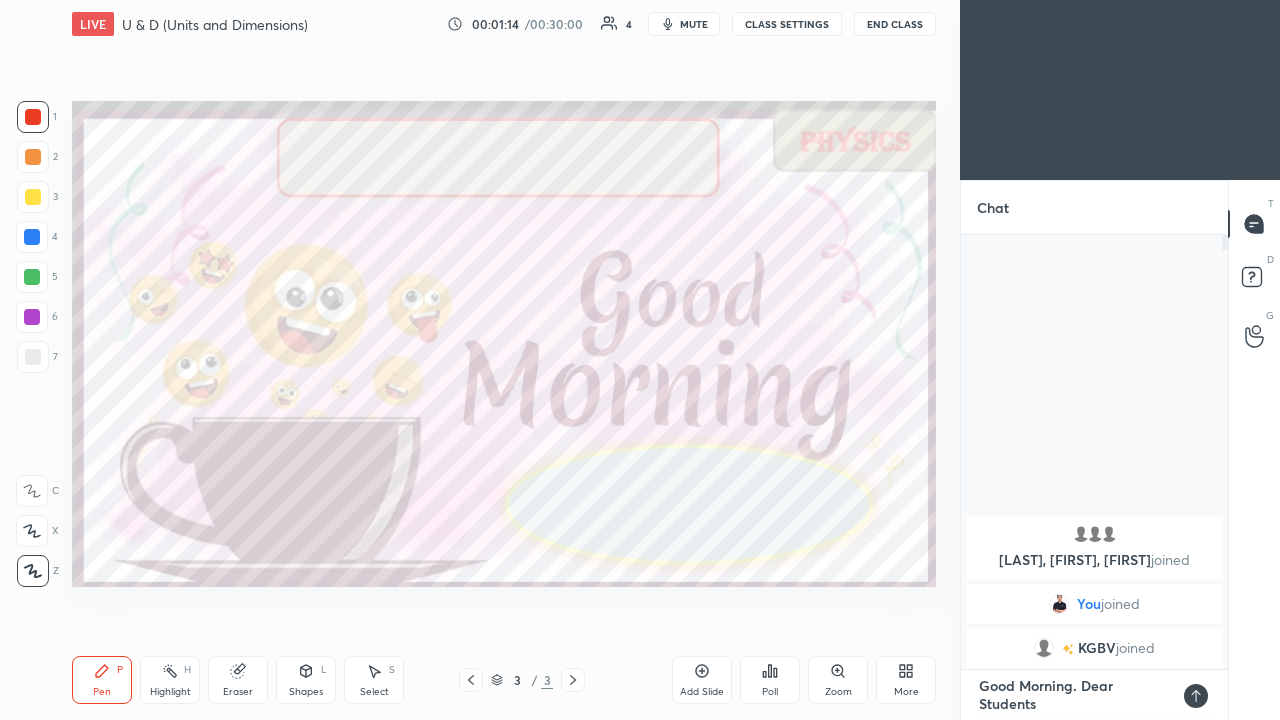 scroll, scrollTop: 0, scrollLeft: 0, axis: both 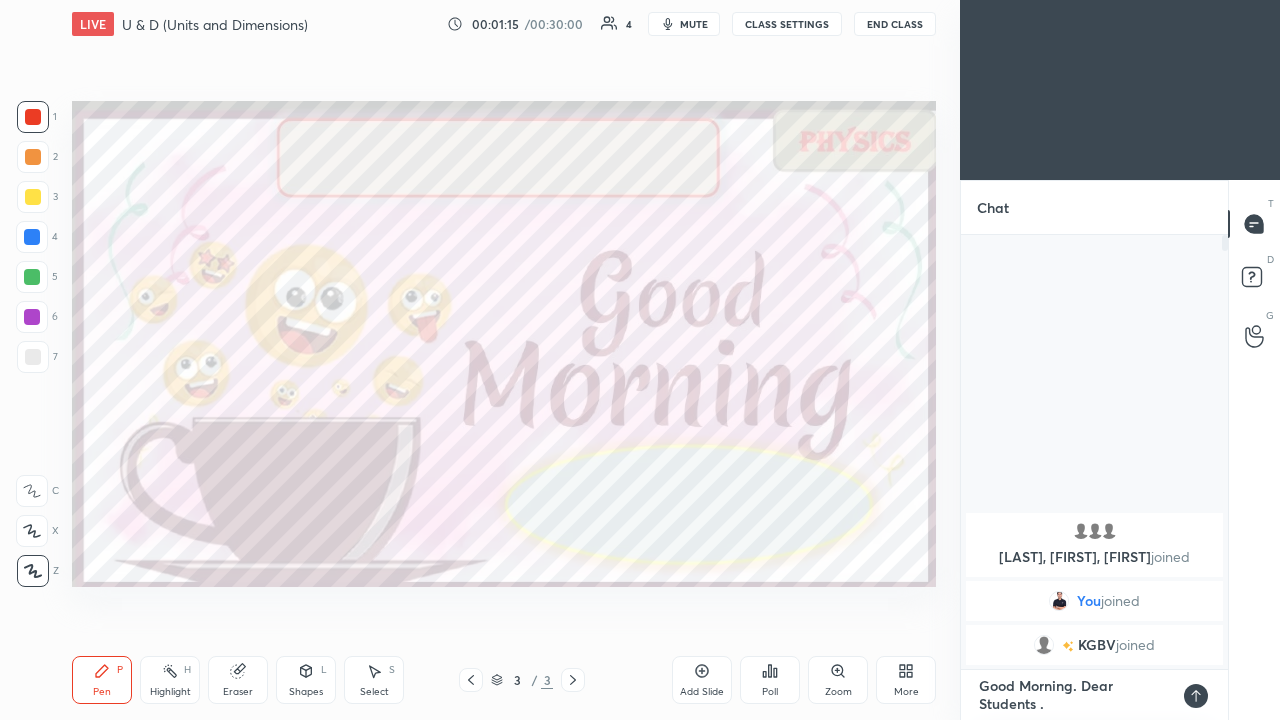 type on "Good Morning. Dear  Students." 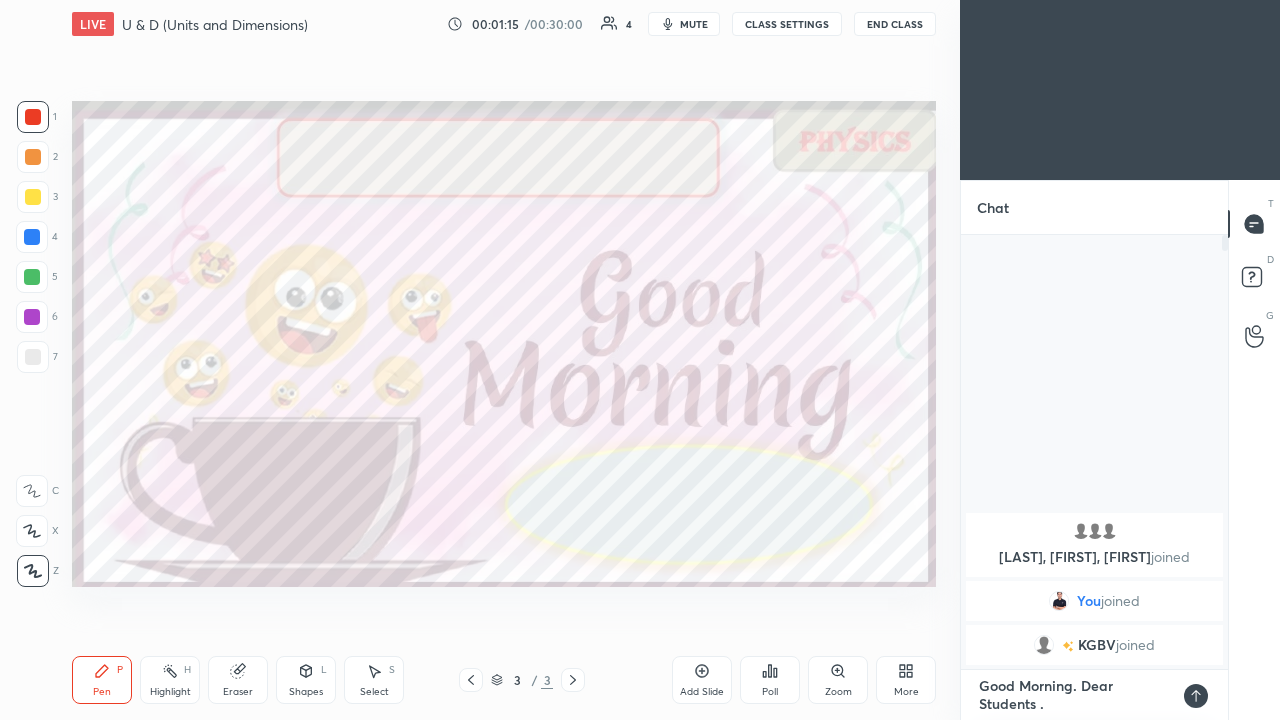 type on "x" 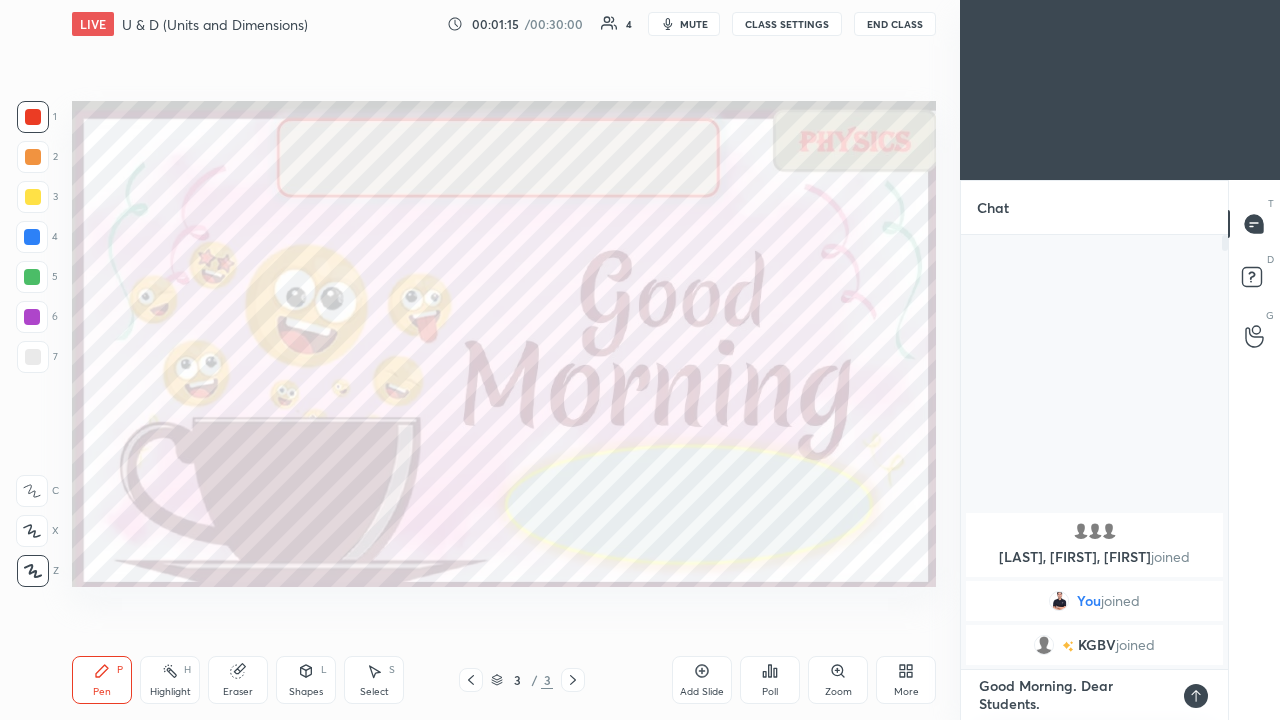 type on "Good Morning. Dear  Students.." 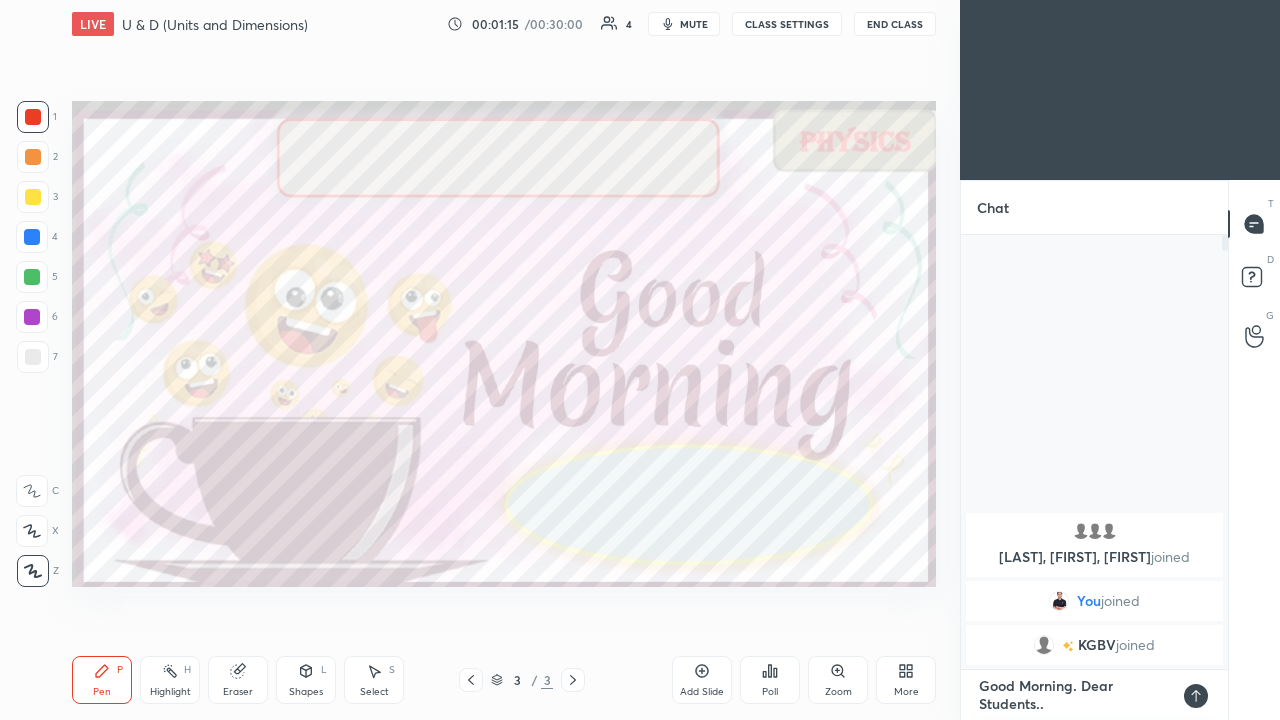 type on "x" 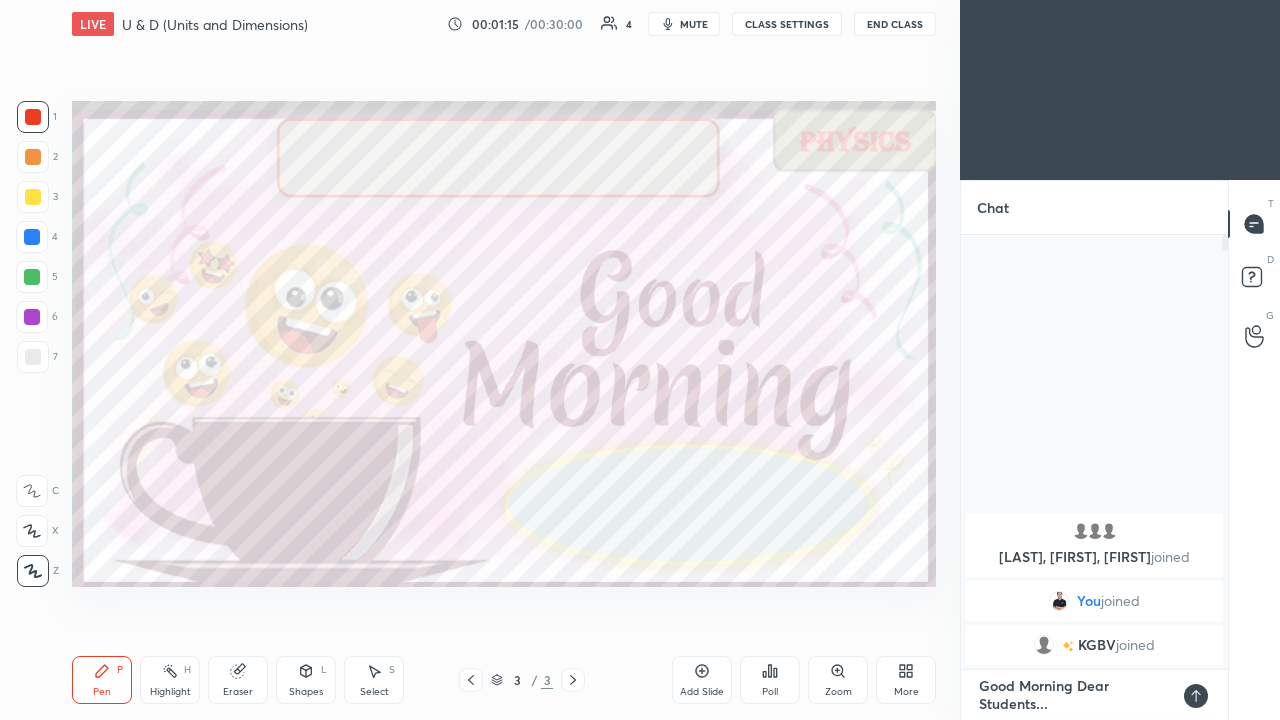 type on "x" 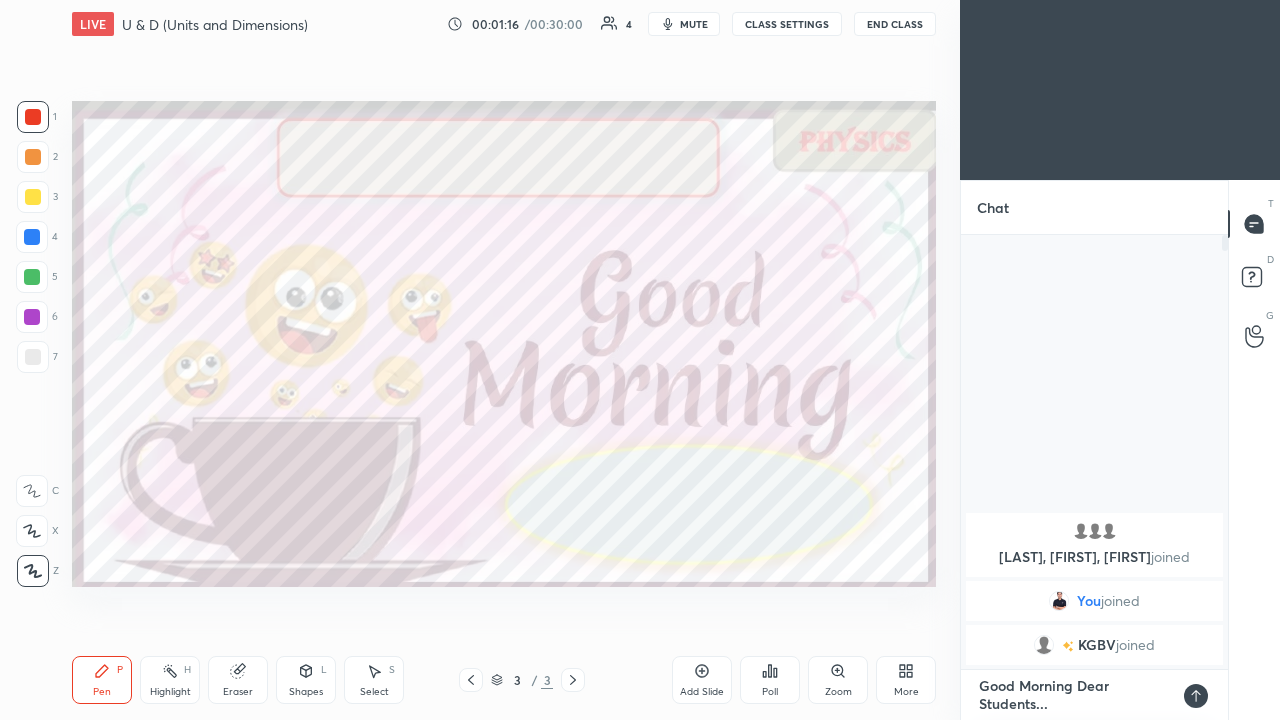 click on "Good Morning Dear  Students..." at bounding box center [1074, 695] 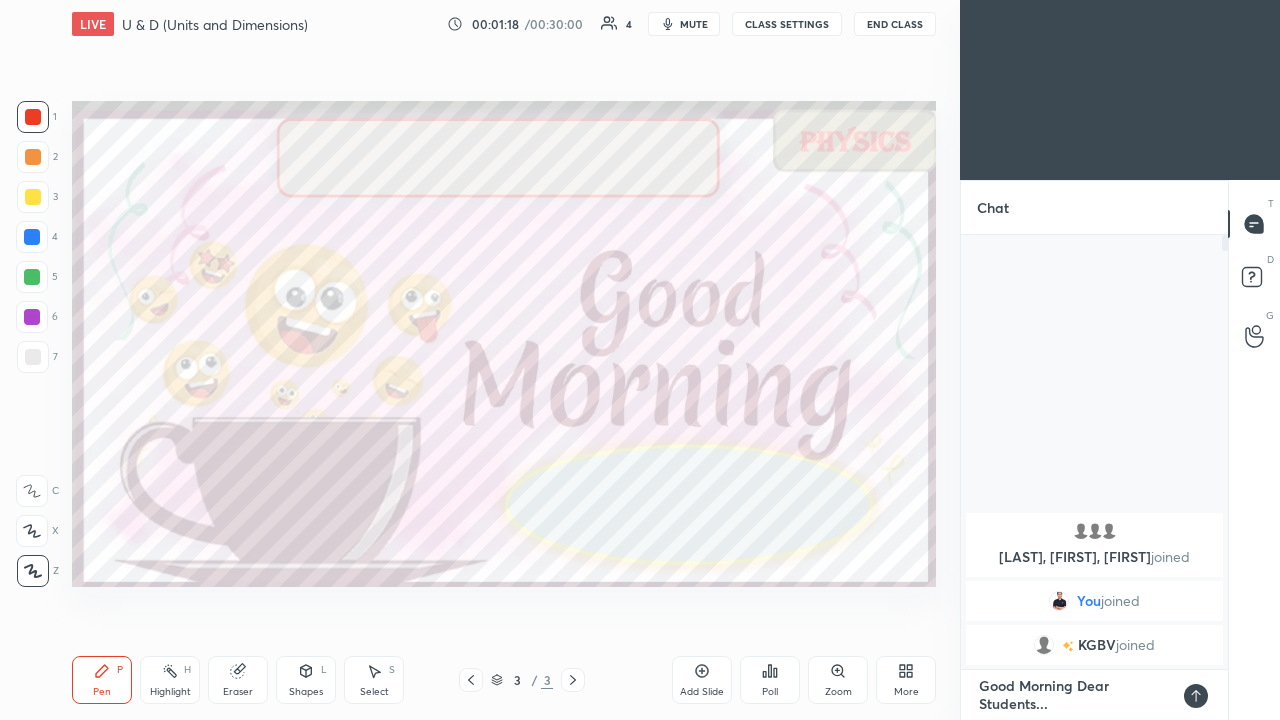 type on "Good Morning Dear  Students..." 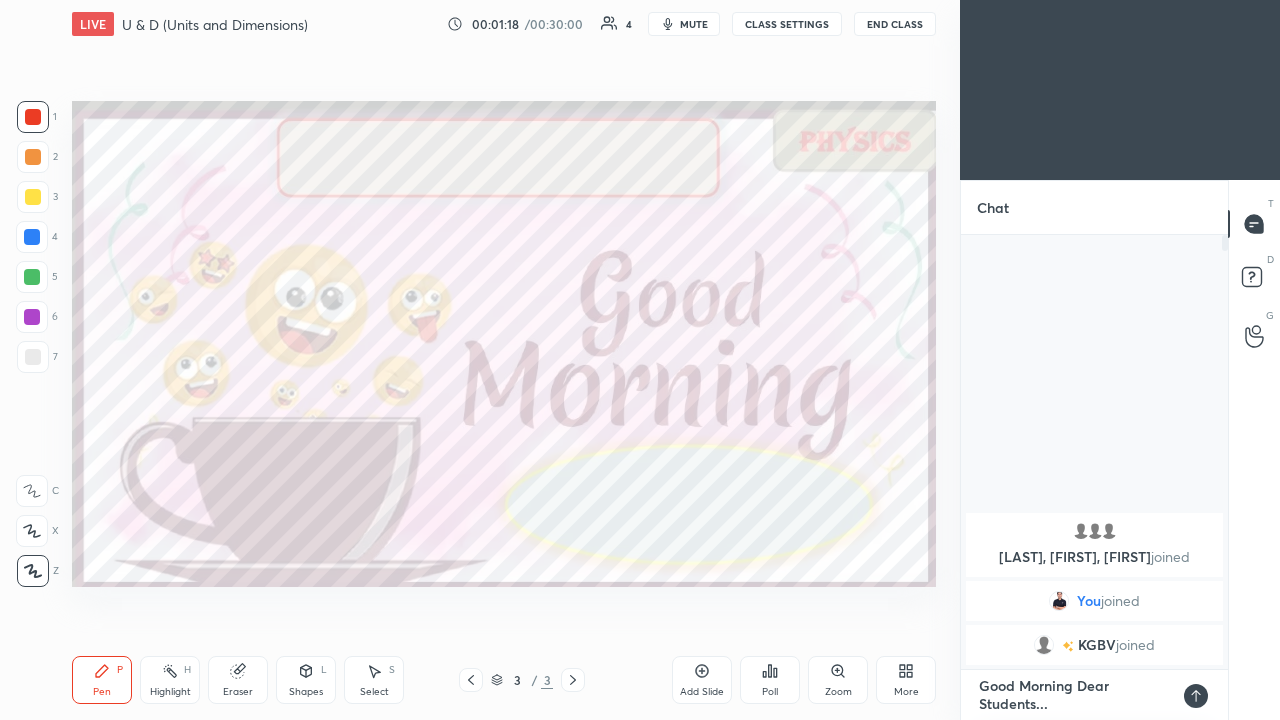 type on "x" 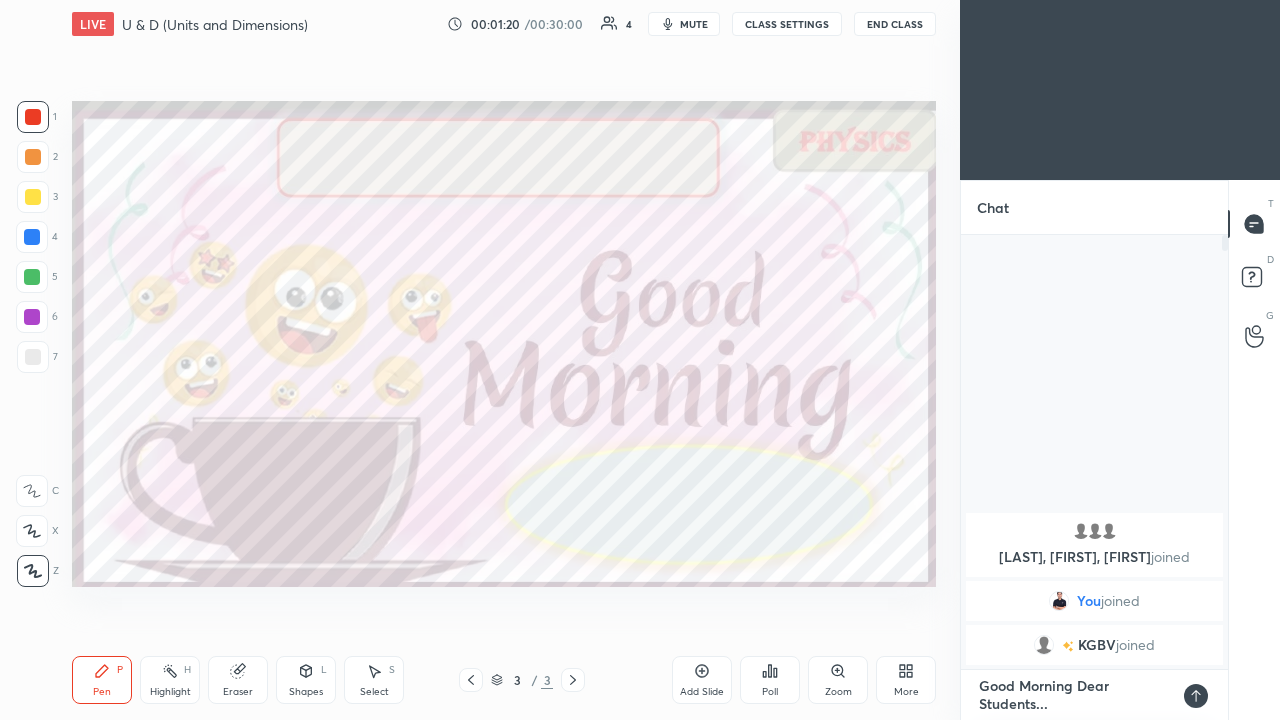type 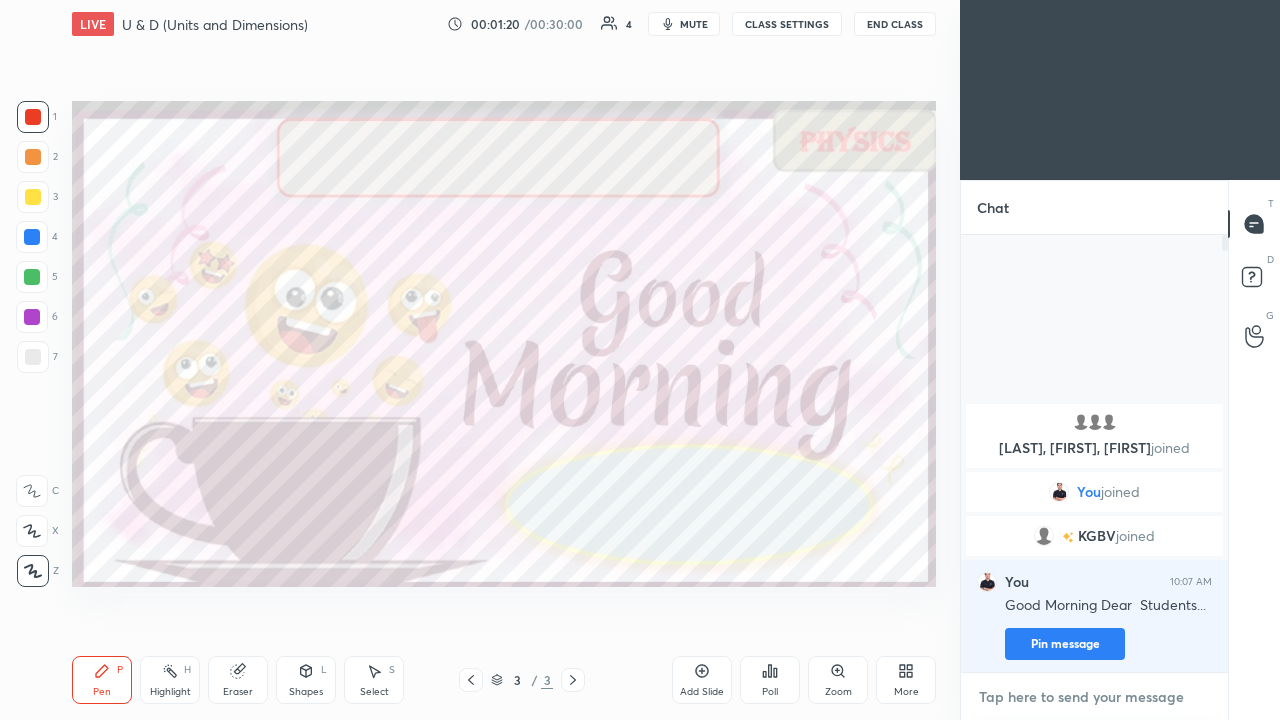 scroll, scrollTop: 7, scrollLeft: 7, axis: both 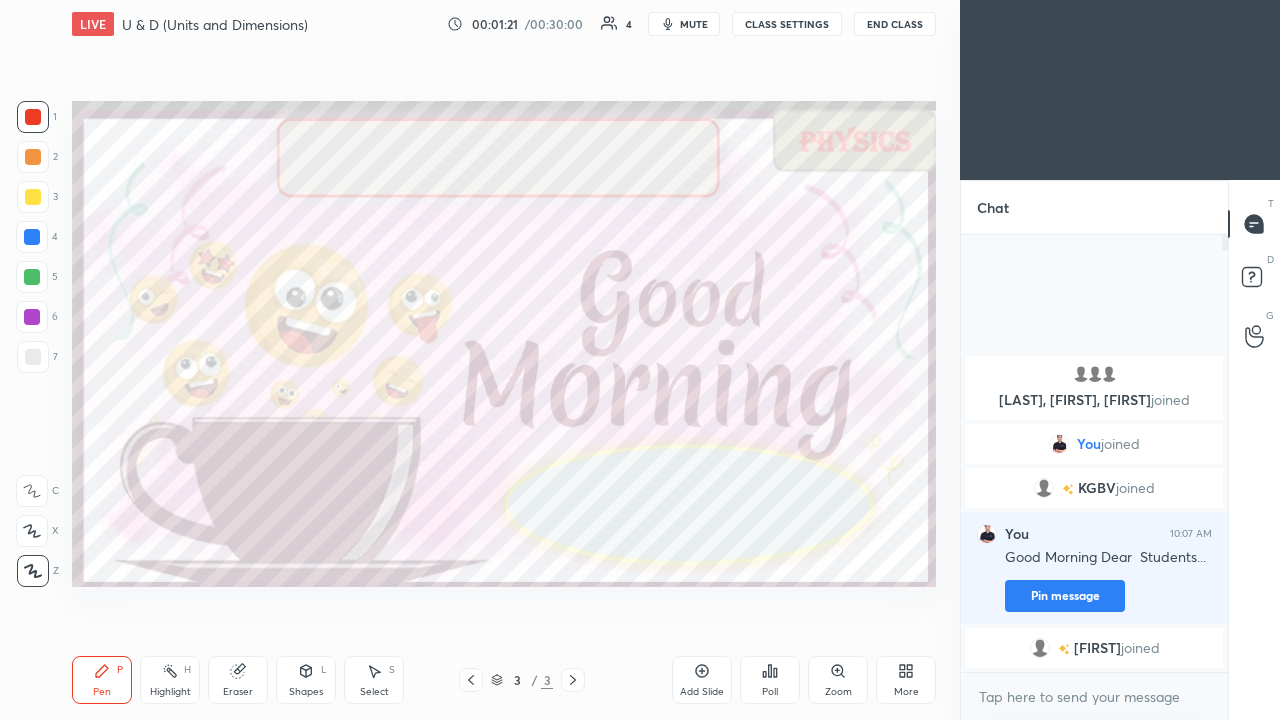 click on "Add Slide Poll Zoom More" at bounding box center [804, 680] 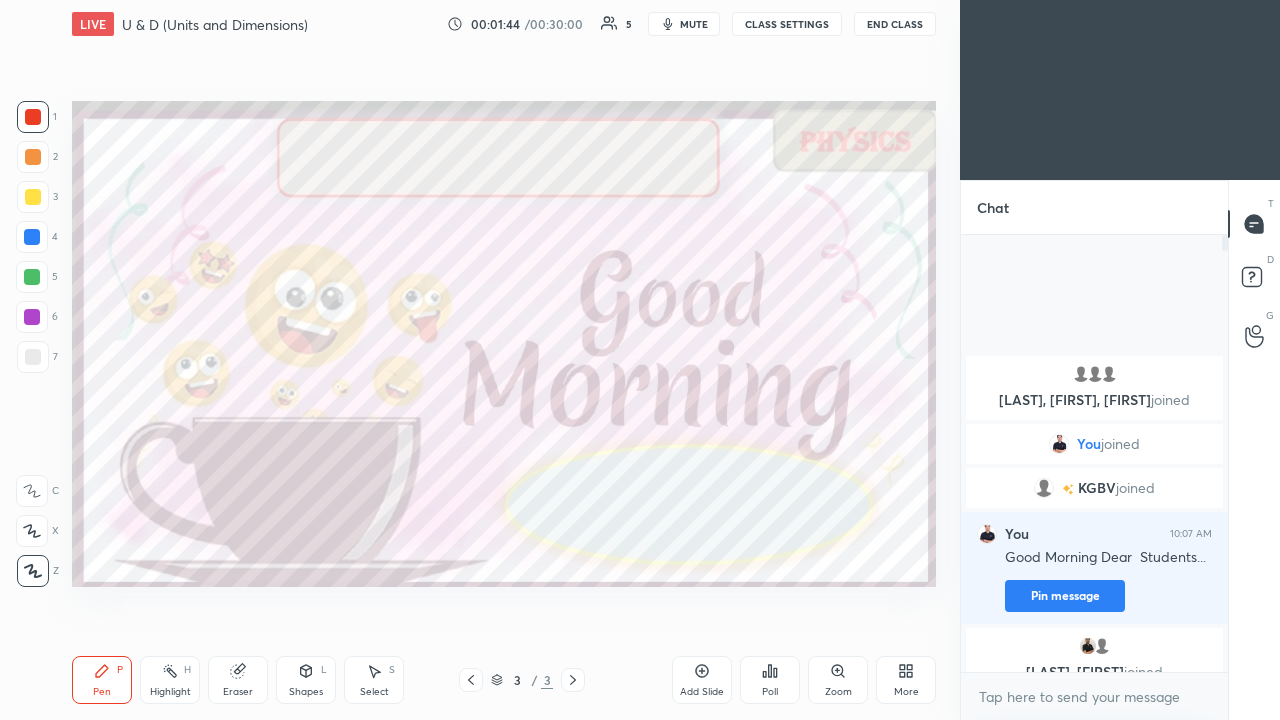 click 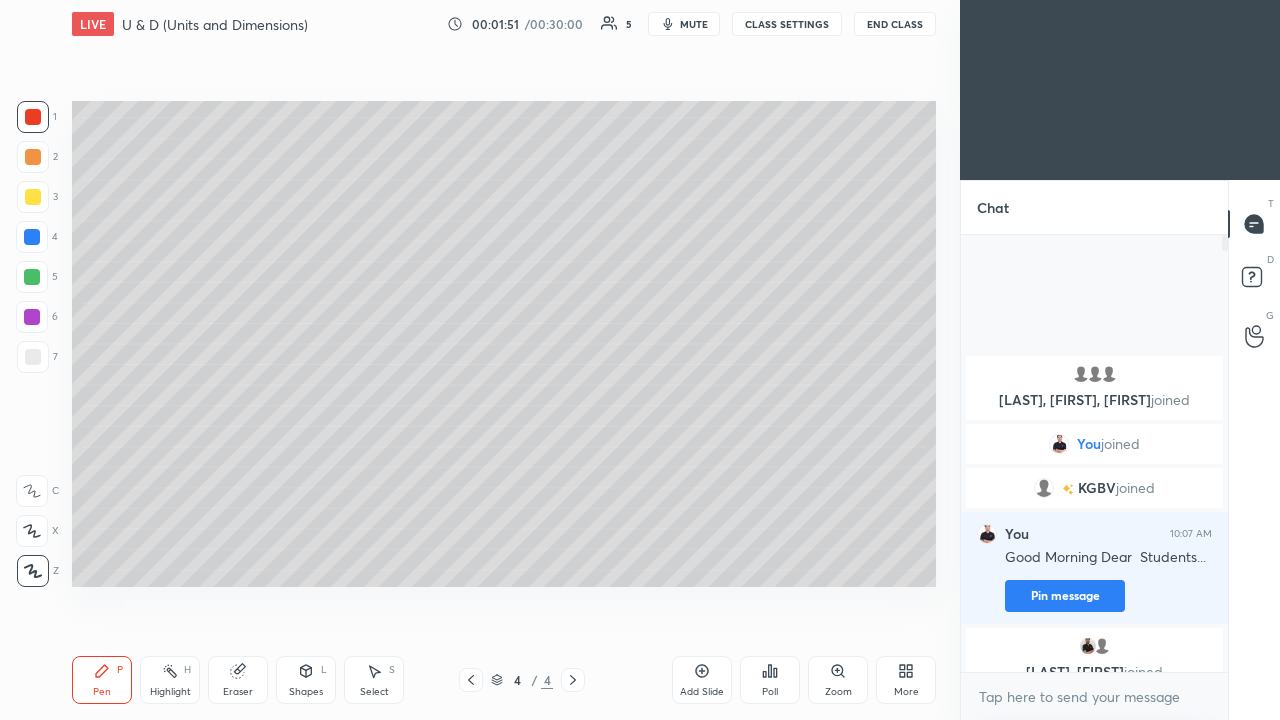 click at bounding box center [33, 157] 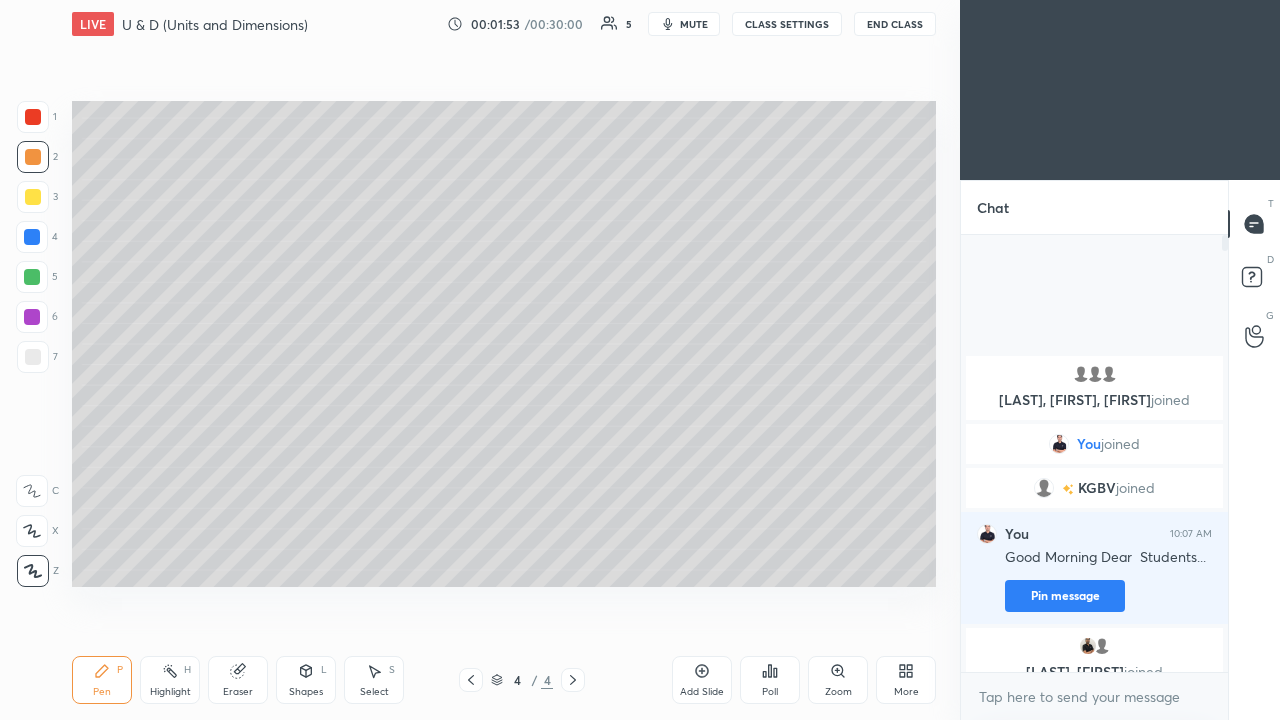 click at bounding box center [33, 357] 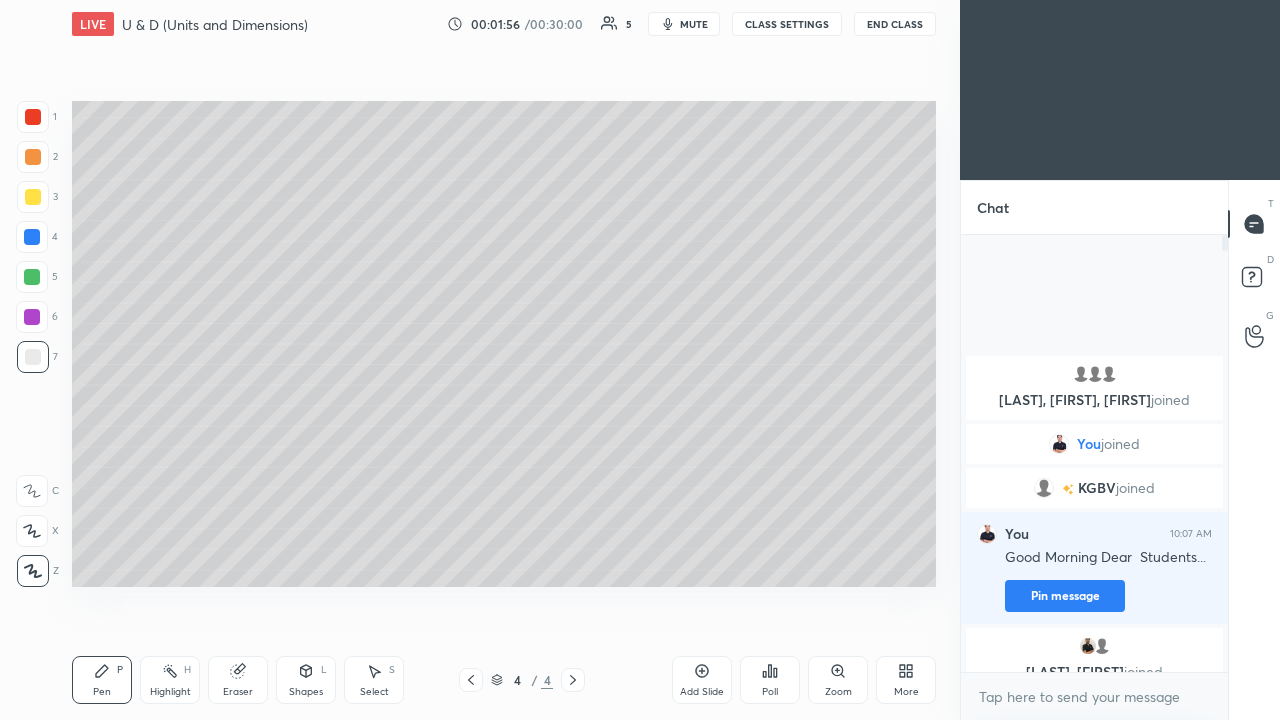 click at bounding box center [33, 157] 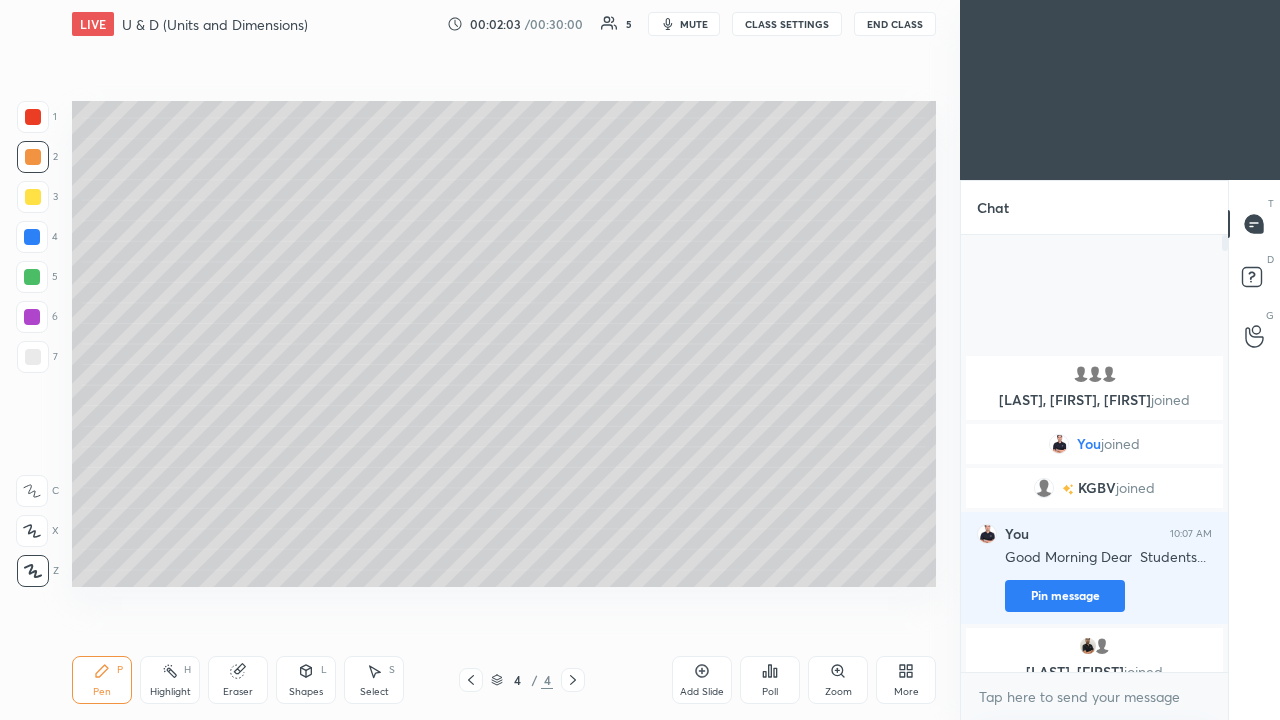 click at bounding box center [33, 357] 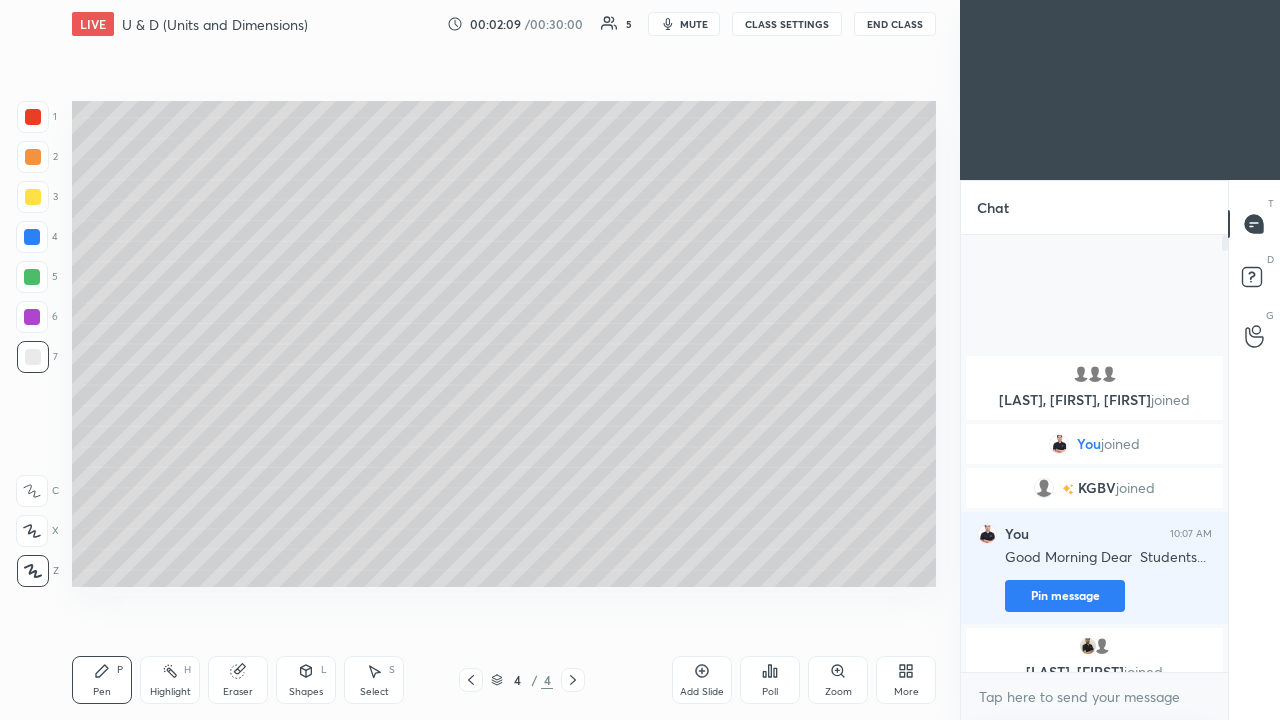 click on "Eraser" at bounding box center (238, 680) 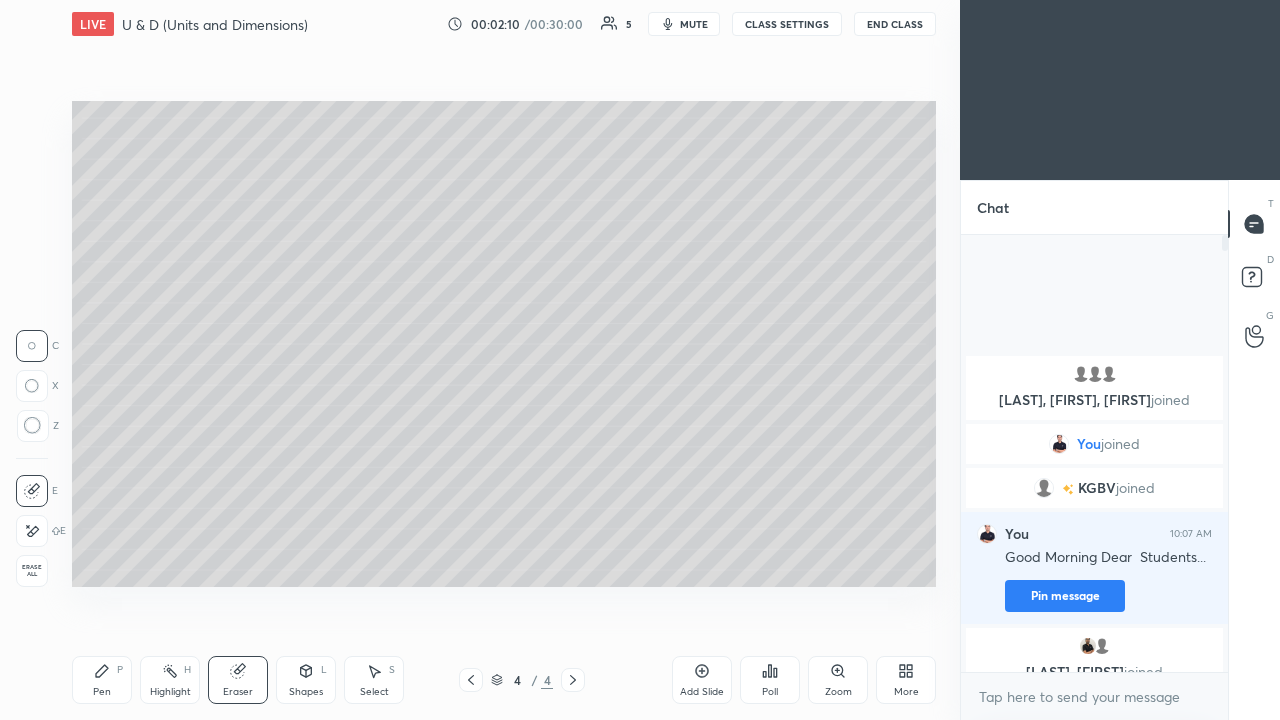click on "Erase all" at bounding box center [32, 571] 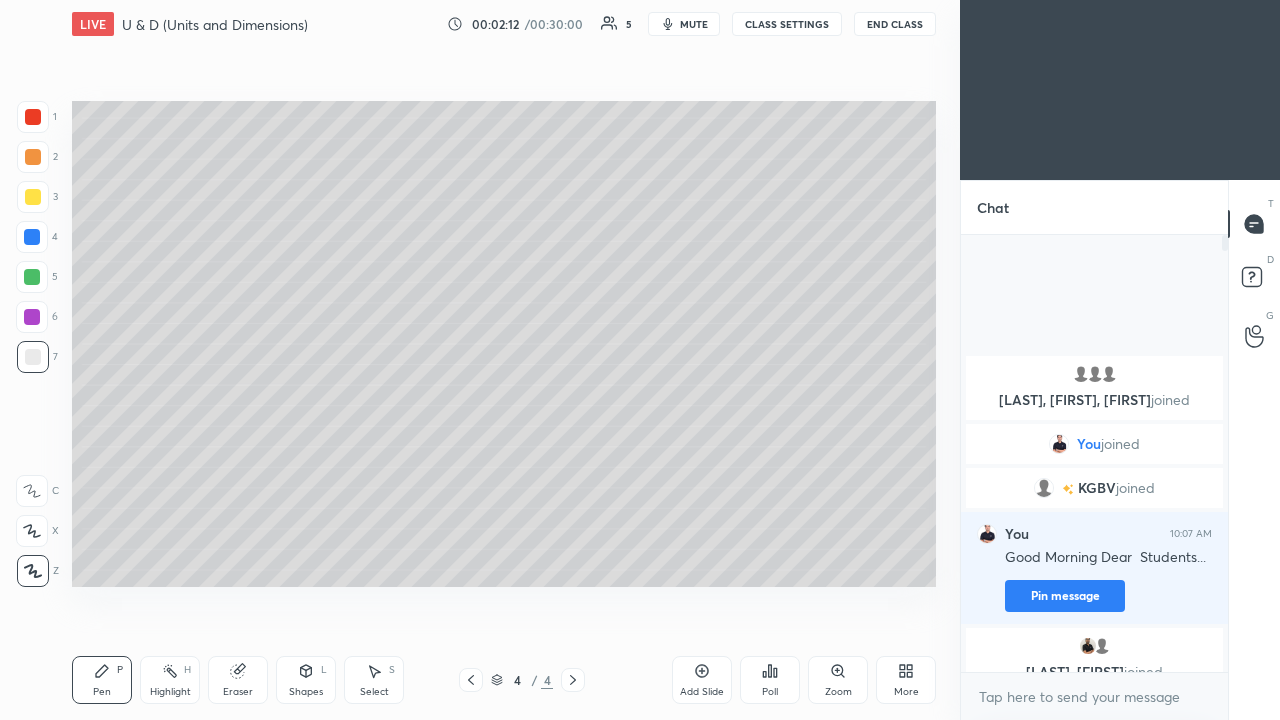 click at bounding box center (33, 157) 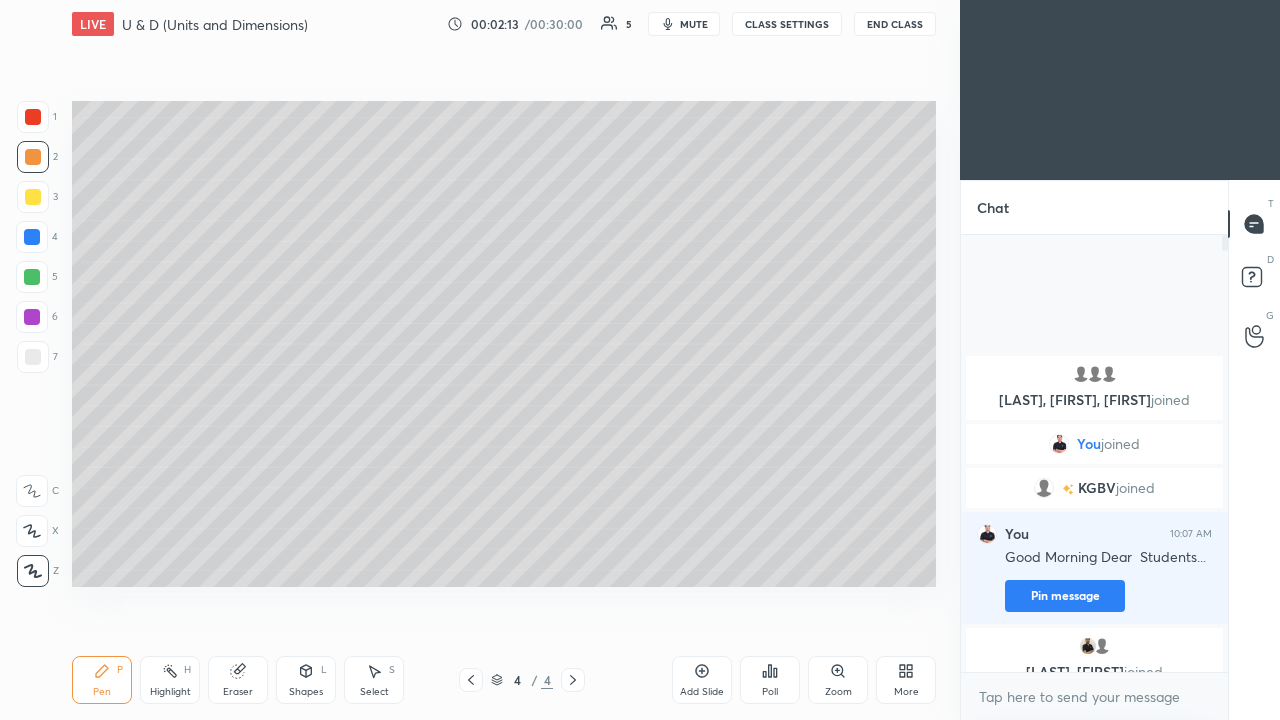 click at bounding box center (33, 117) 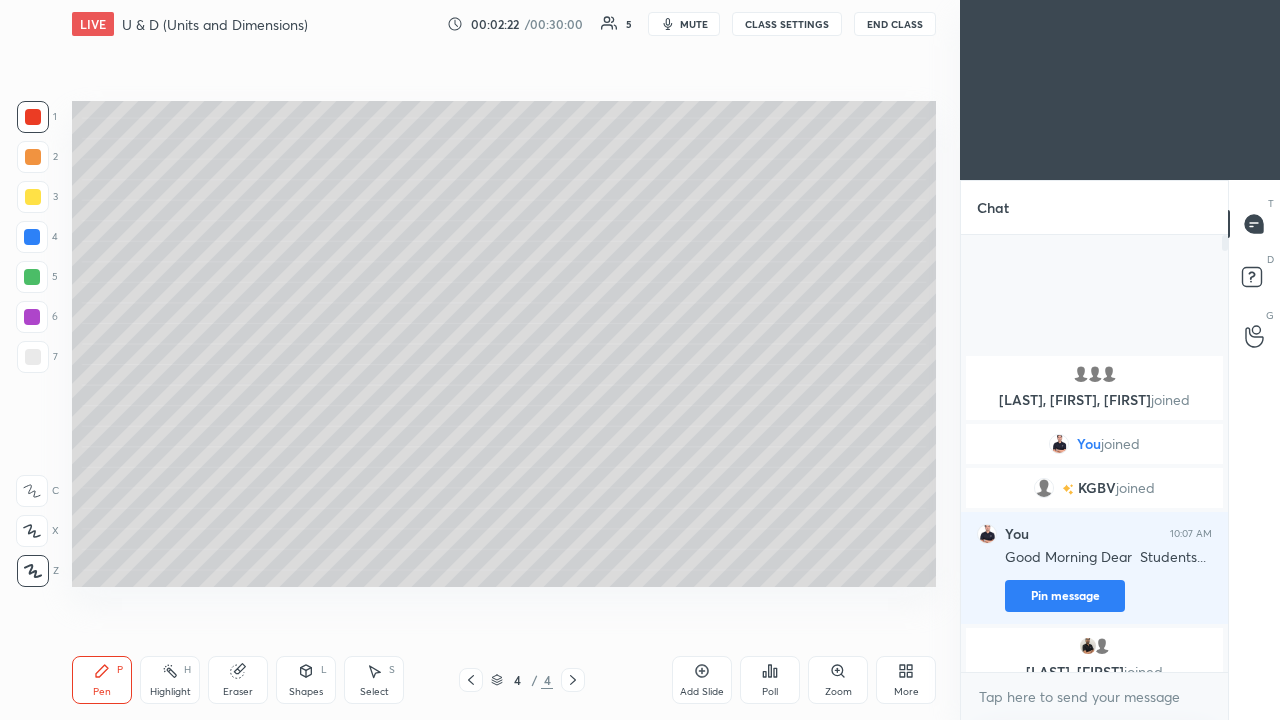 click at bounding box center [33, 197] 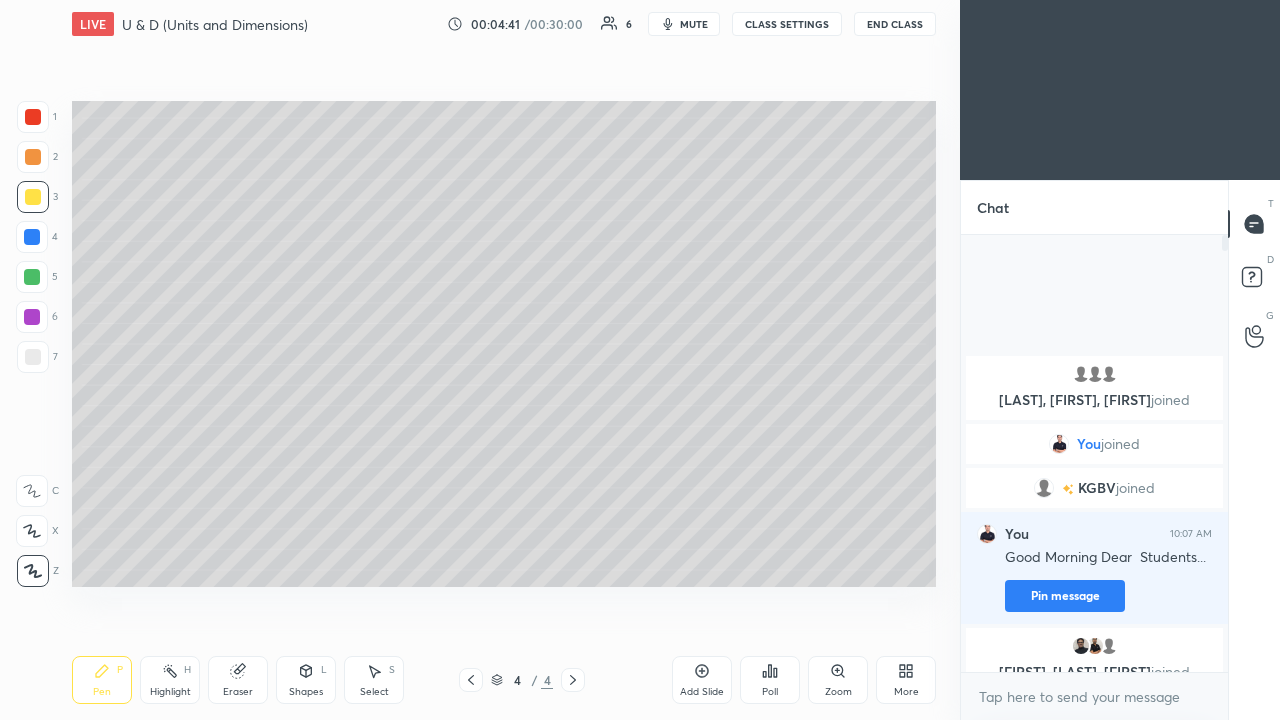 click at bounding box center (33, 357) 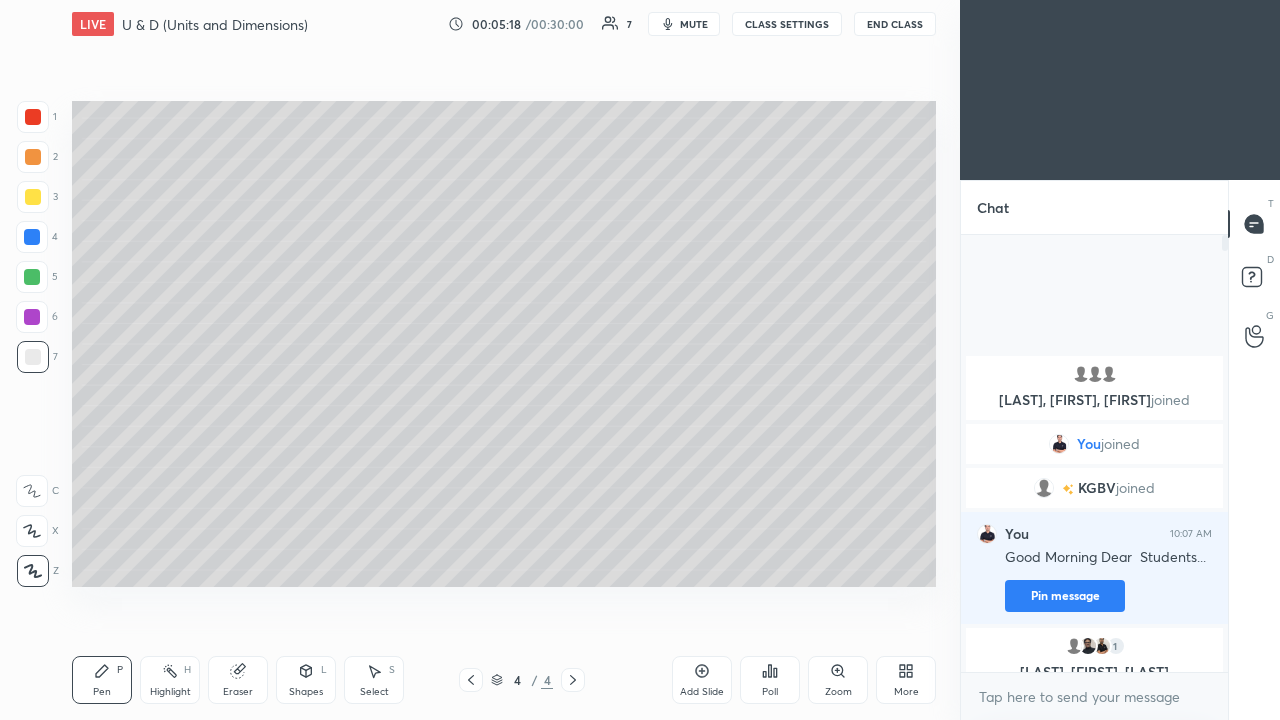 click 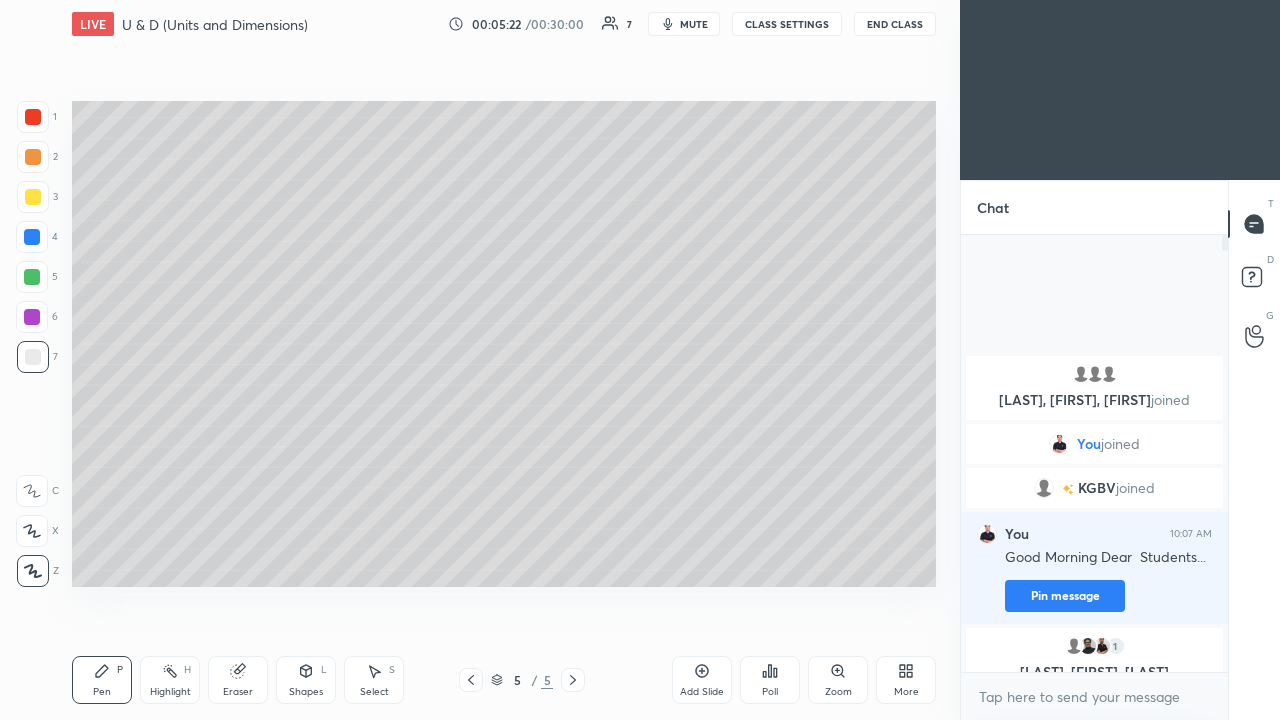 click at bounding box center [33, 157] 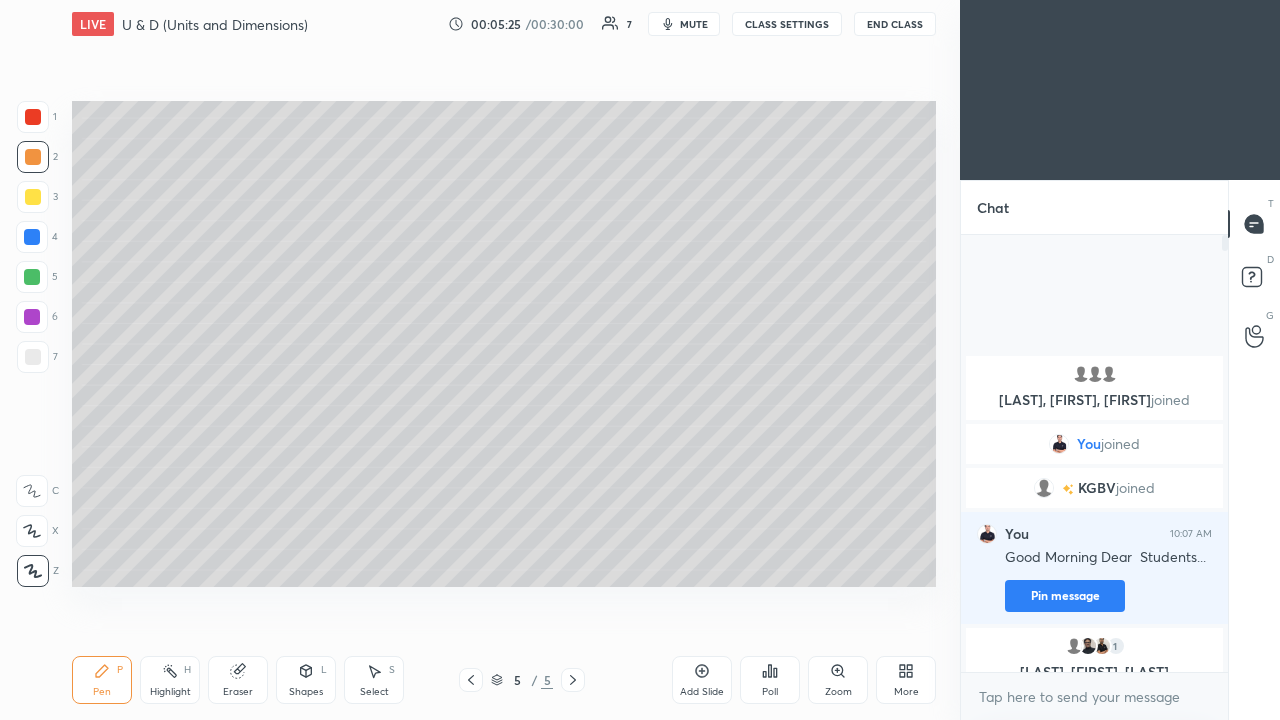 click 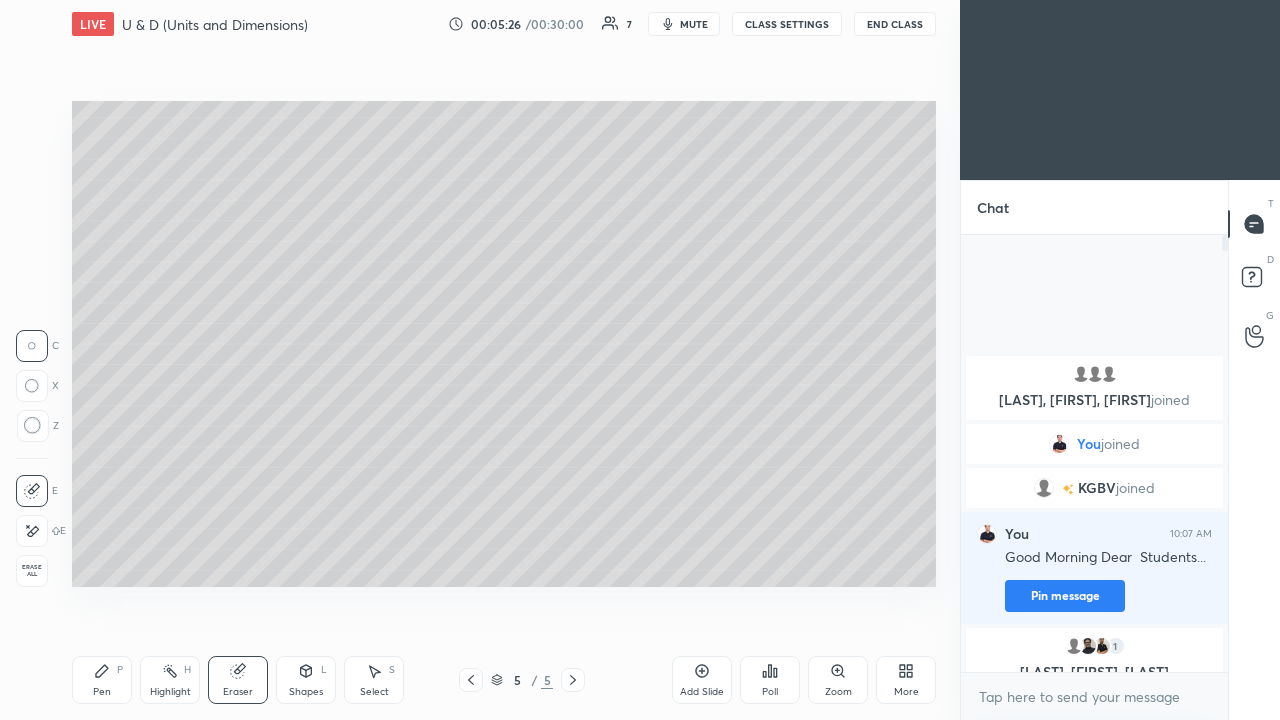 click on "Erase all" at bounding box center (32, 571) 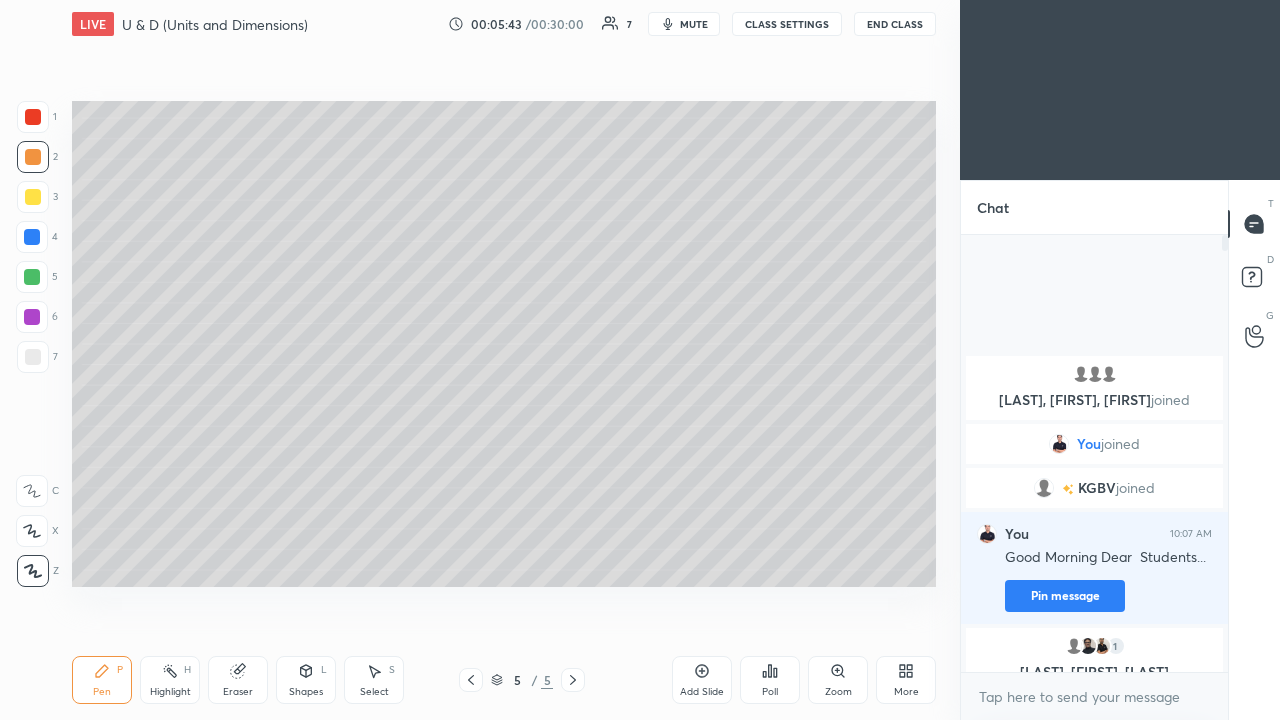 click 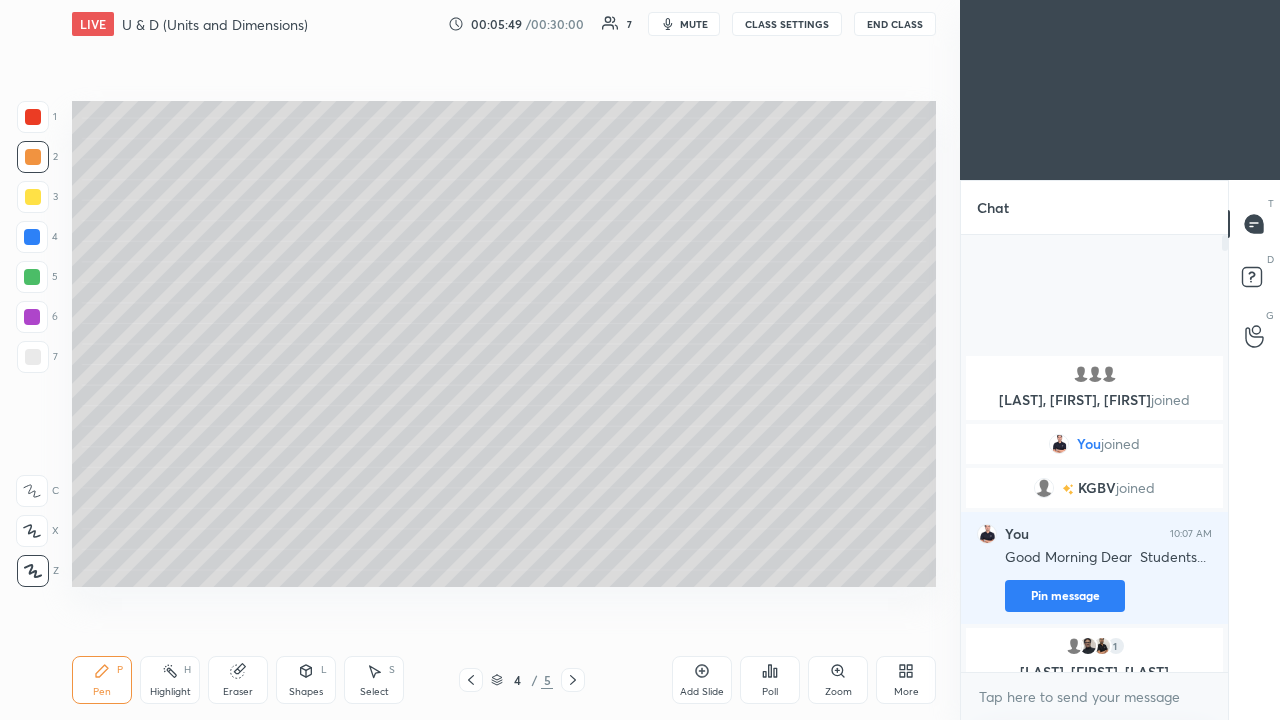 click 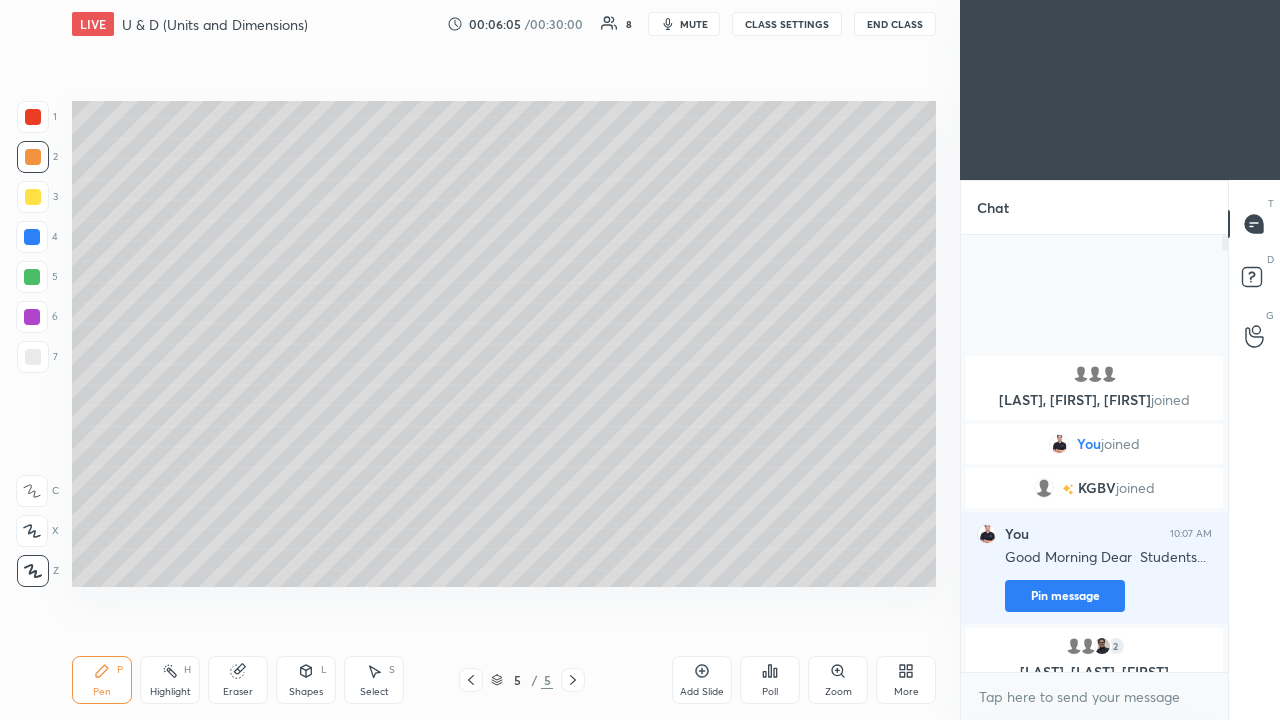 click at bounding box center [33, 197] 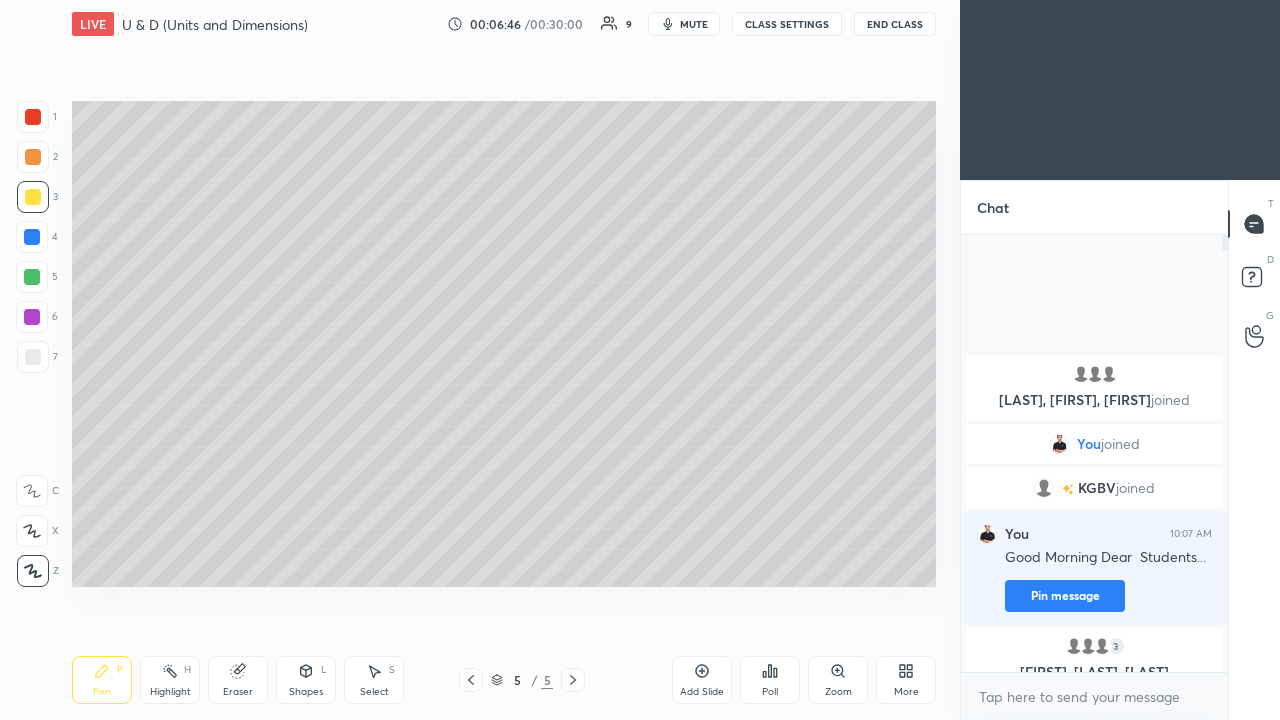 click 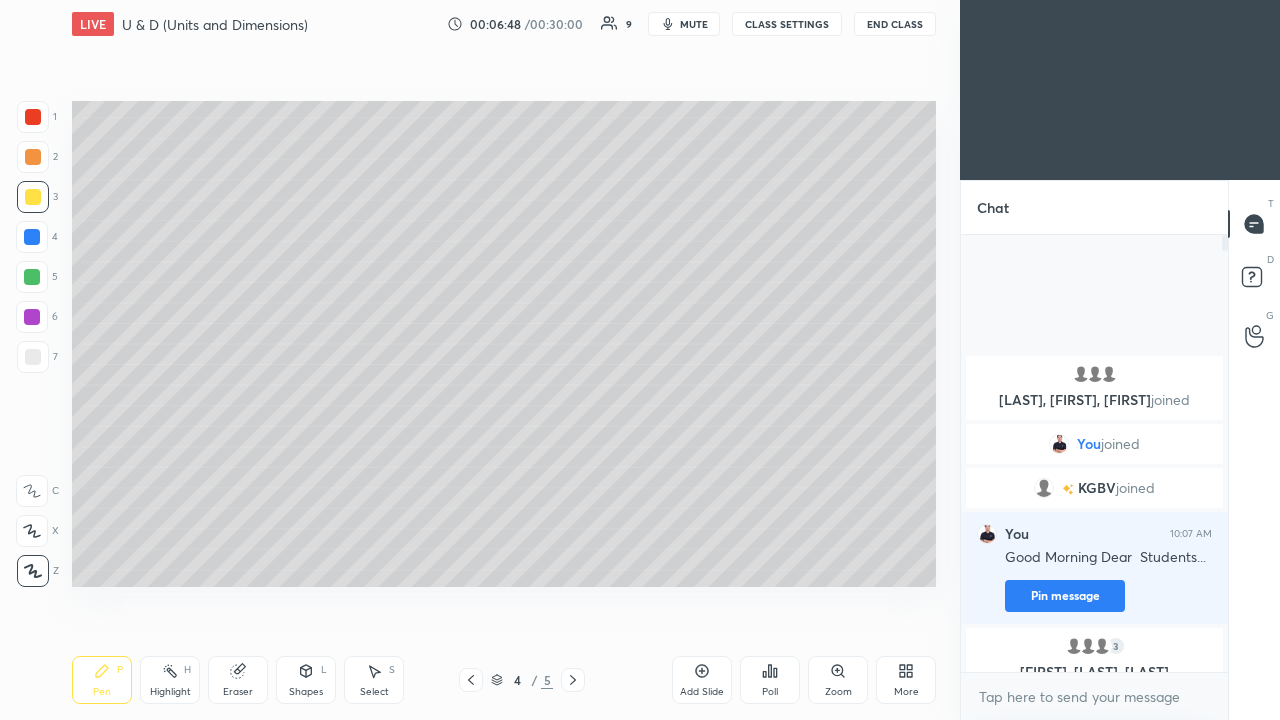 click at bounding box center (33, 357) 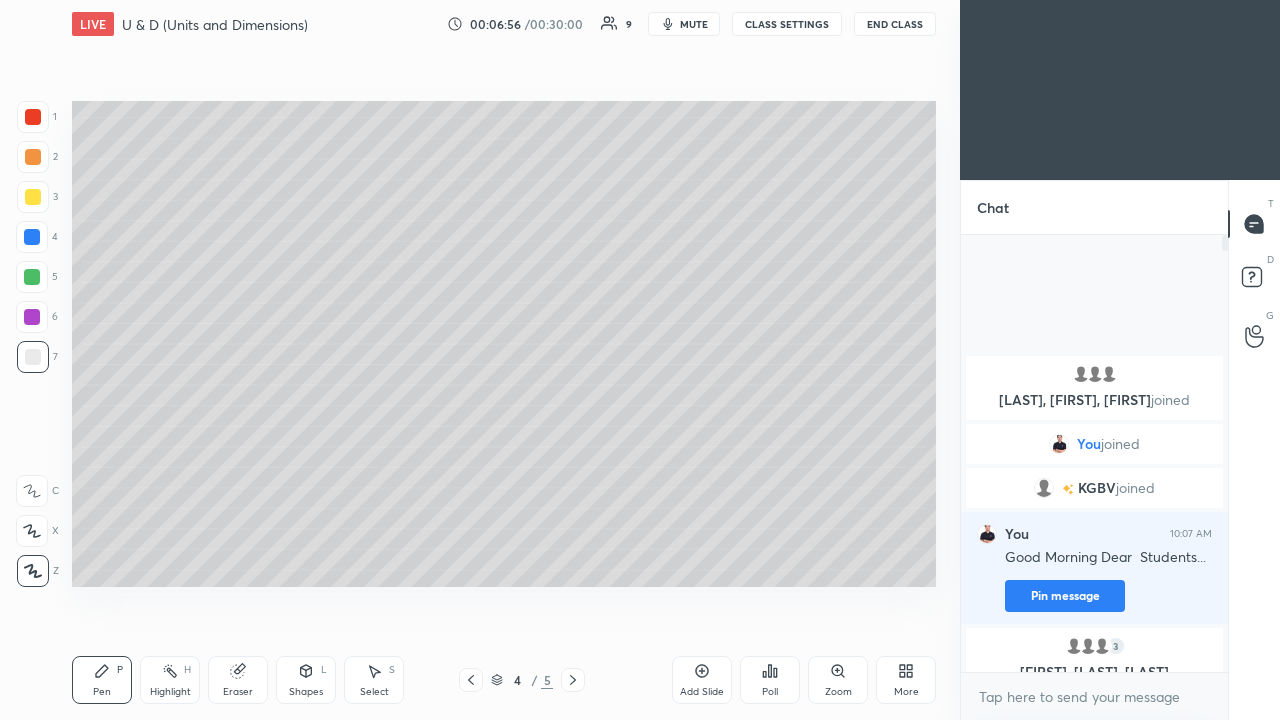 click 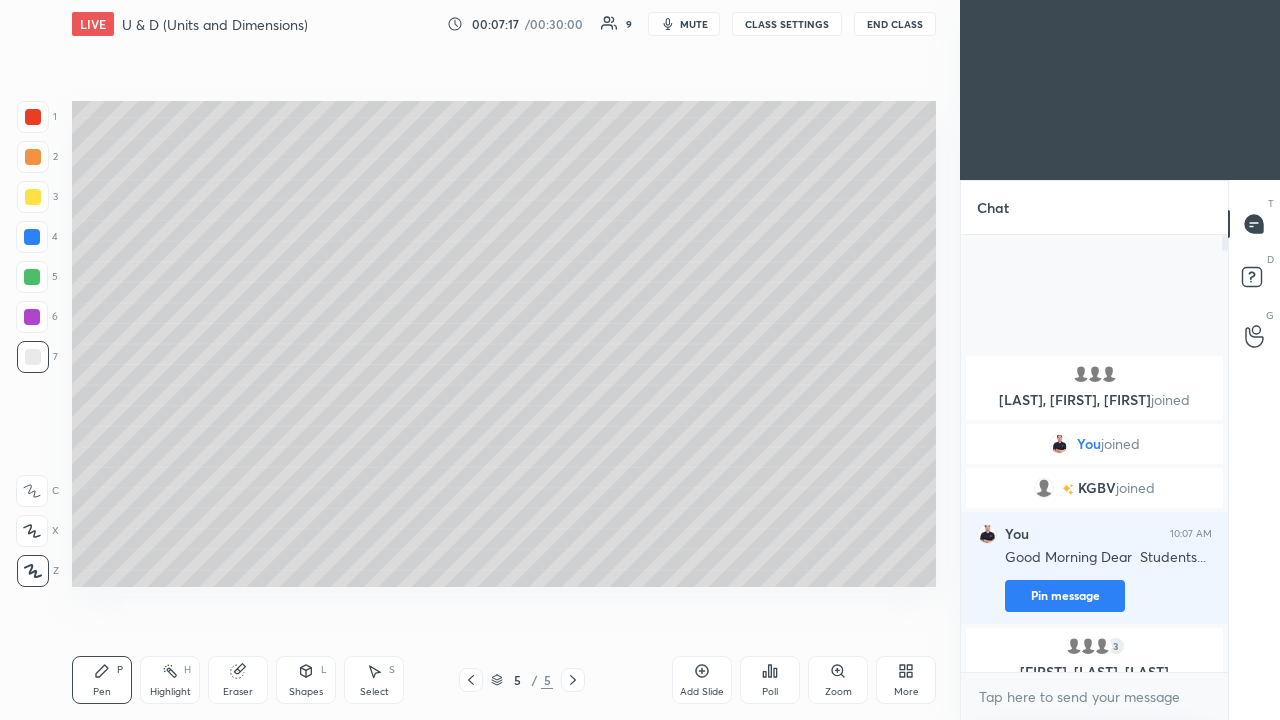 click 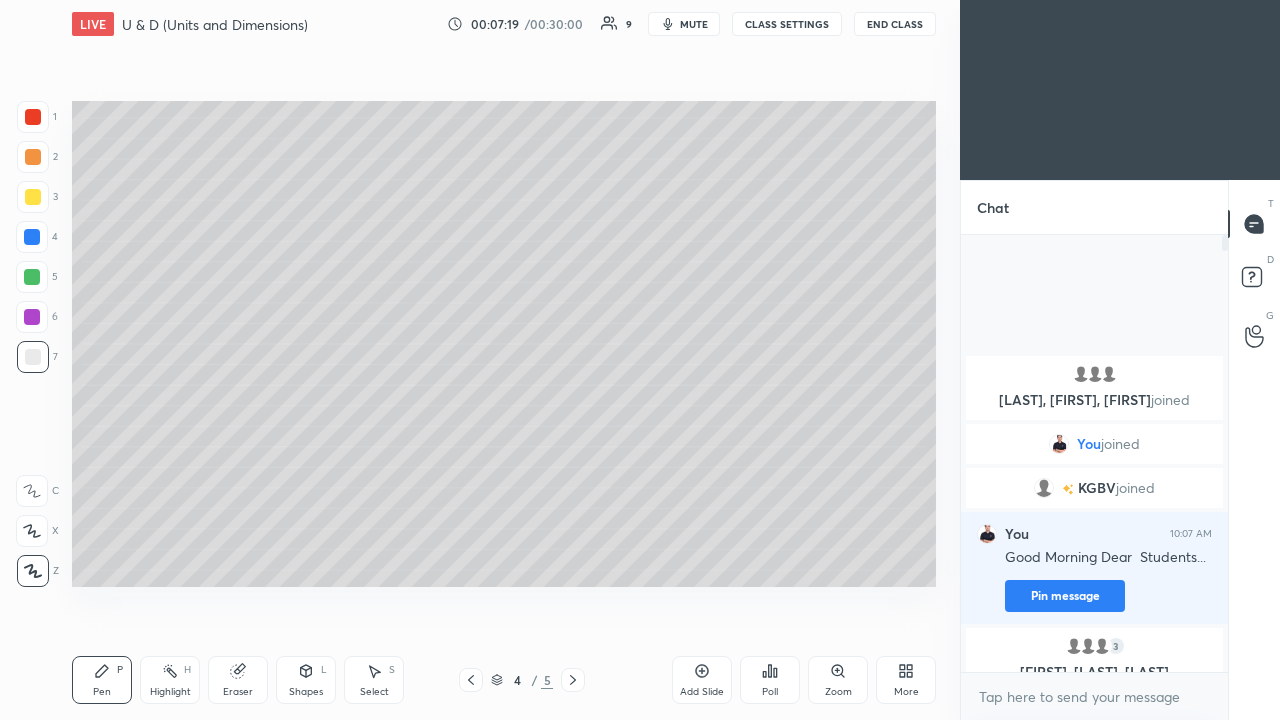 click at bounding box center [32, 317] 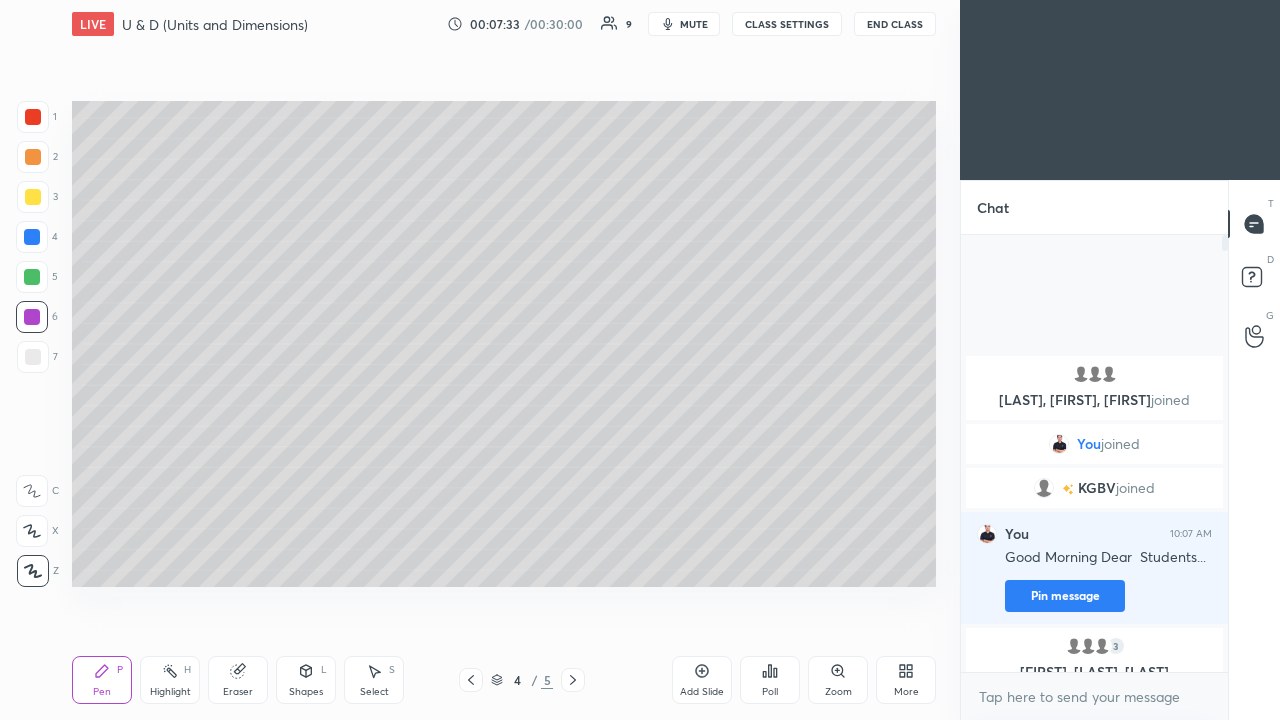 click at bounding box center [573, 680] 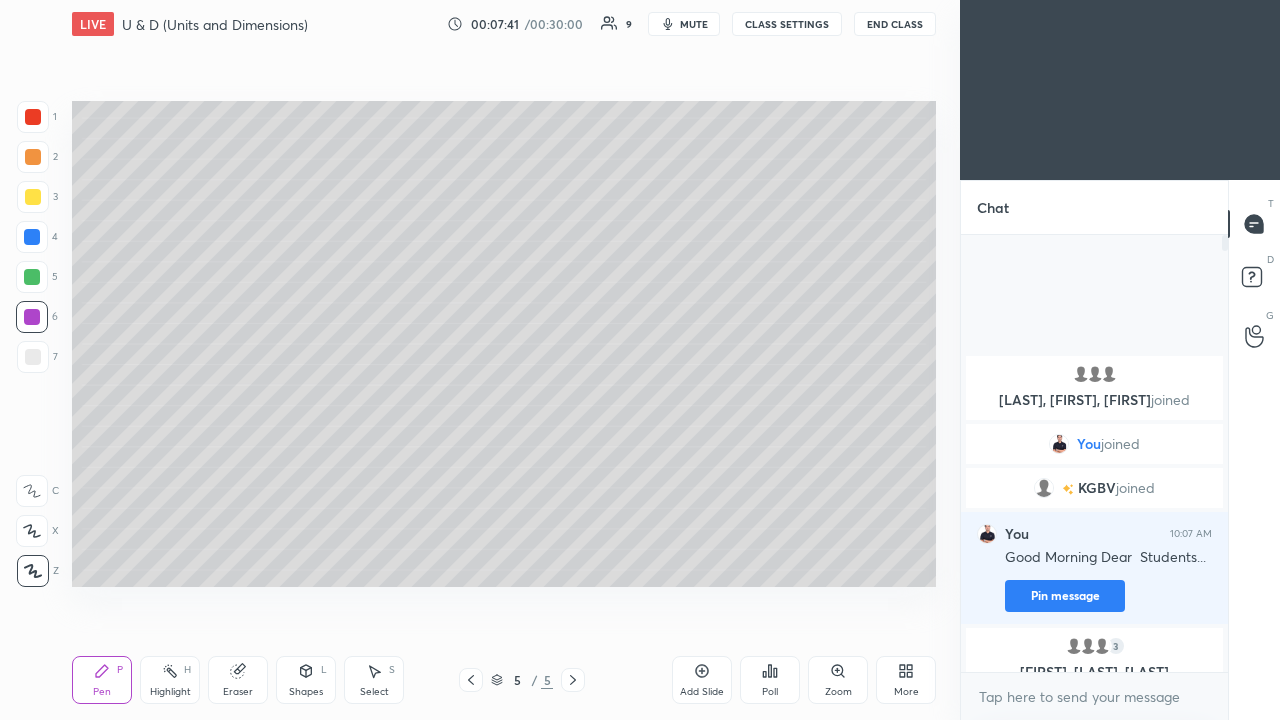 click 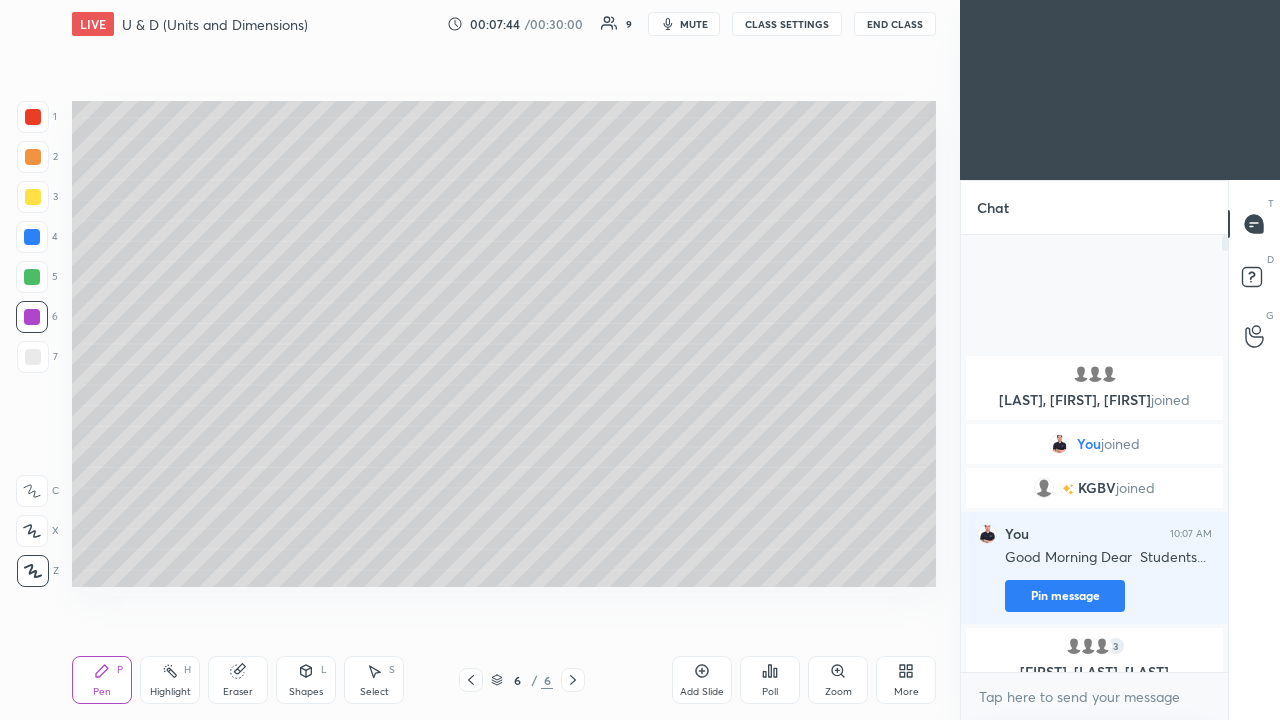 click at bounding box center [33, 197] 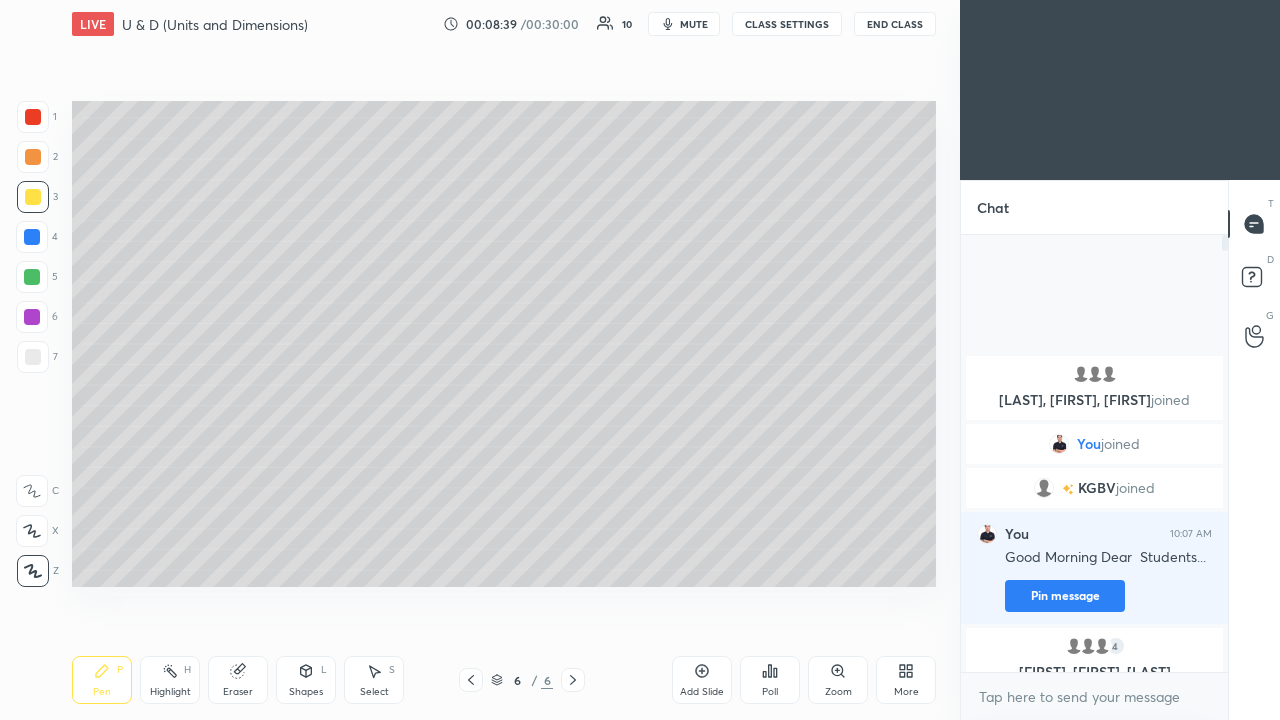 click 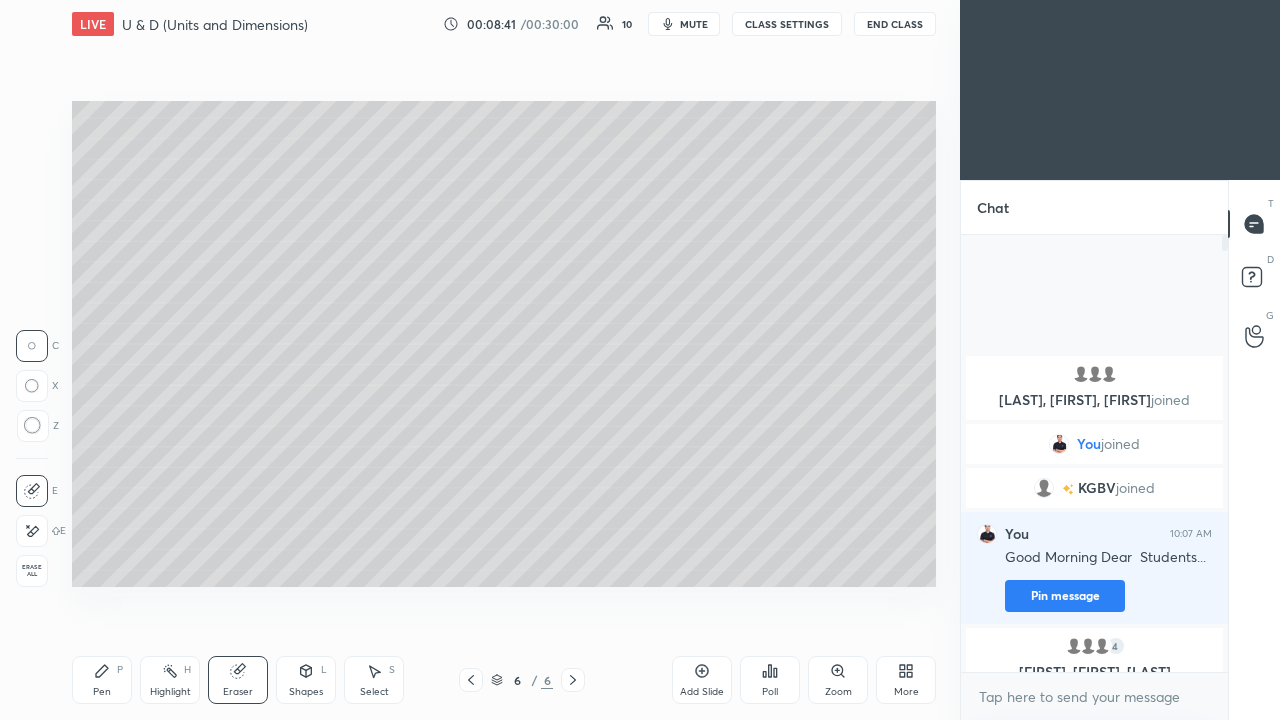 click 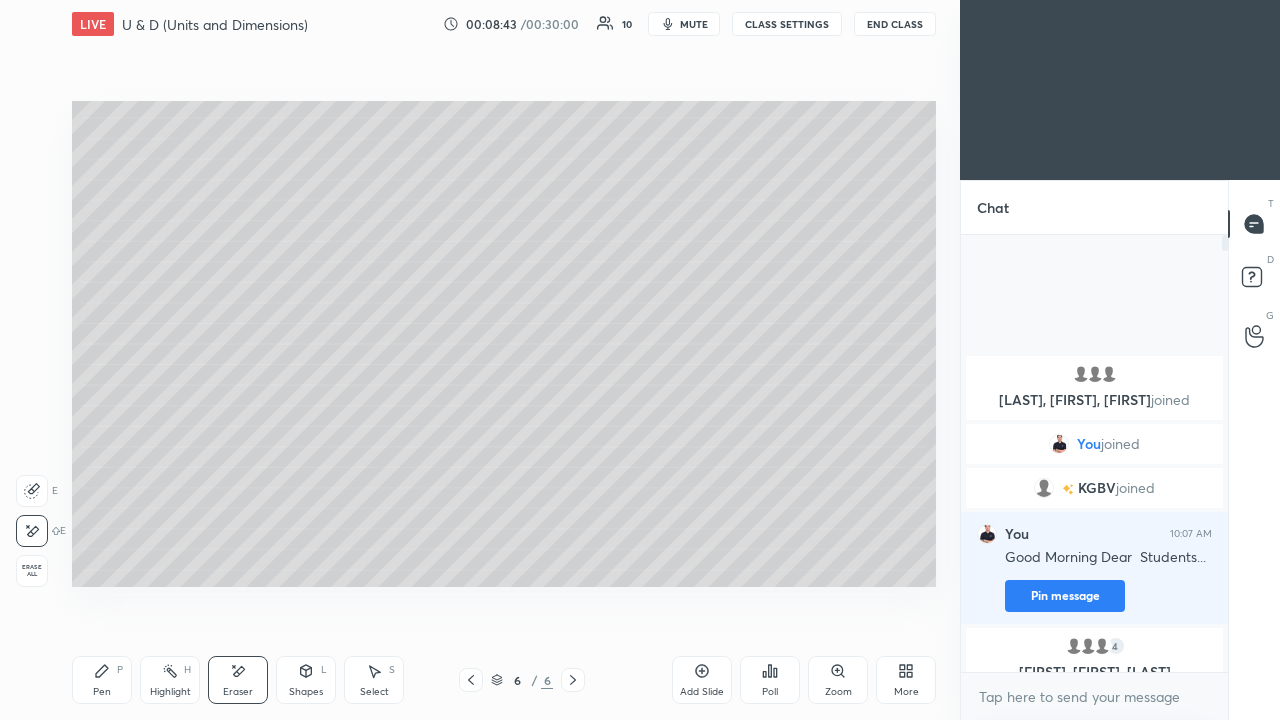 click 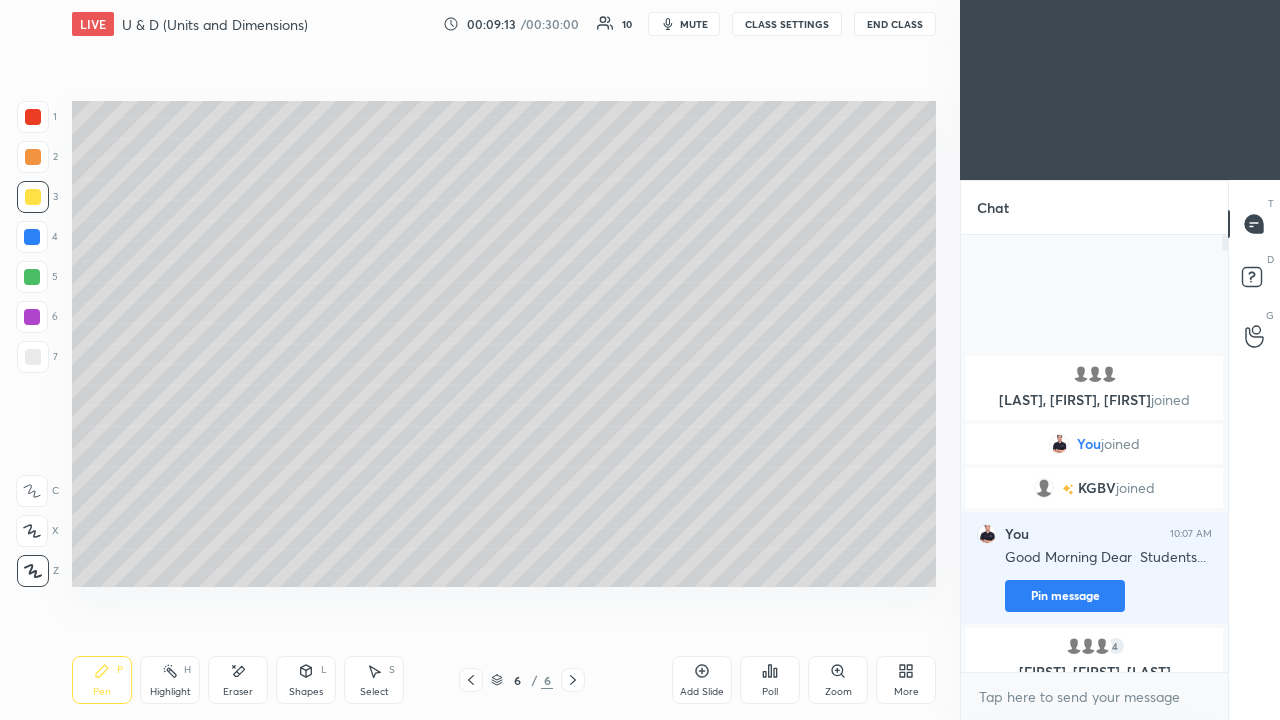click at bounding box center [33, 357] 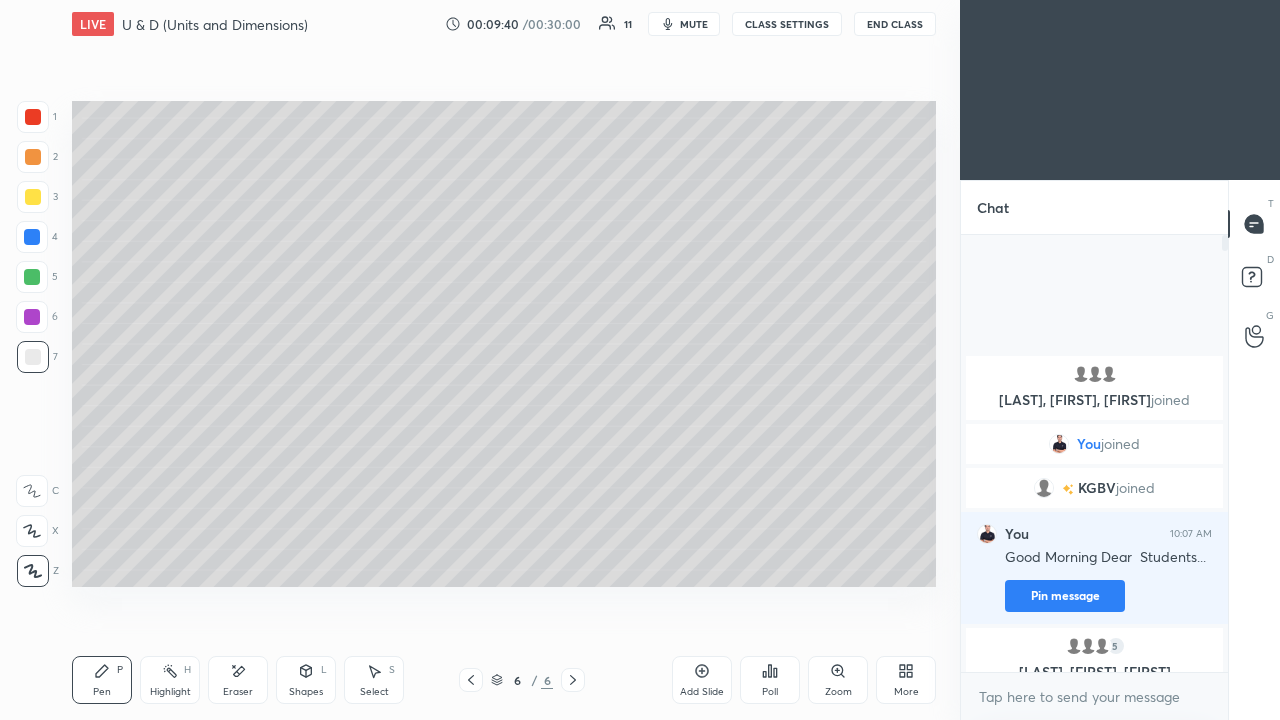 click at bounding box center (33, 157) 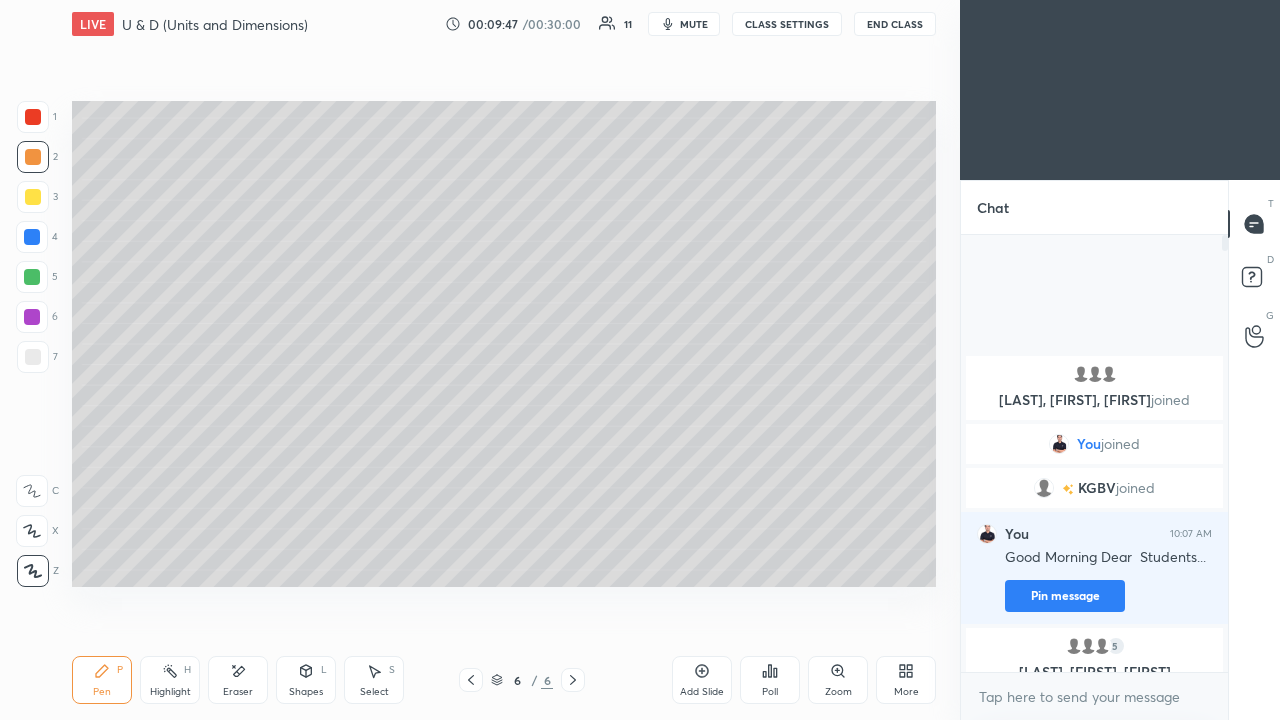 click at bounding box center [33, 357] 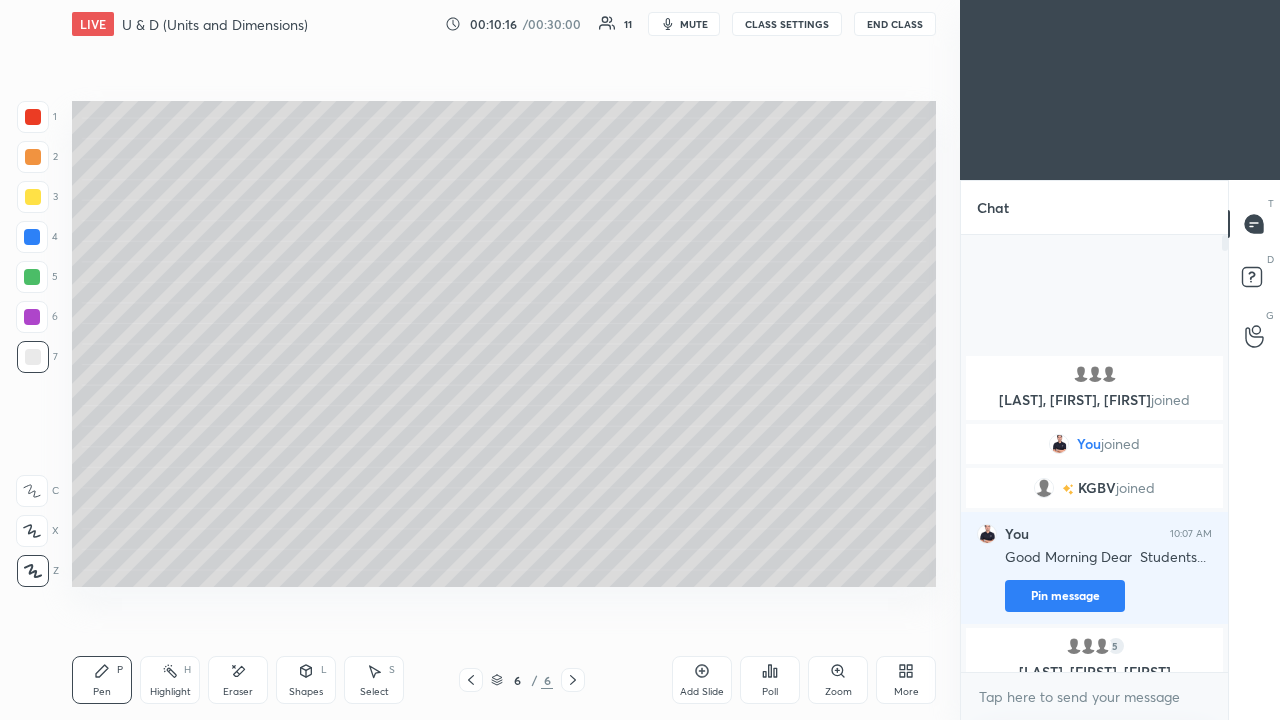 click at bounding box center [33, 157] 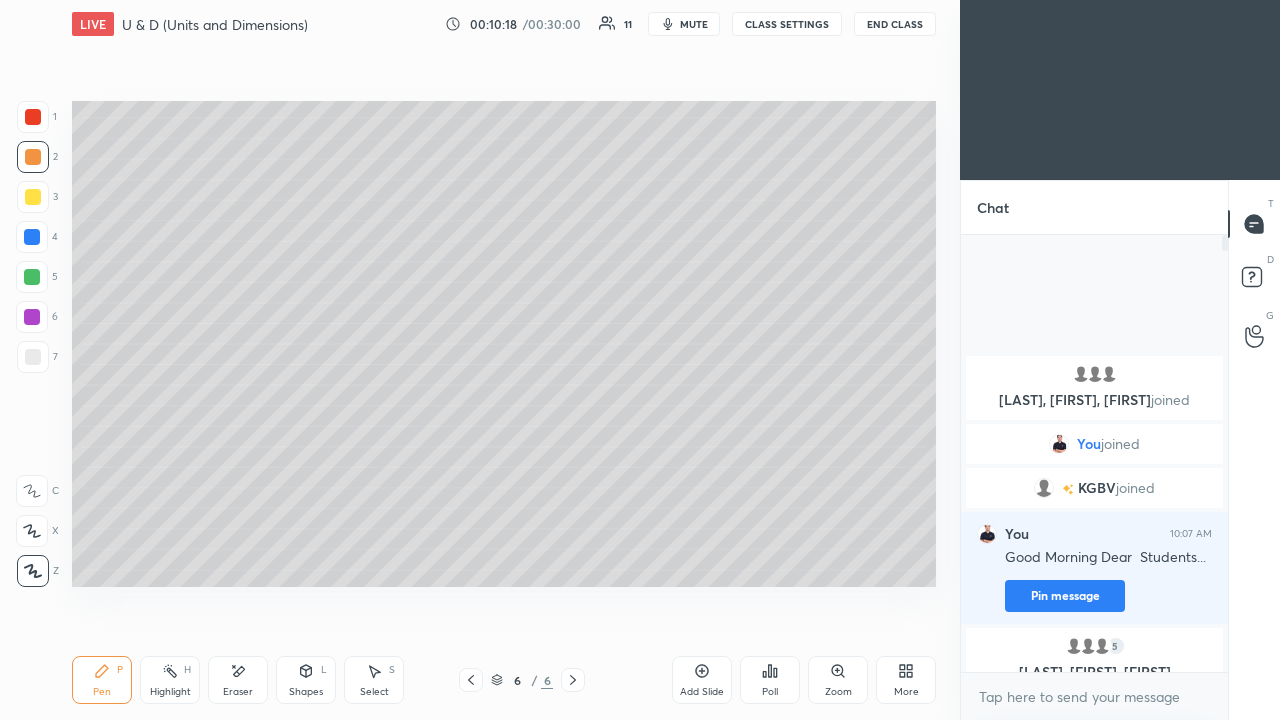 click at bounding box center [33, 197] 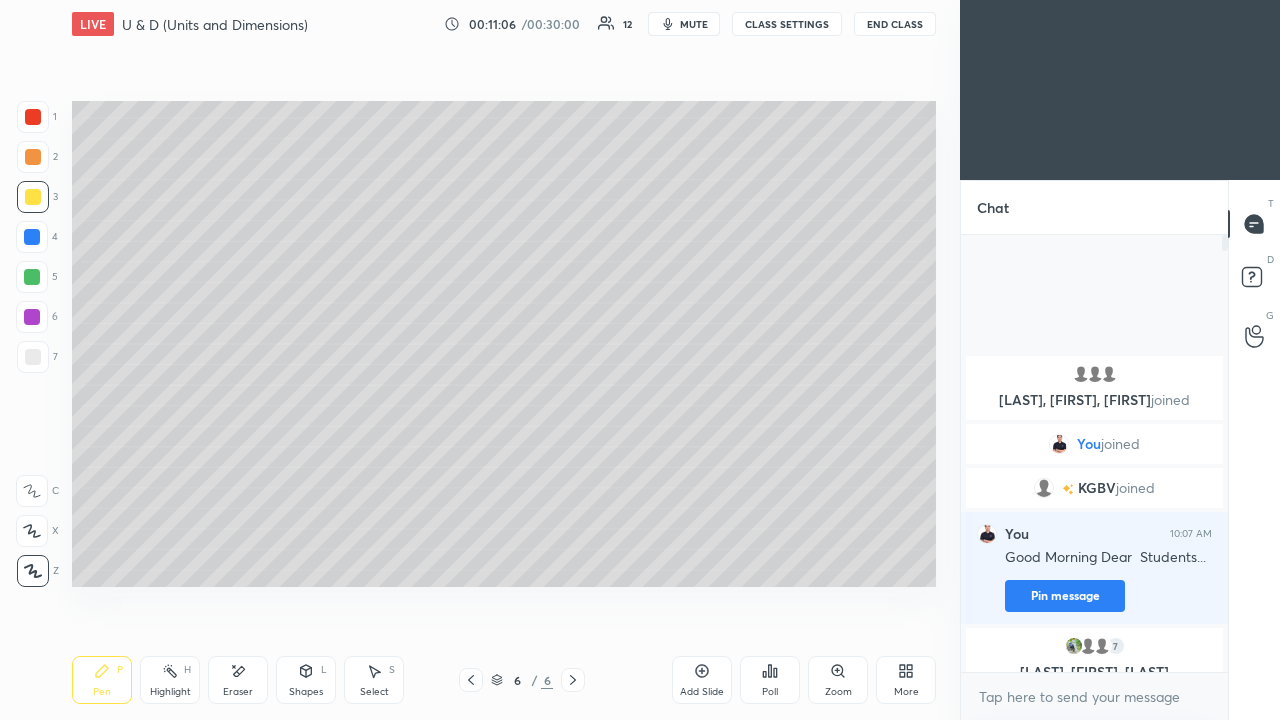click at bounding box center (33, 157) 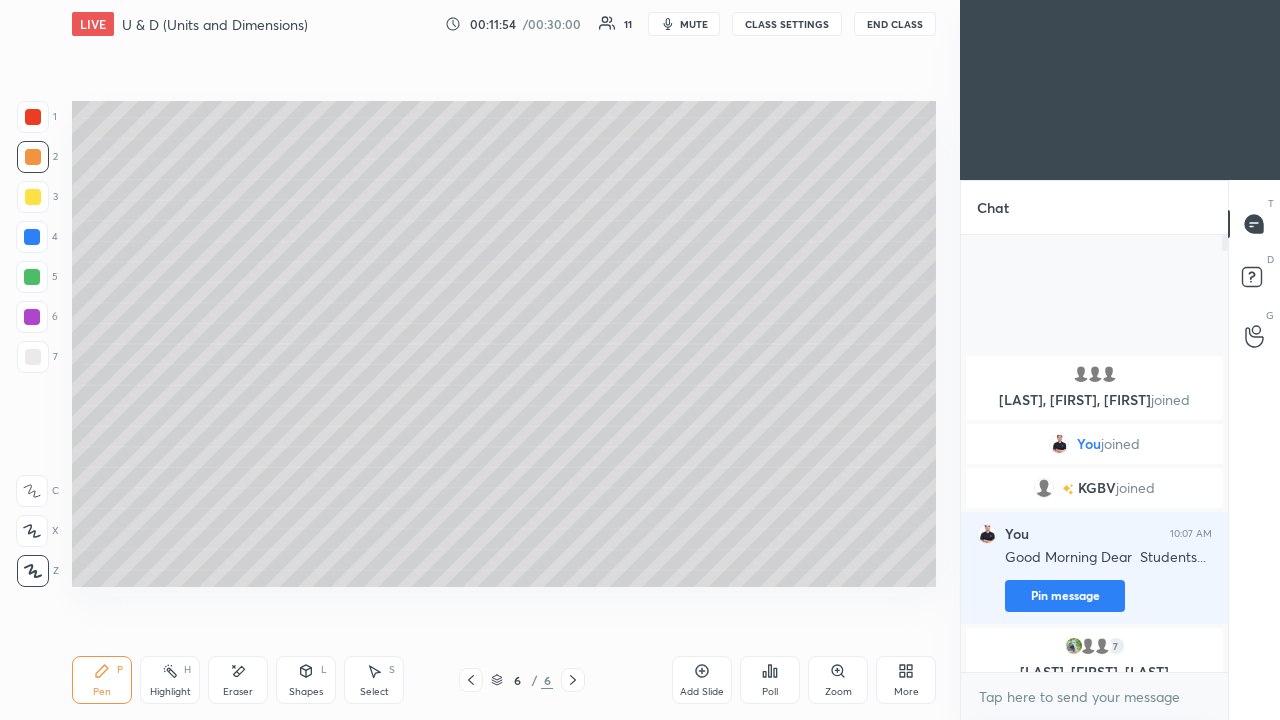 click at bounding box center [33, 197] 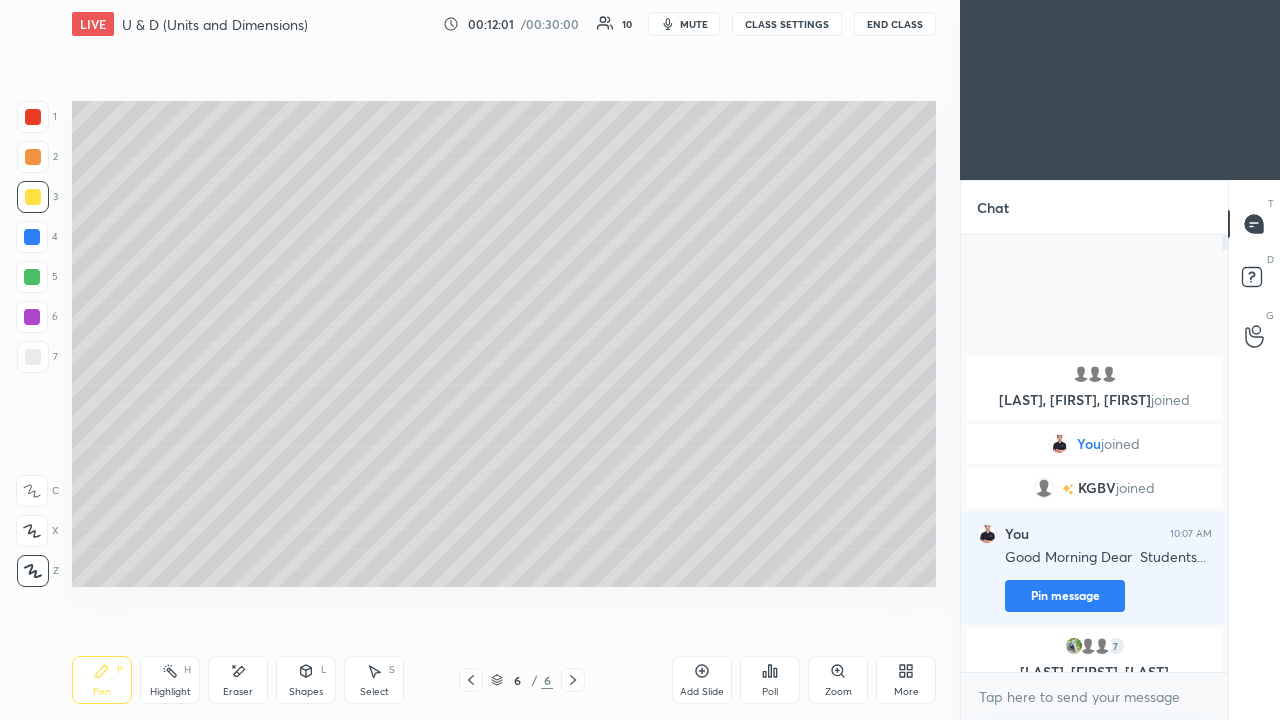 click at bounding box center (33, 157) 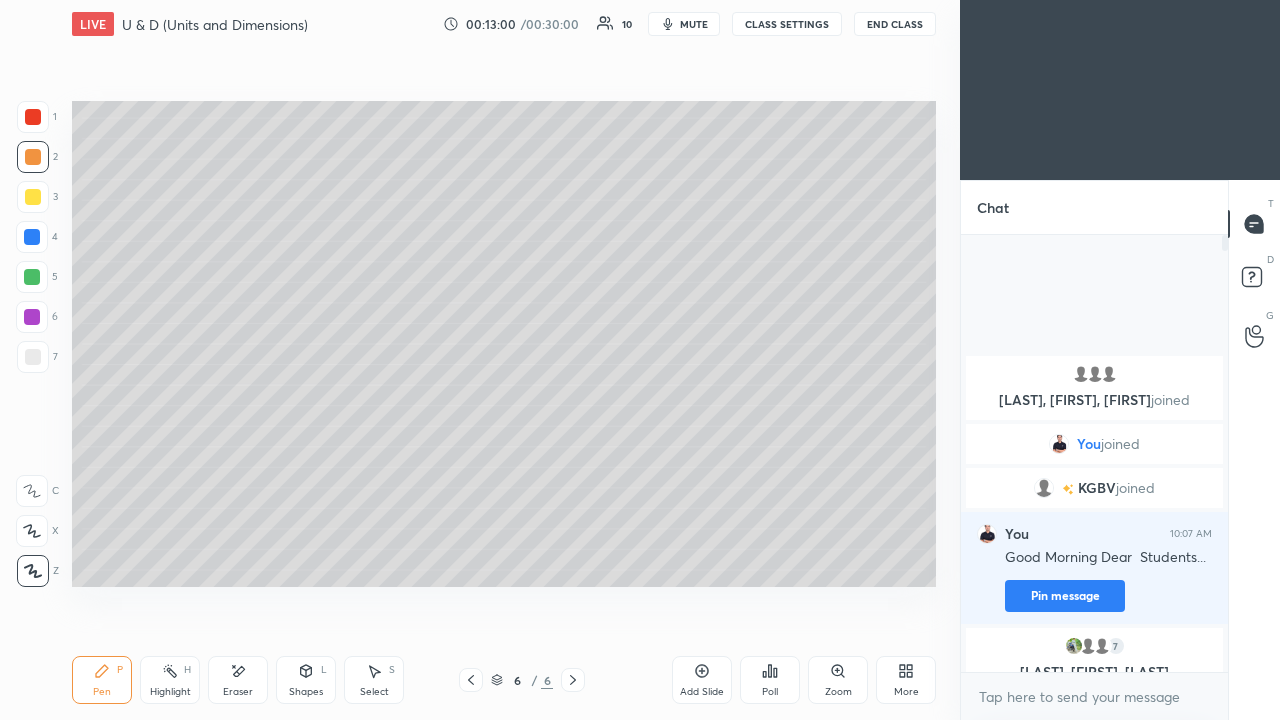 click 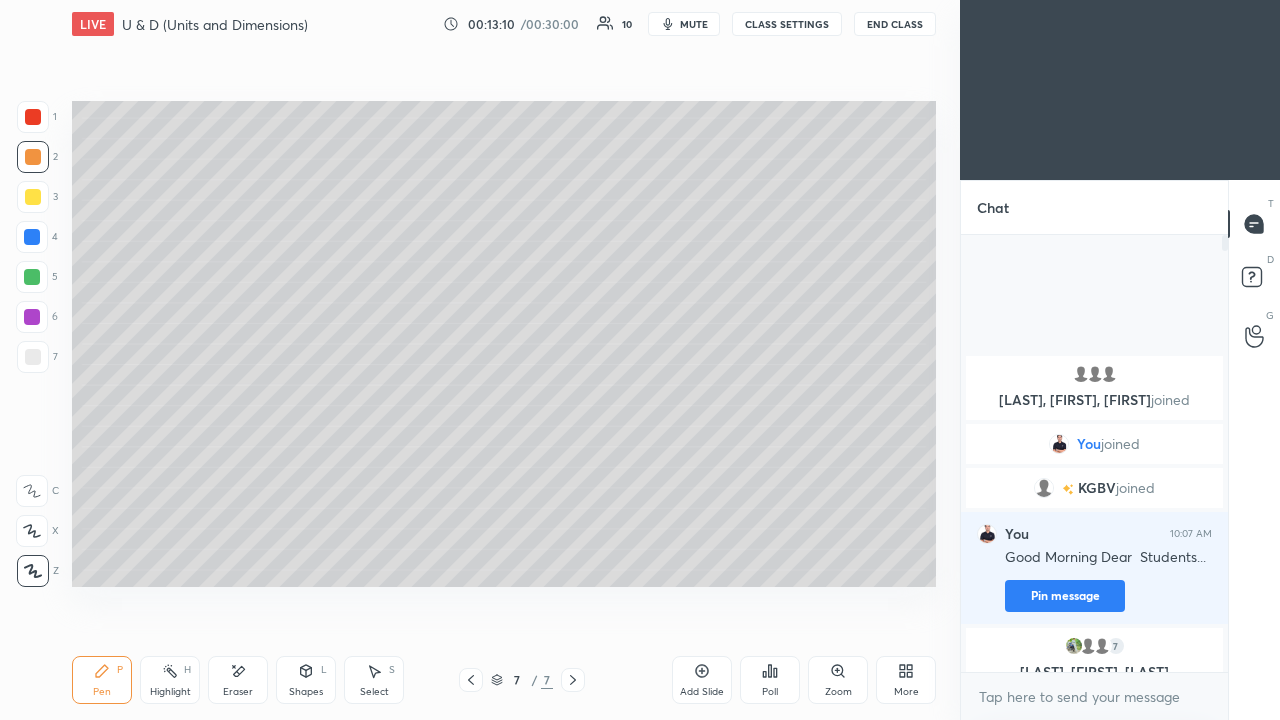 click 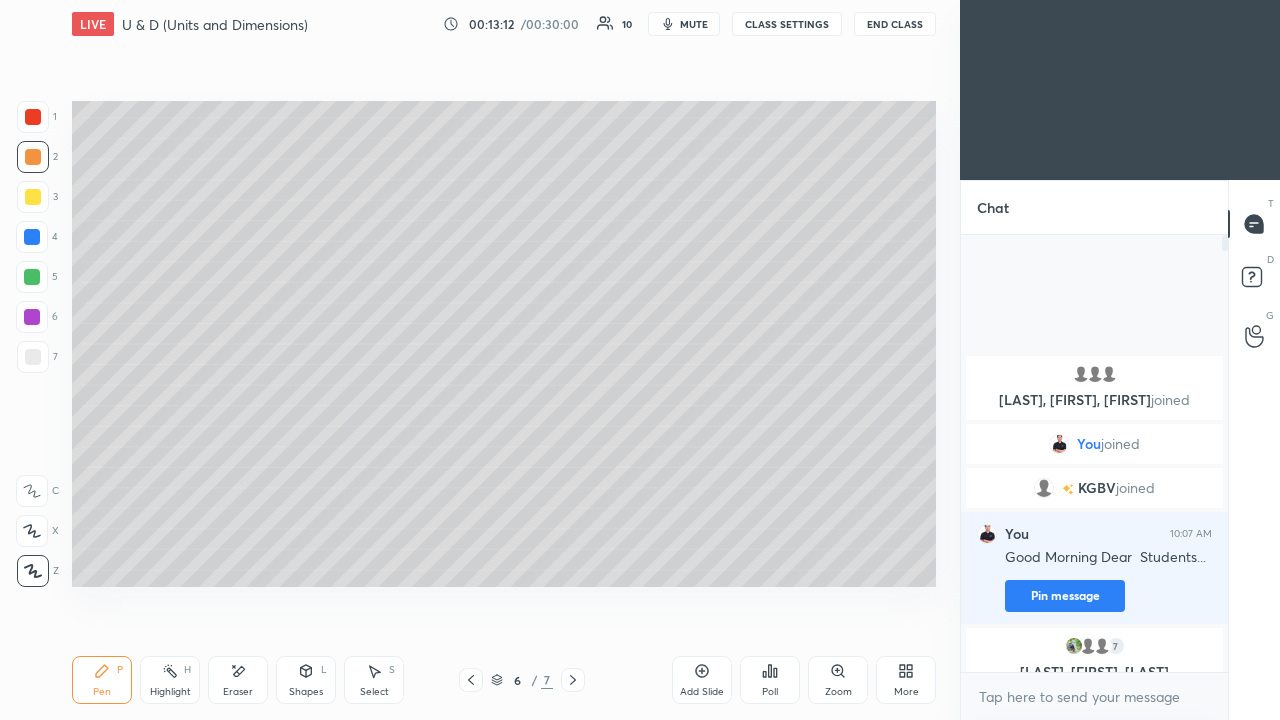 click 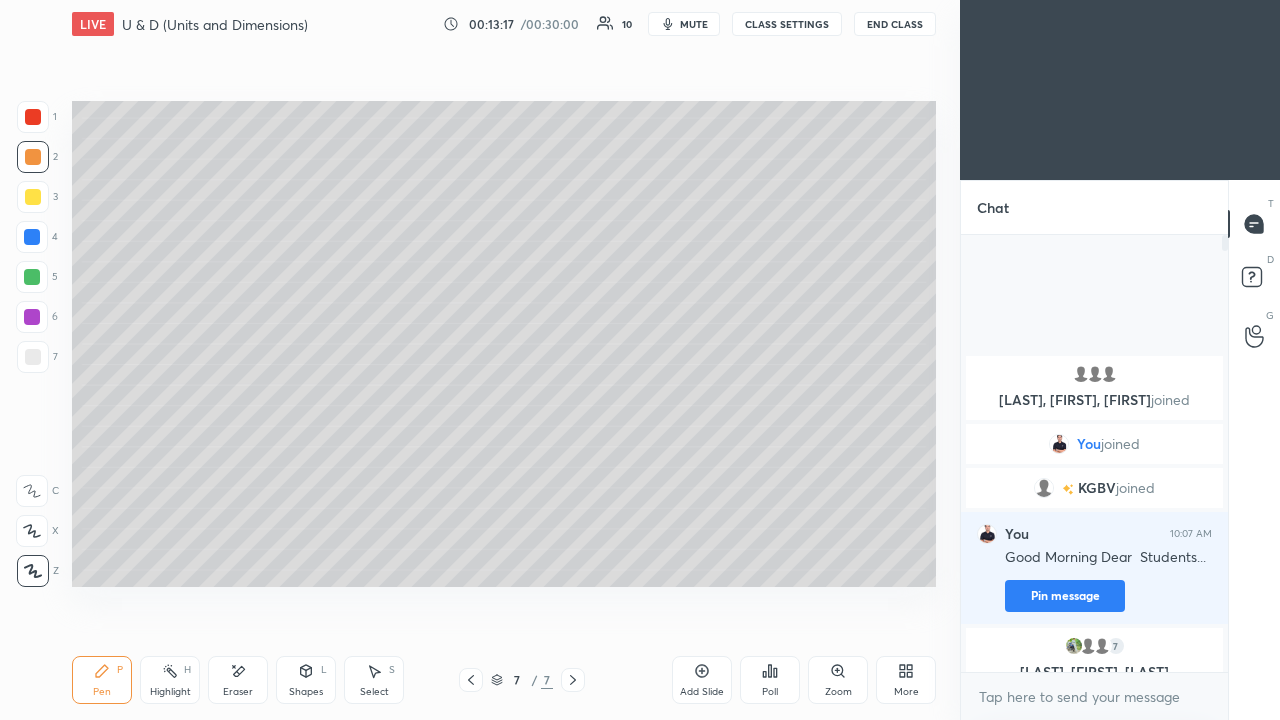 click 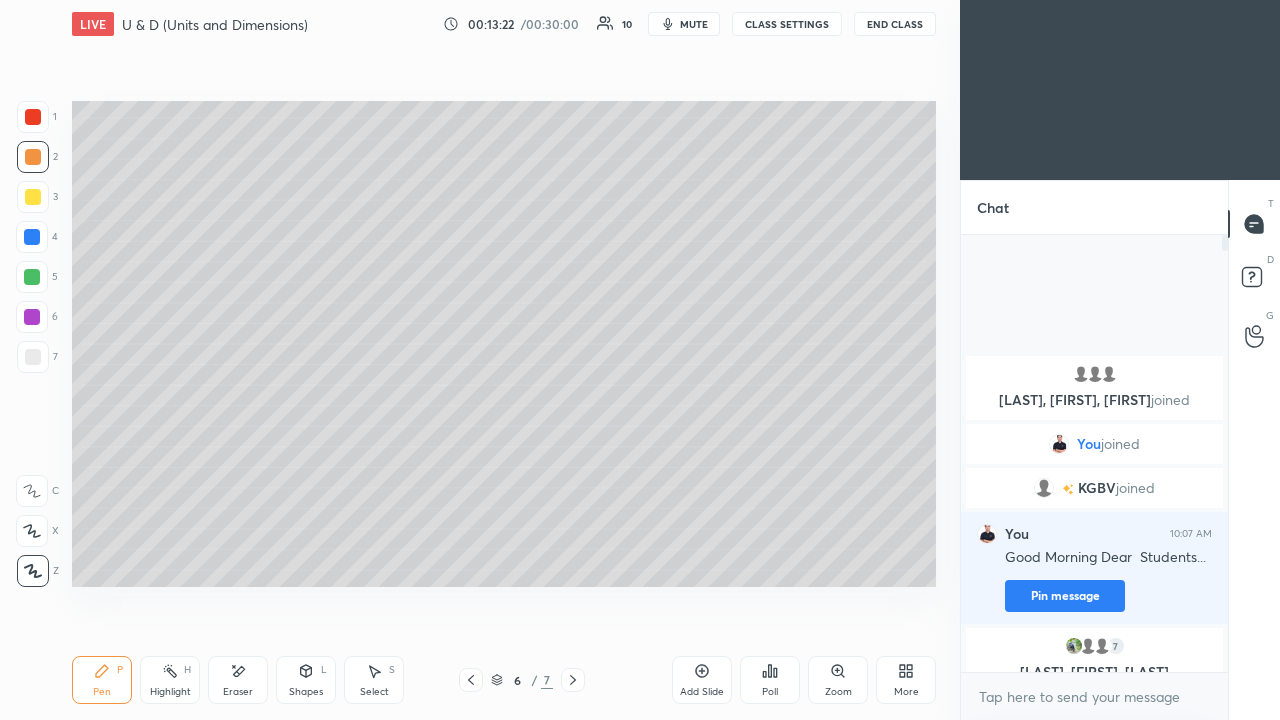 click 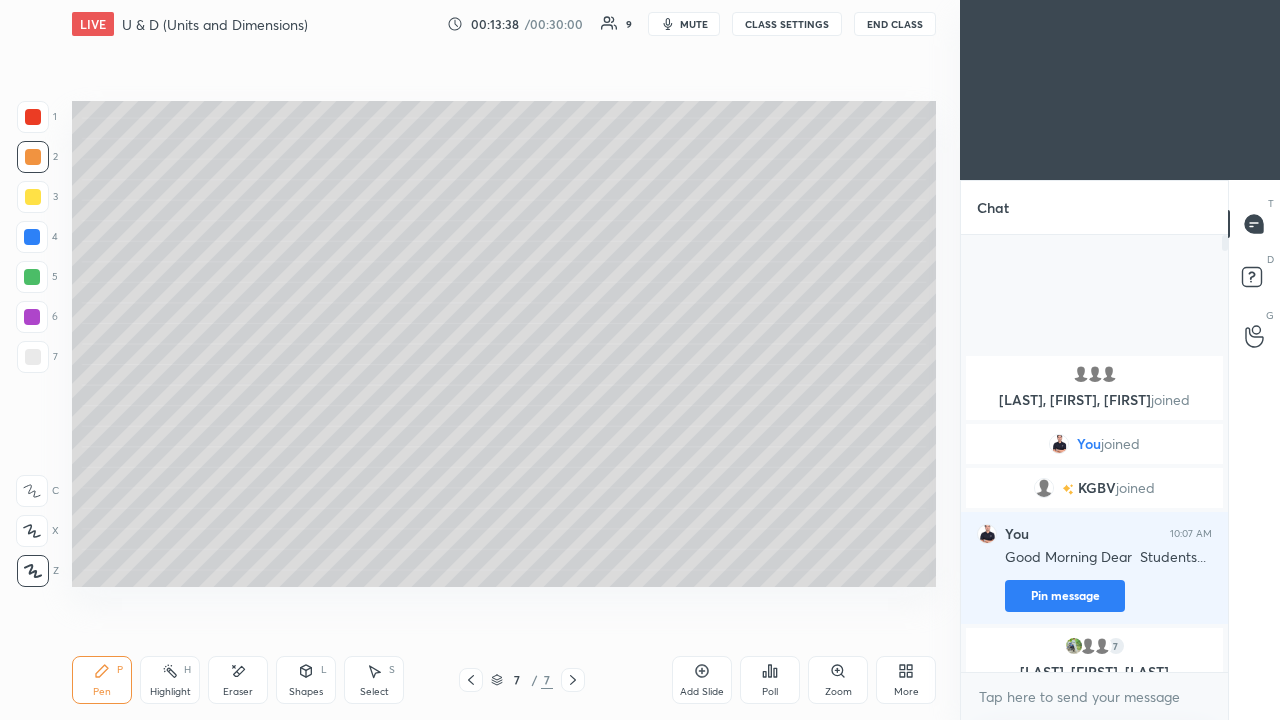 click at bounding box center (33, 357) 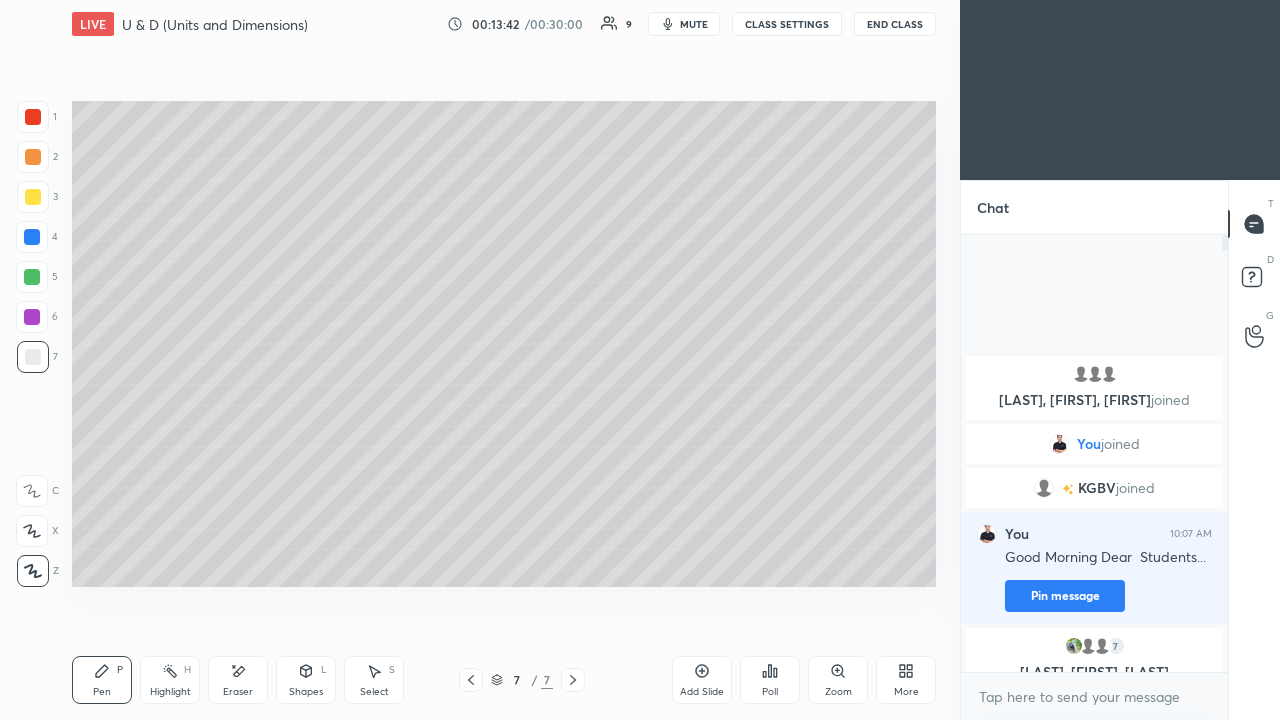 click at bounding box center (33, 157) 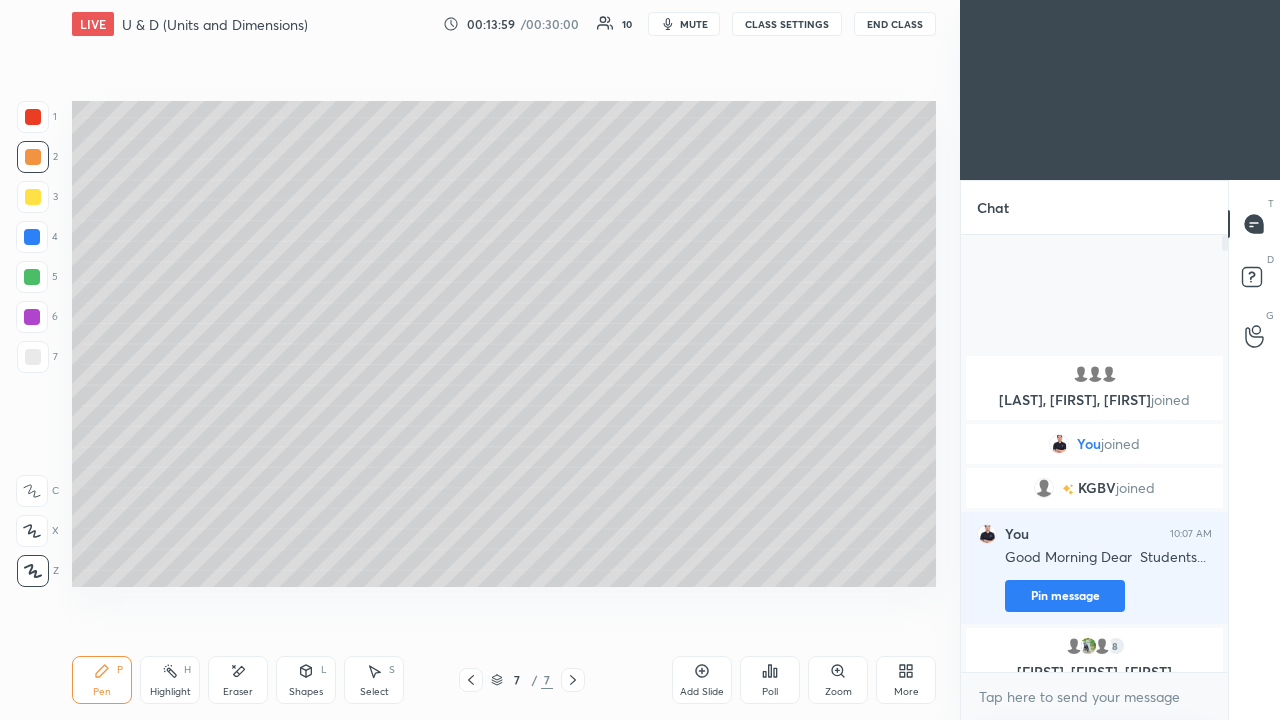 click at bounding box center (33, 357) 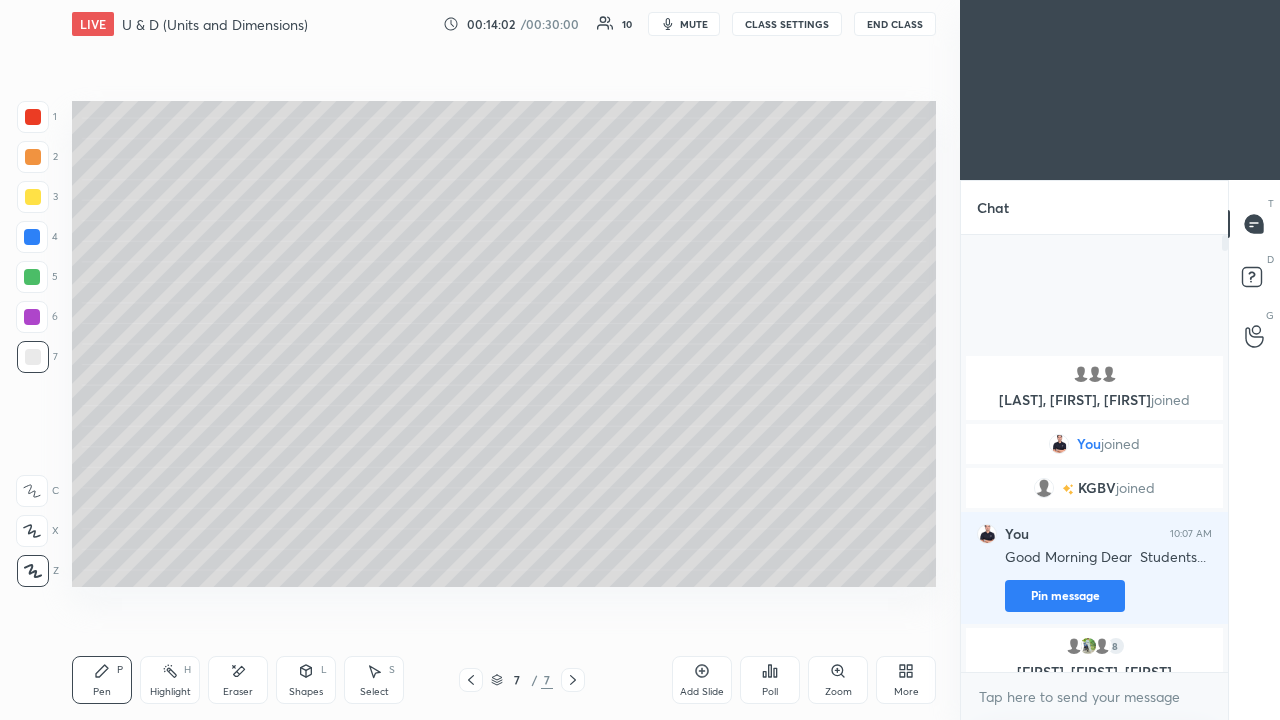 click at bounding box center (33, 197) 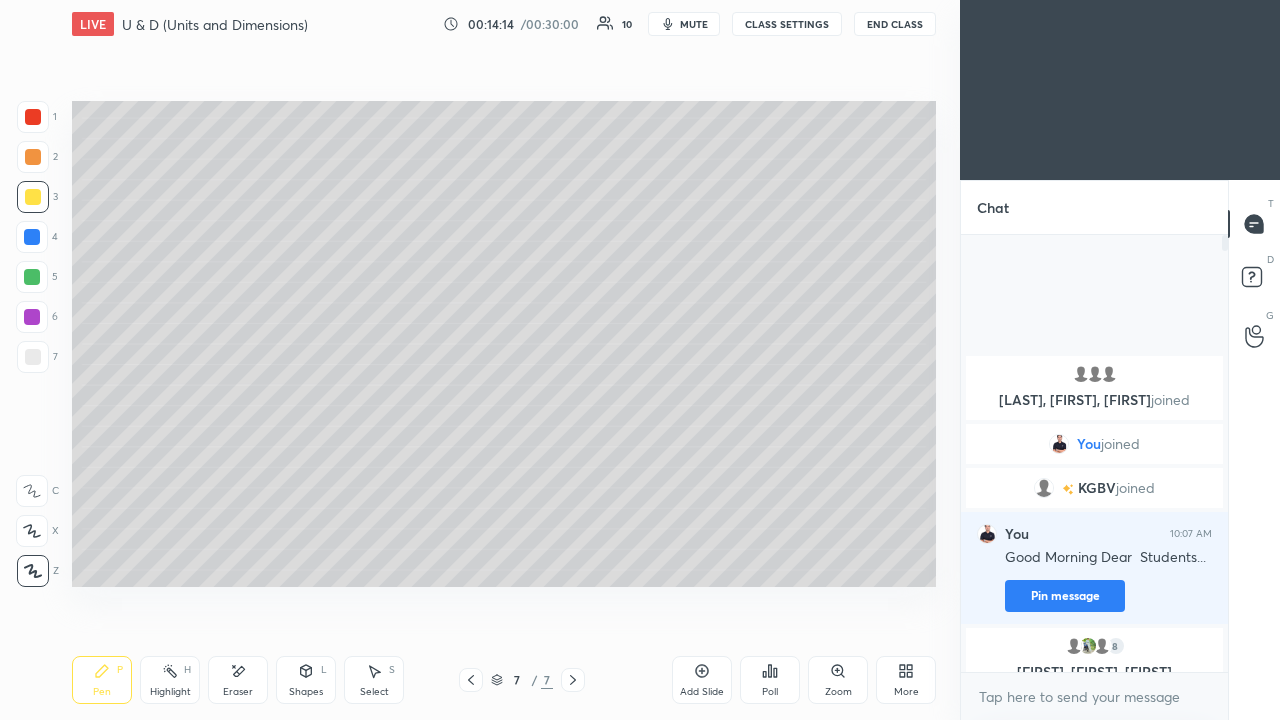 click at bounding box center (471, 680) 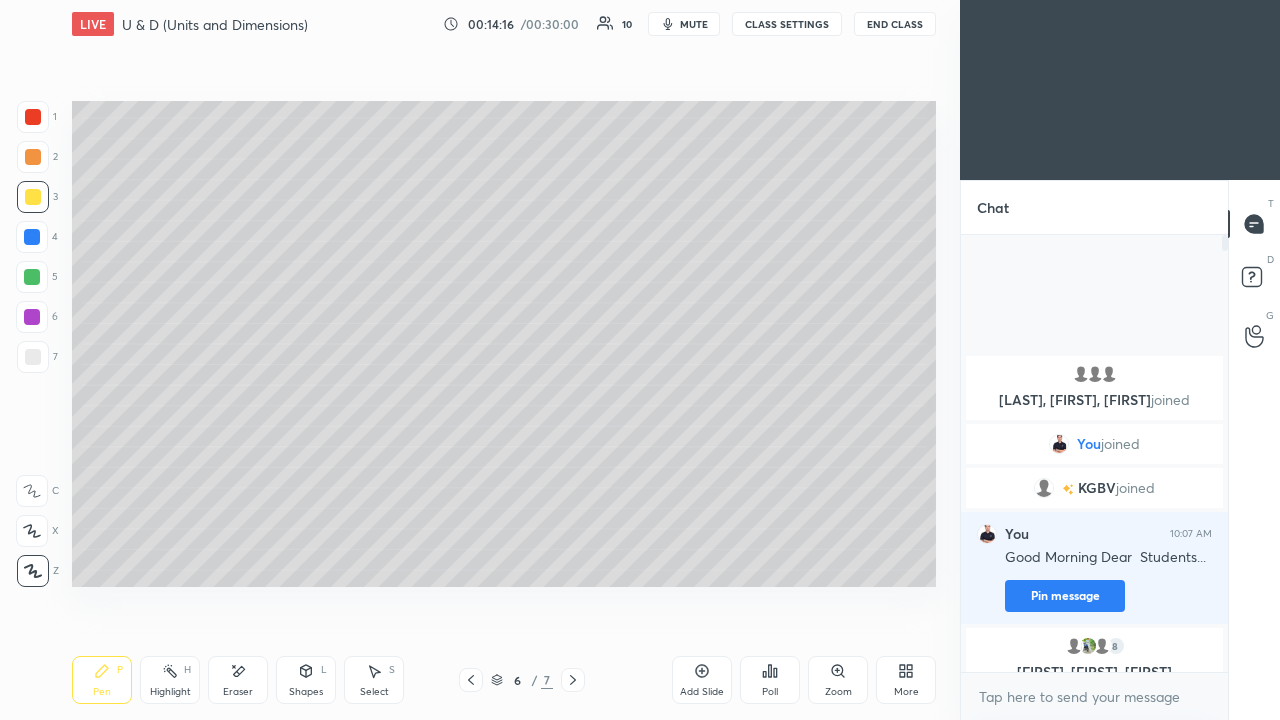 click at bounding box center (33, 157) 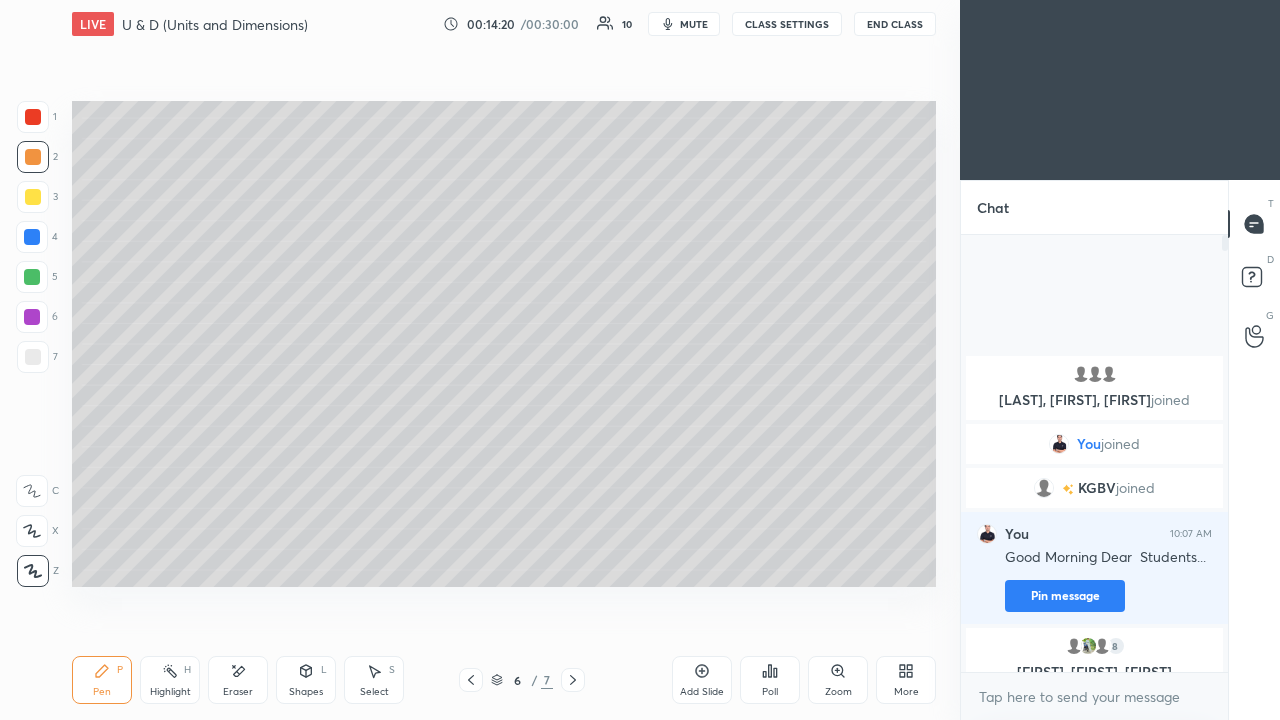 click at bounding box center [32, 277] 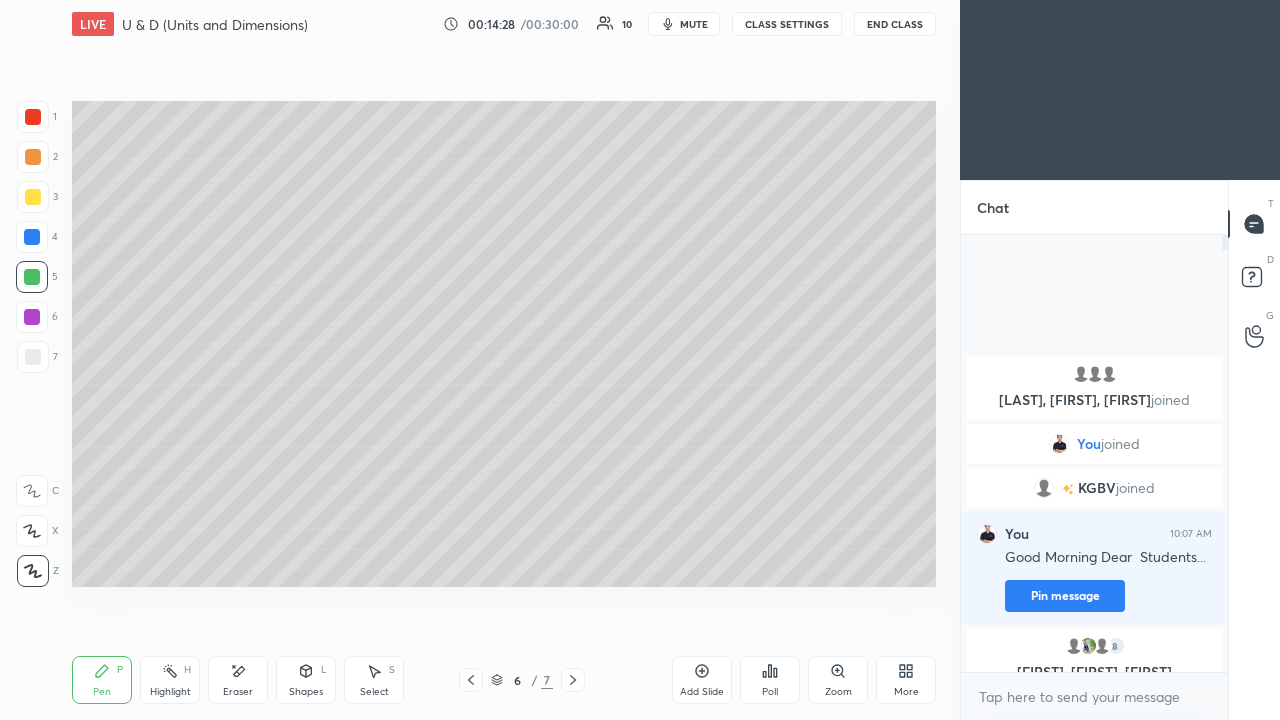 click 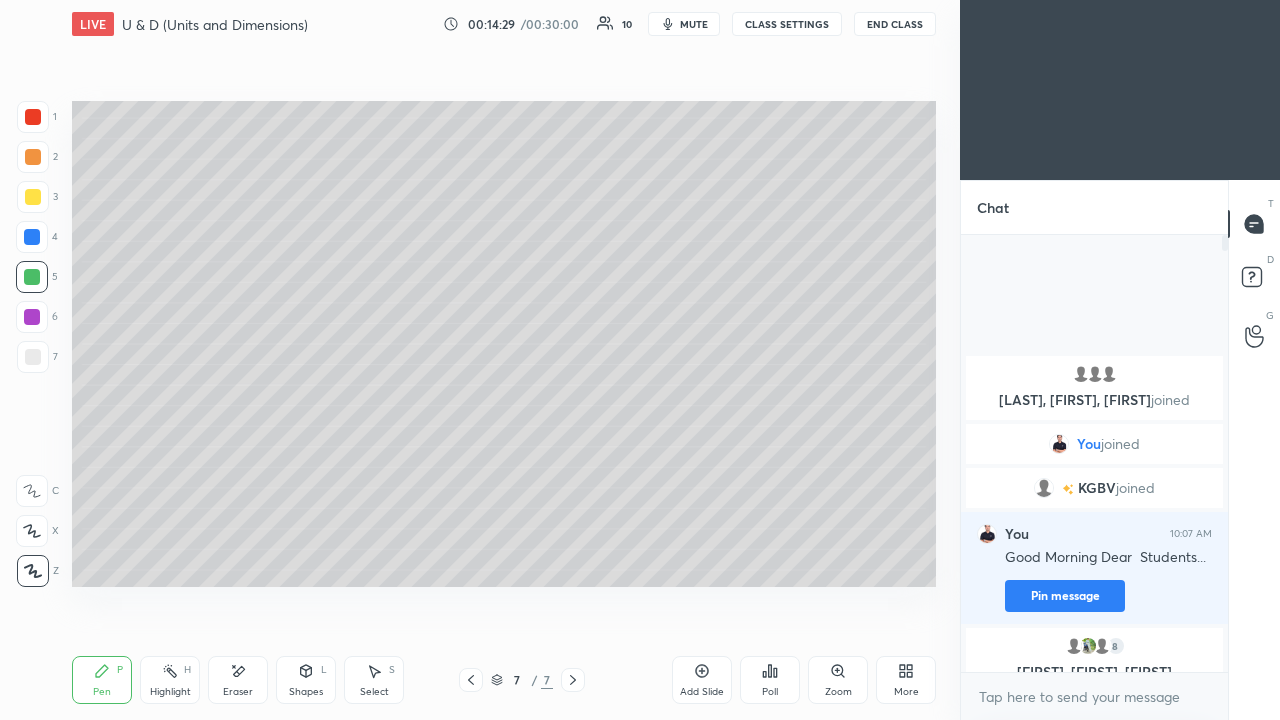 click on "Add Slide" at bounding box center (702, 680) 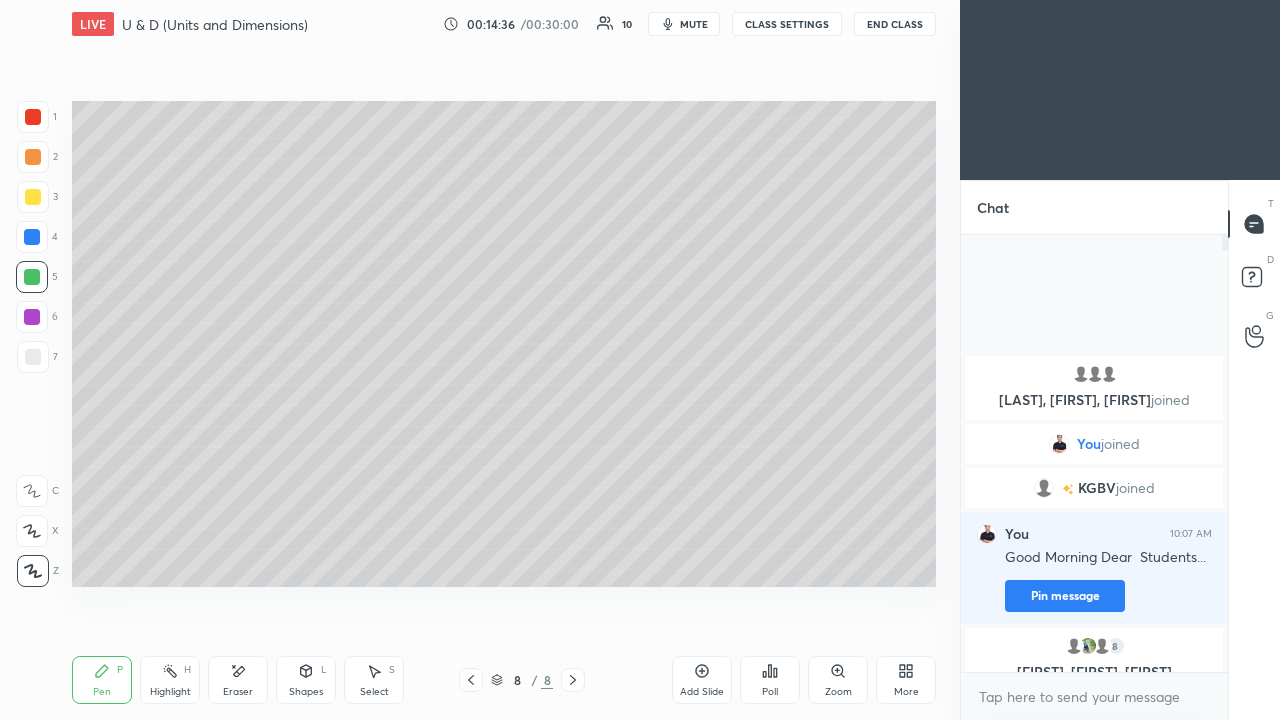 click at bounding box center [33, 197] 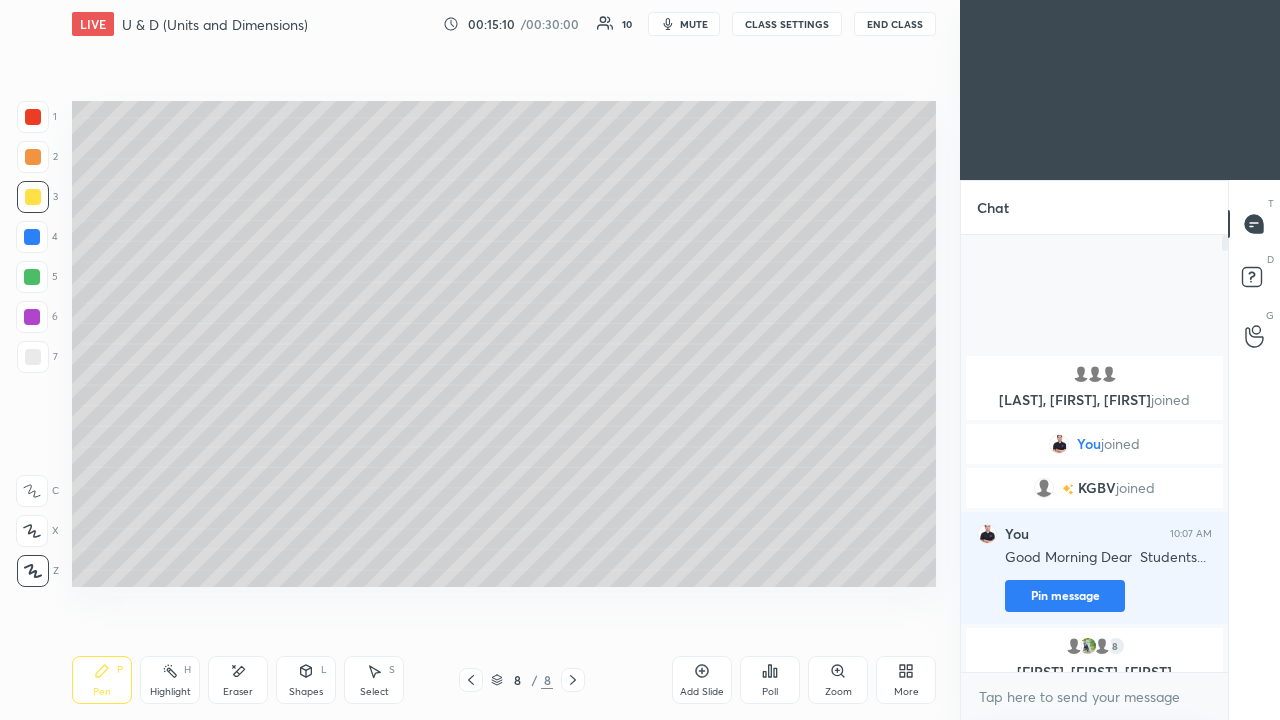 click at bounding box center (33, 357) 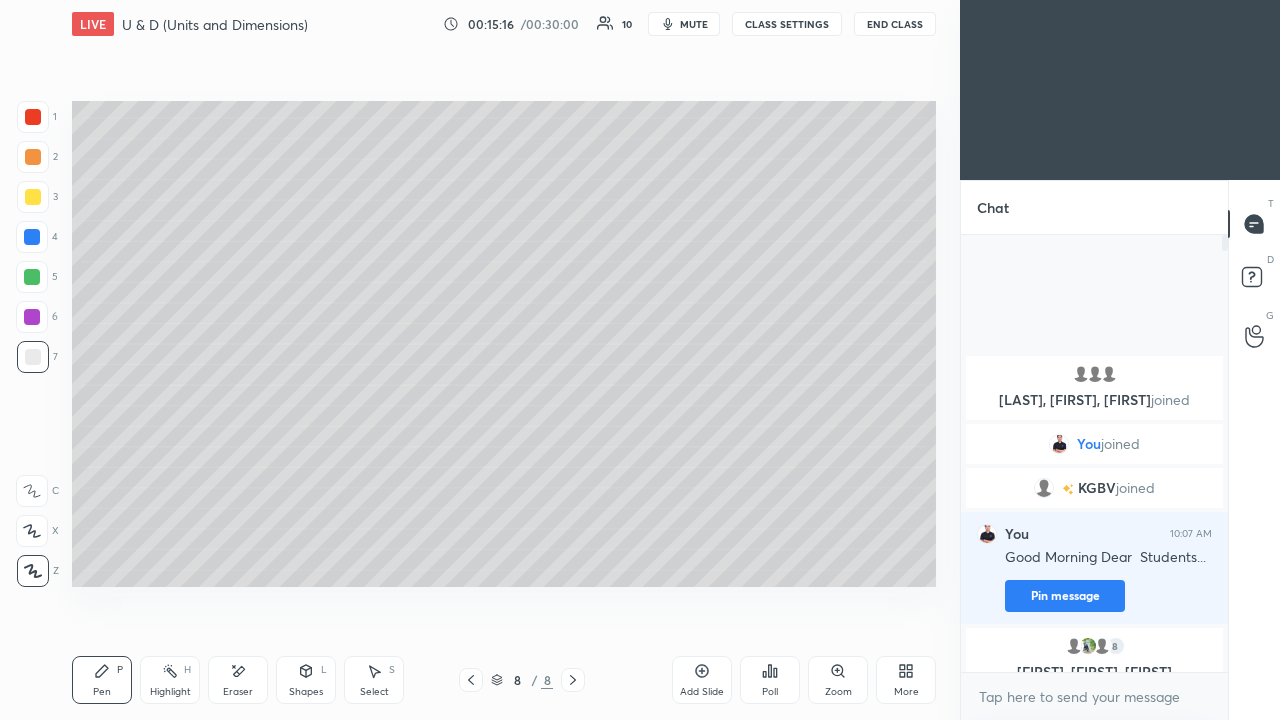 click at bounding box center (33, 197) 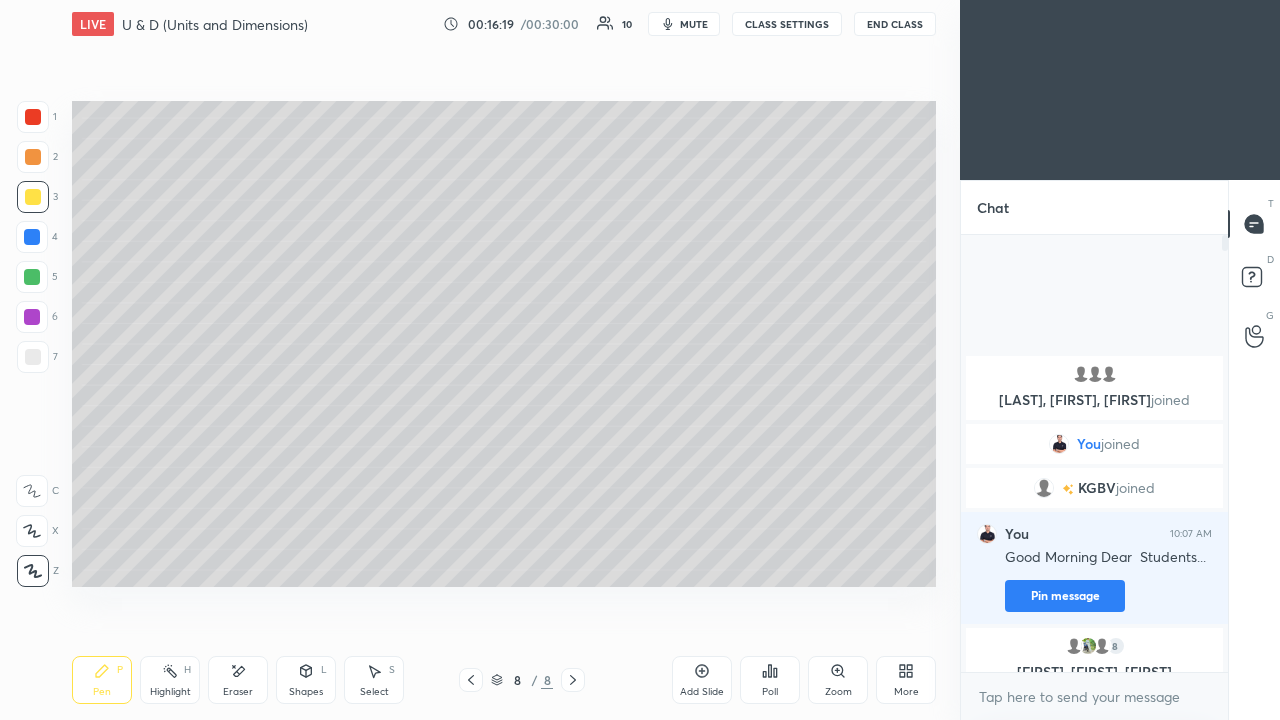 click on "Eraser" at bounding box center (238, 680) 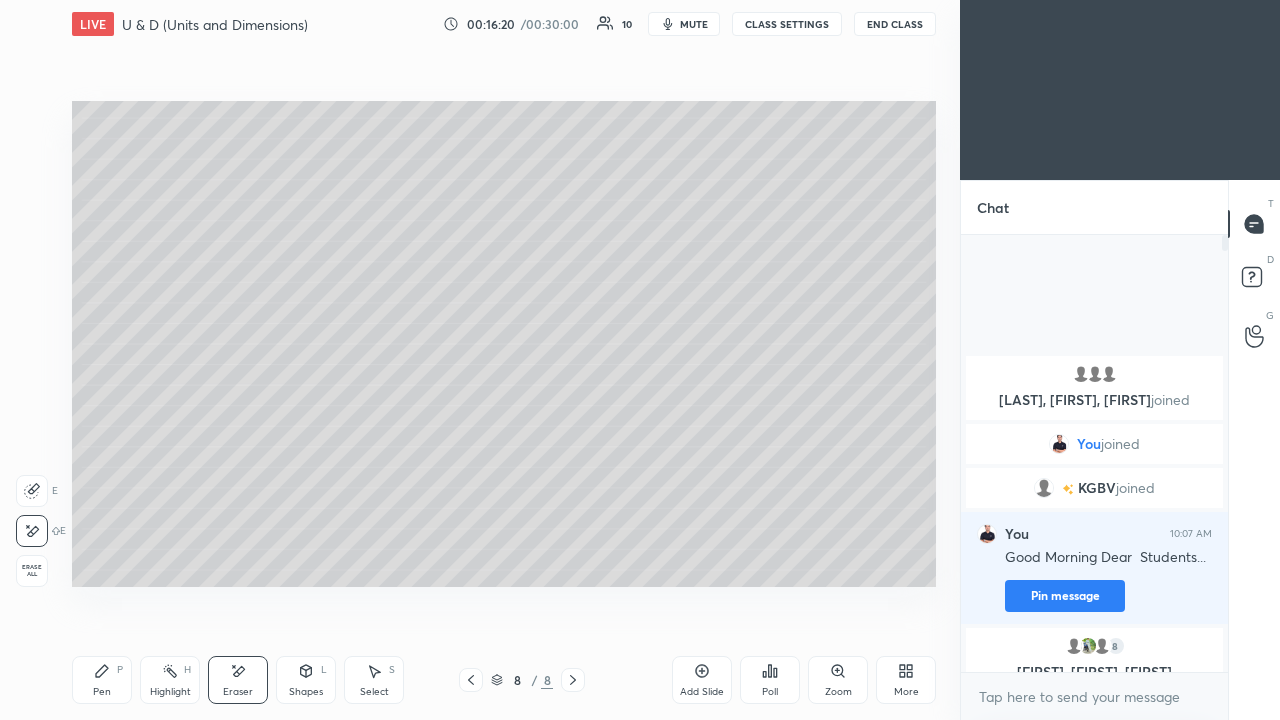 click on "Pen P" at bounding box center [102, 680] 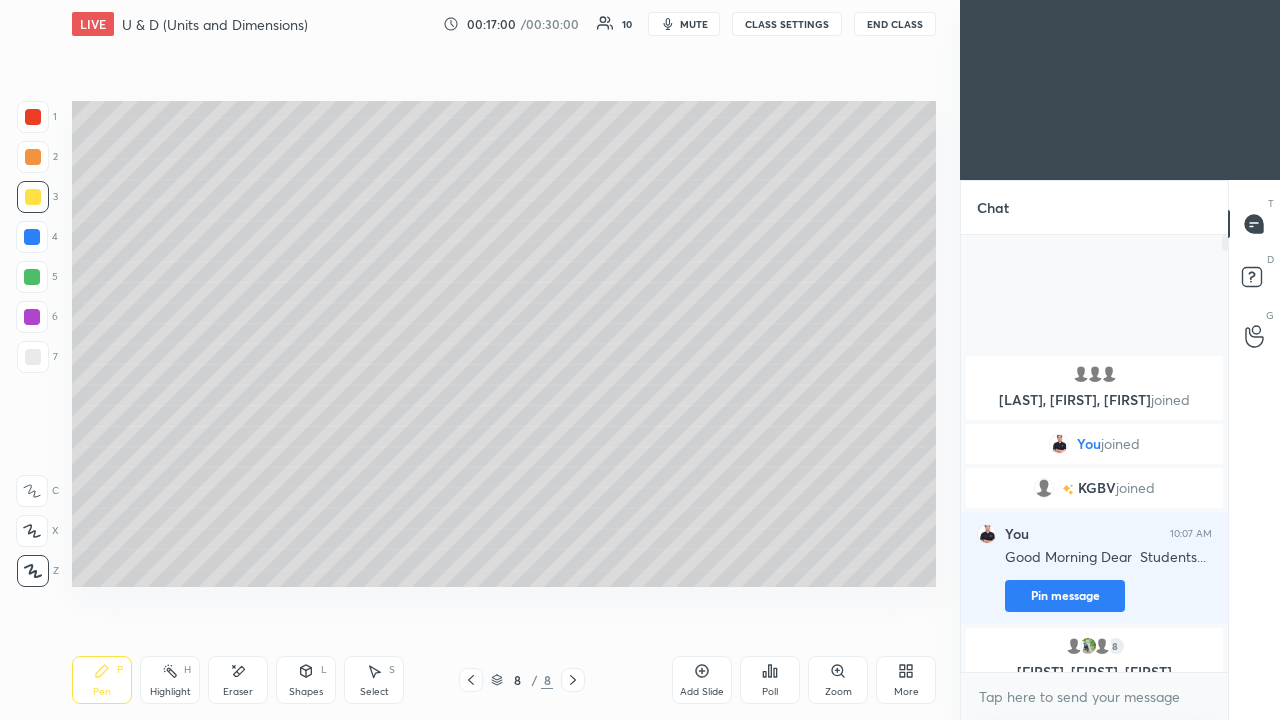 click at bounding box center (33, 357) 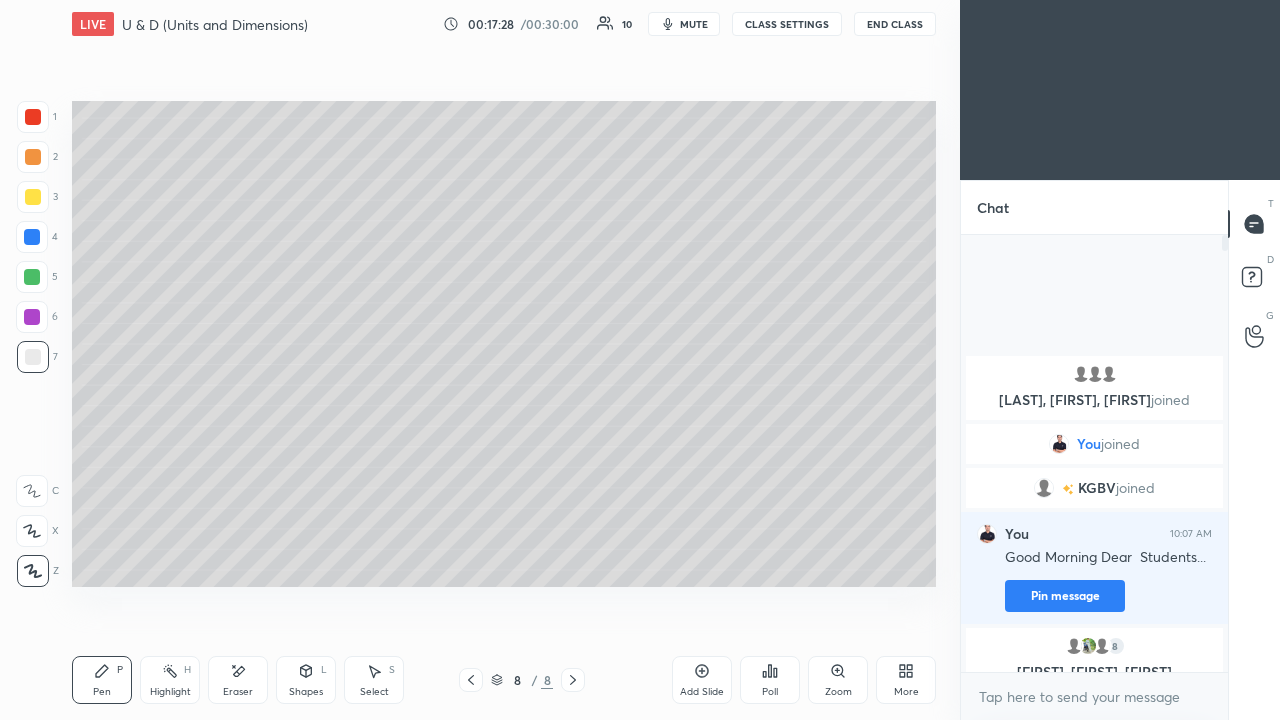 click at bounding box center [32, 237] 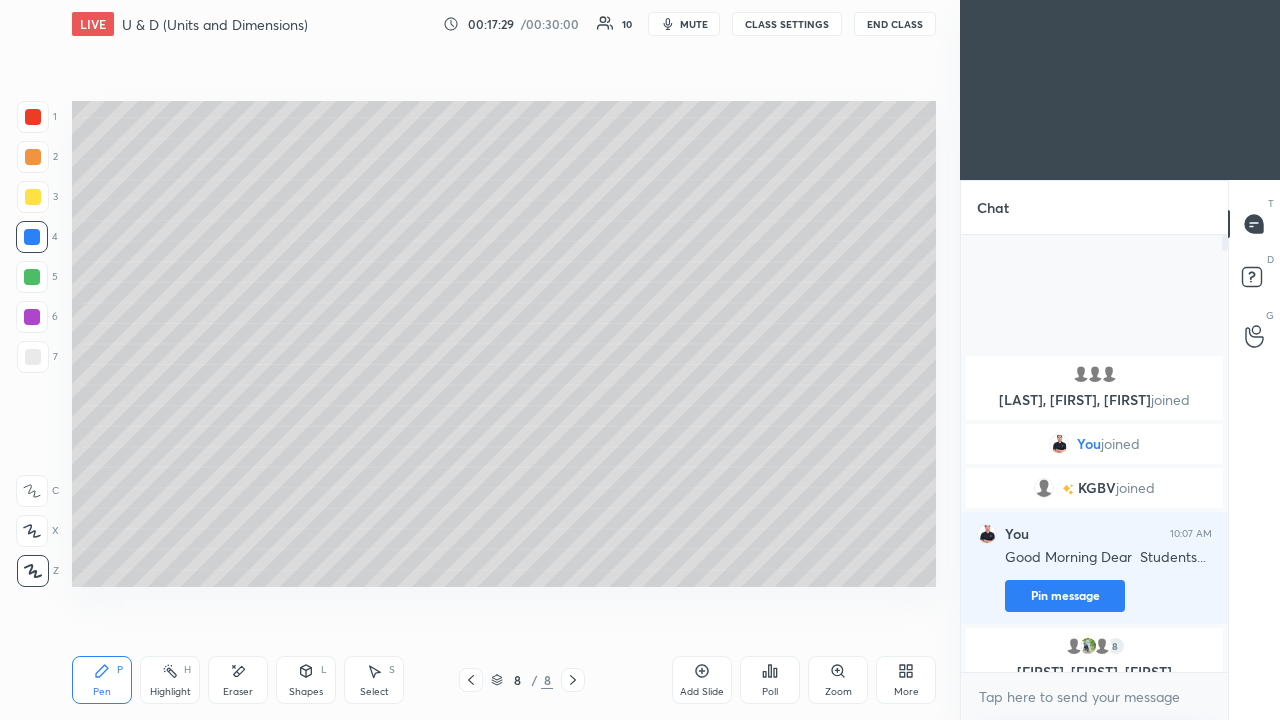 click 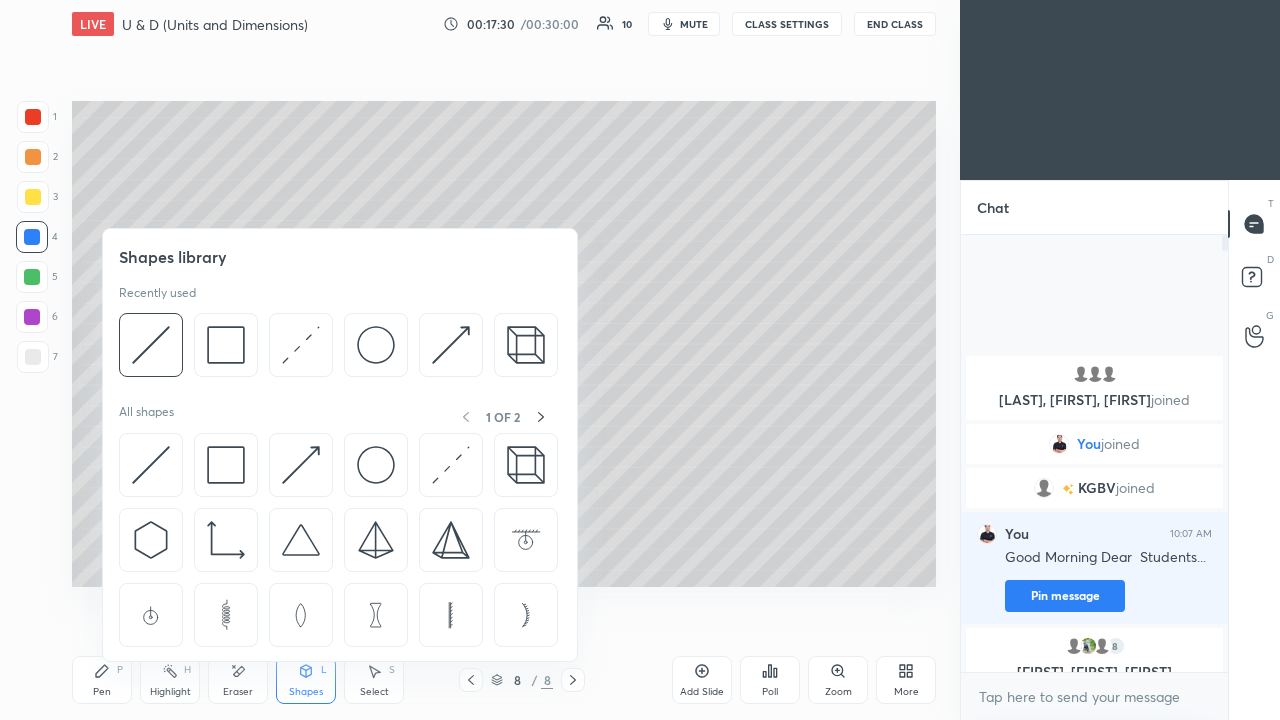 click at bounding box center (301, 345) 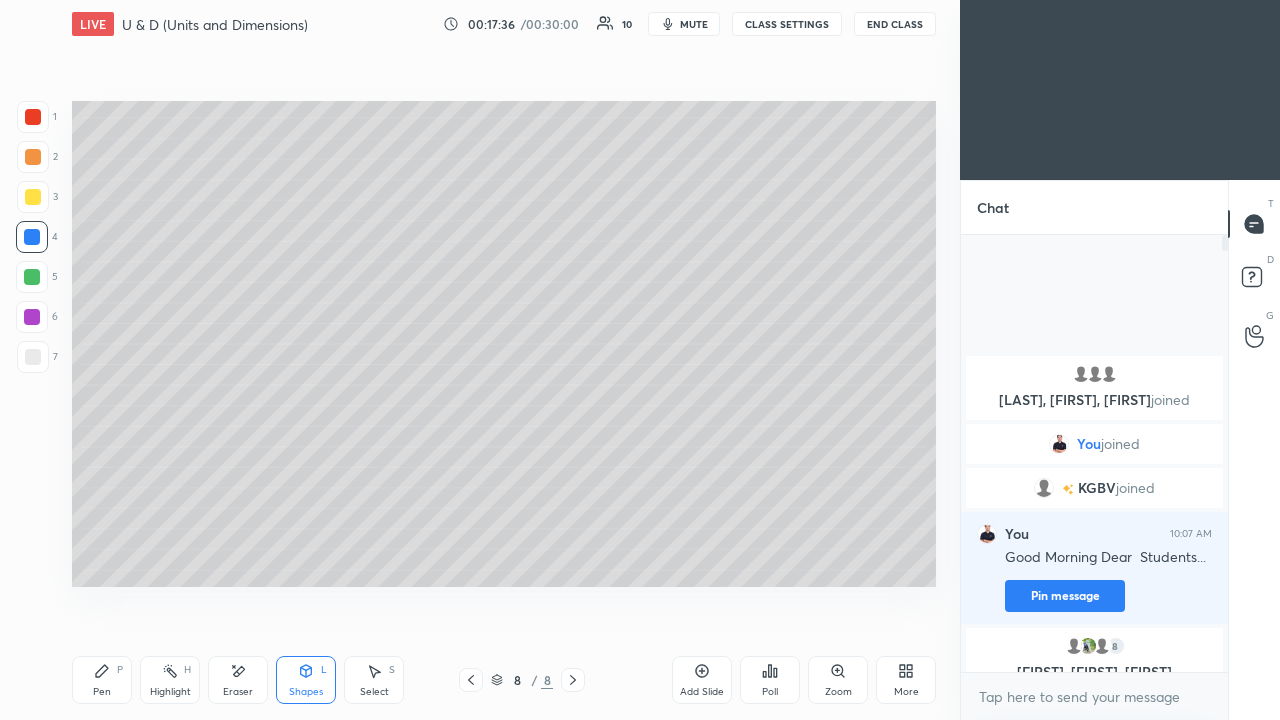 click 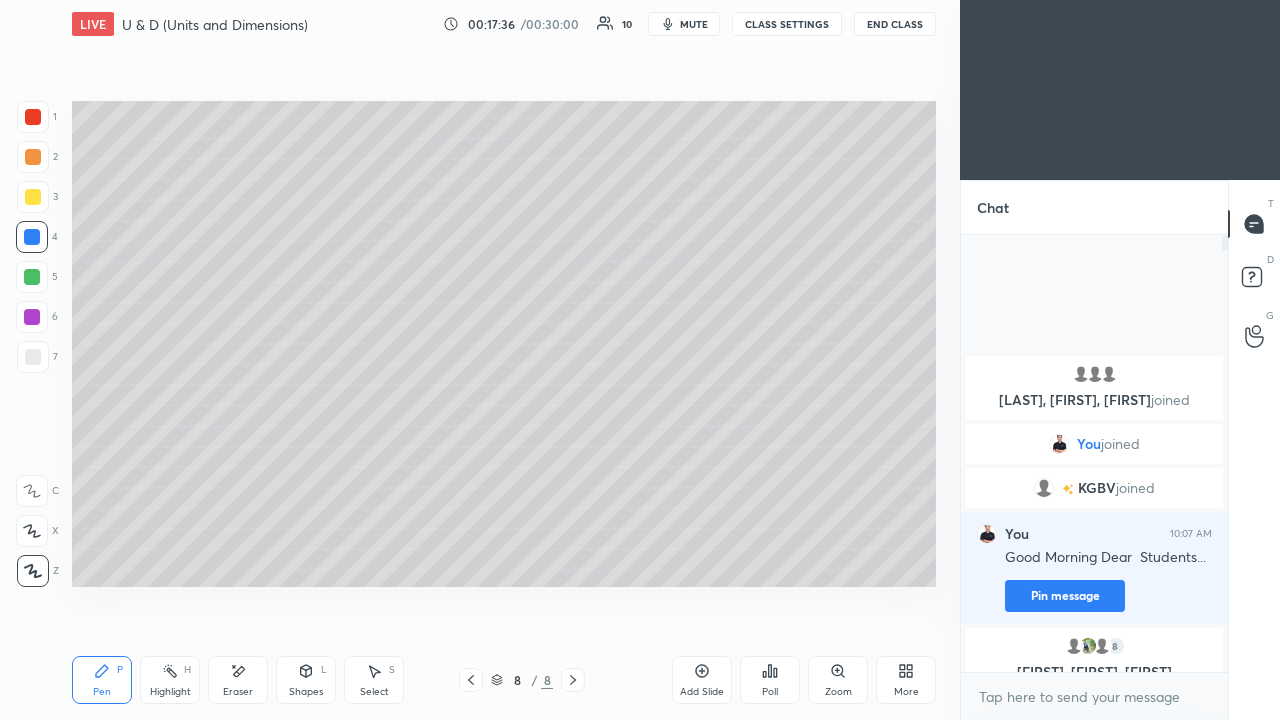 click at bounding box center [33, 157] 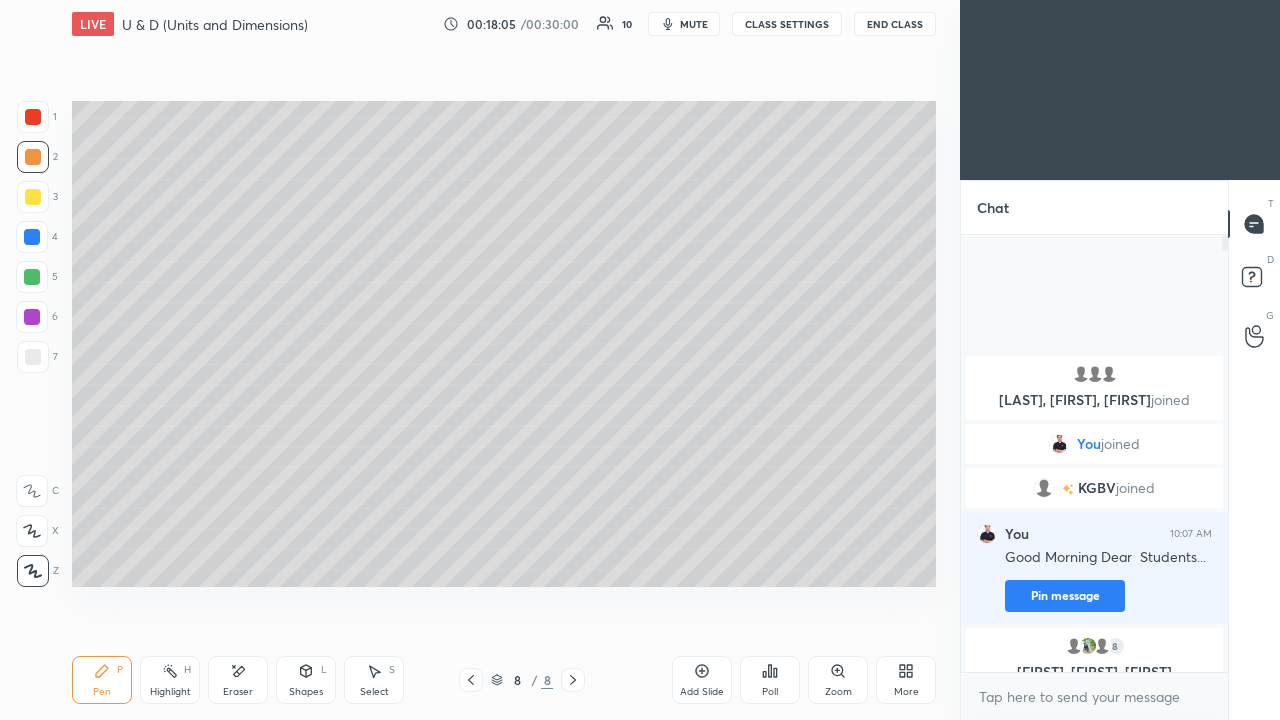 click at bounding box center (33, 357) 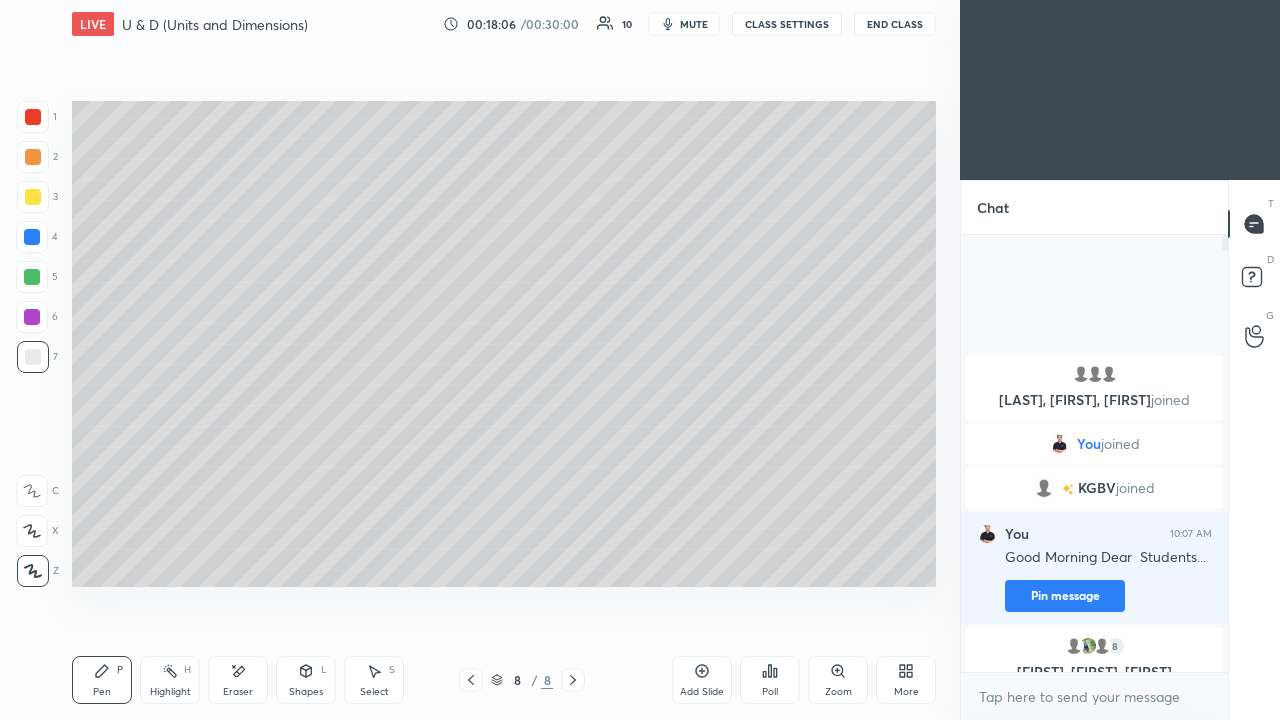 click at bounding box center [33, 197] 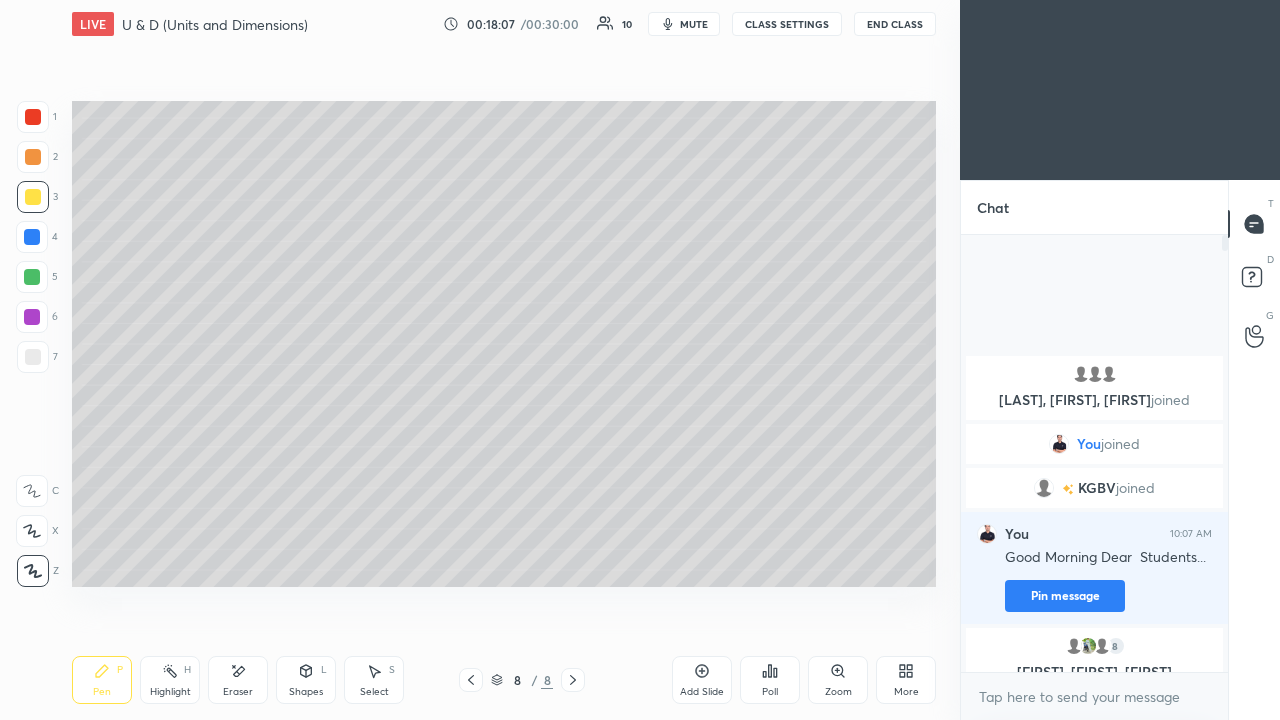 click at bounding box center (33, 357) 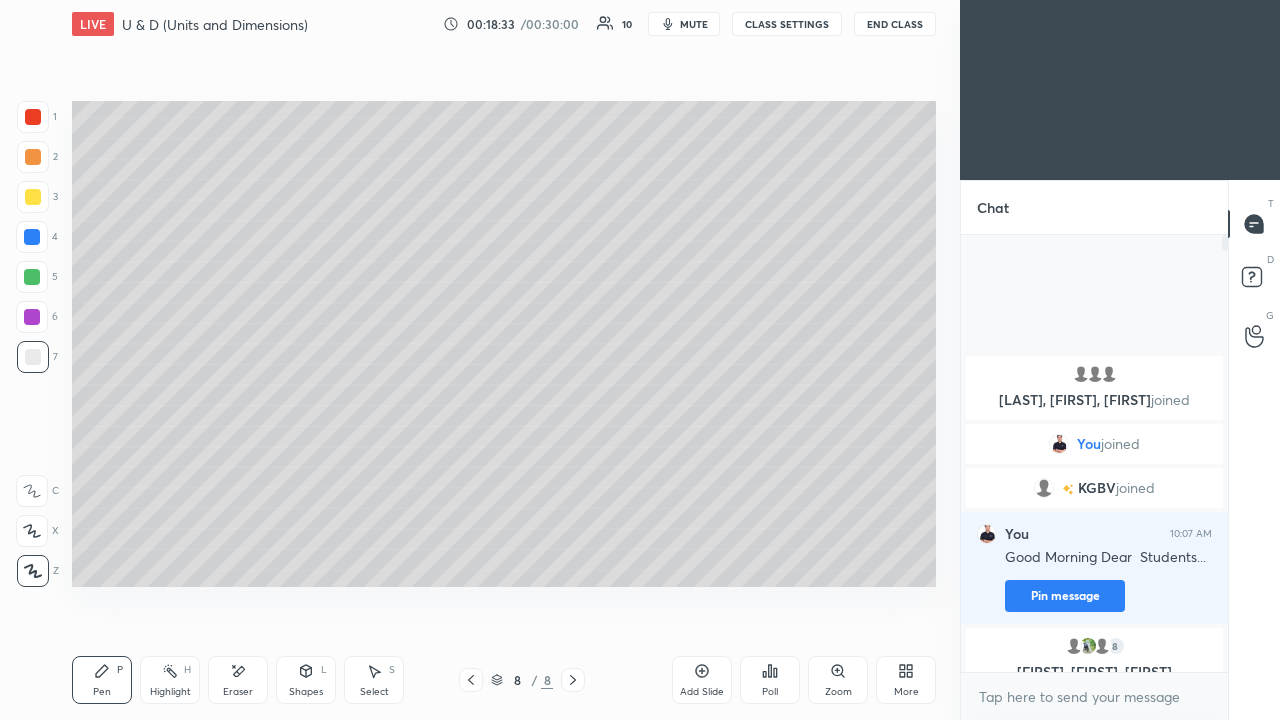 click at bounding box center (33, 157) 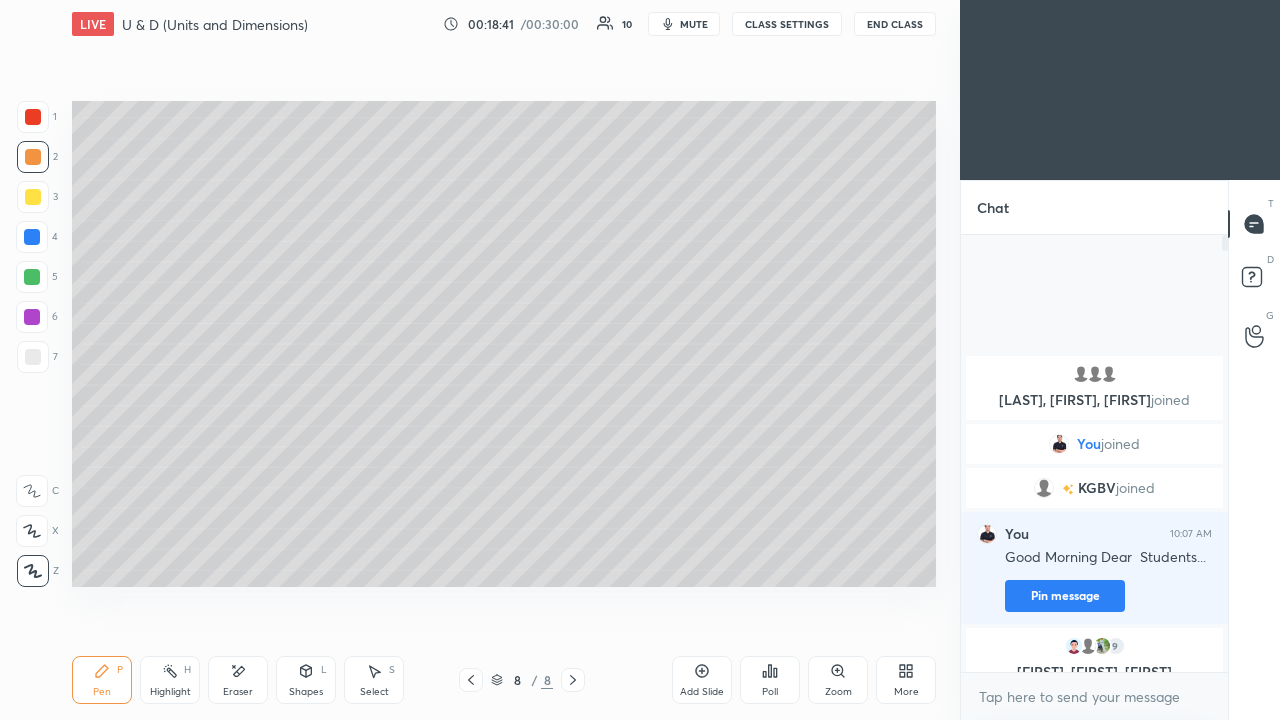 click 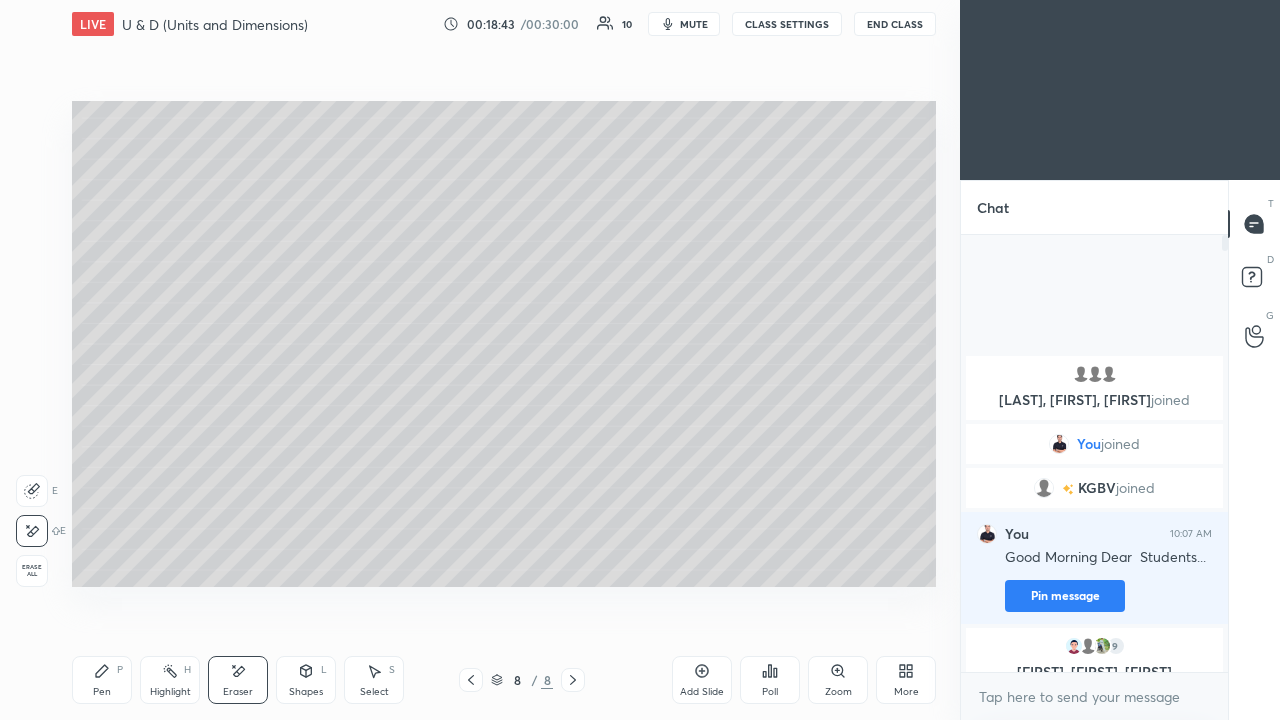 click on "Pen P" at bounding box center (102, 680) 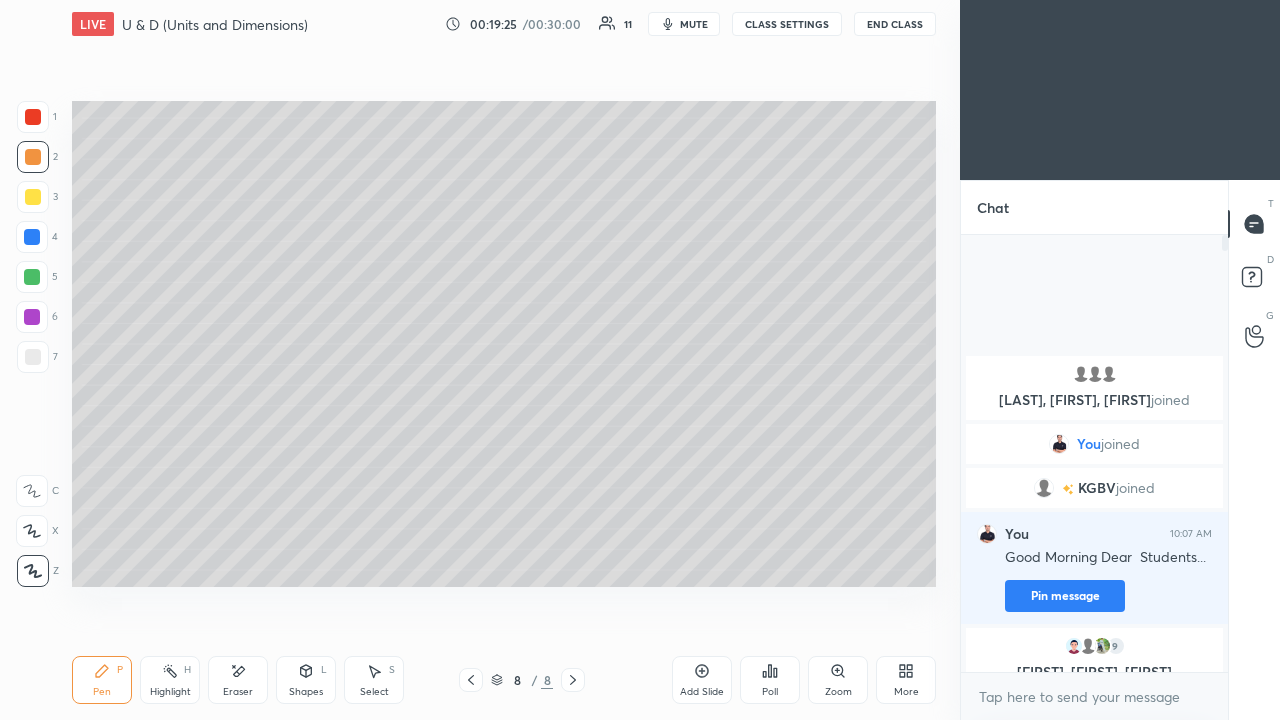 click at bounding box center [33, 357] 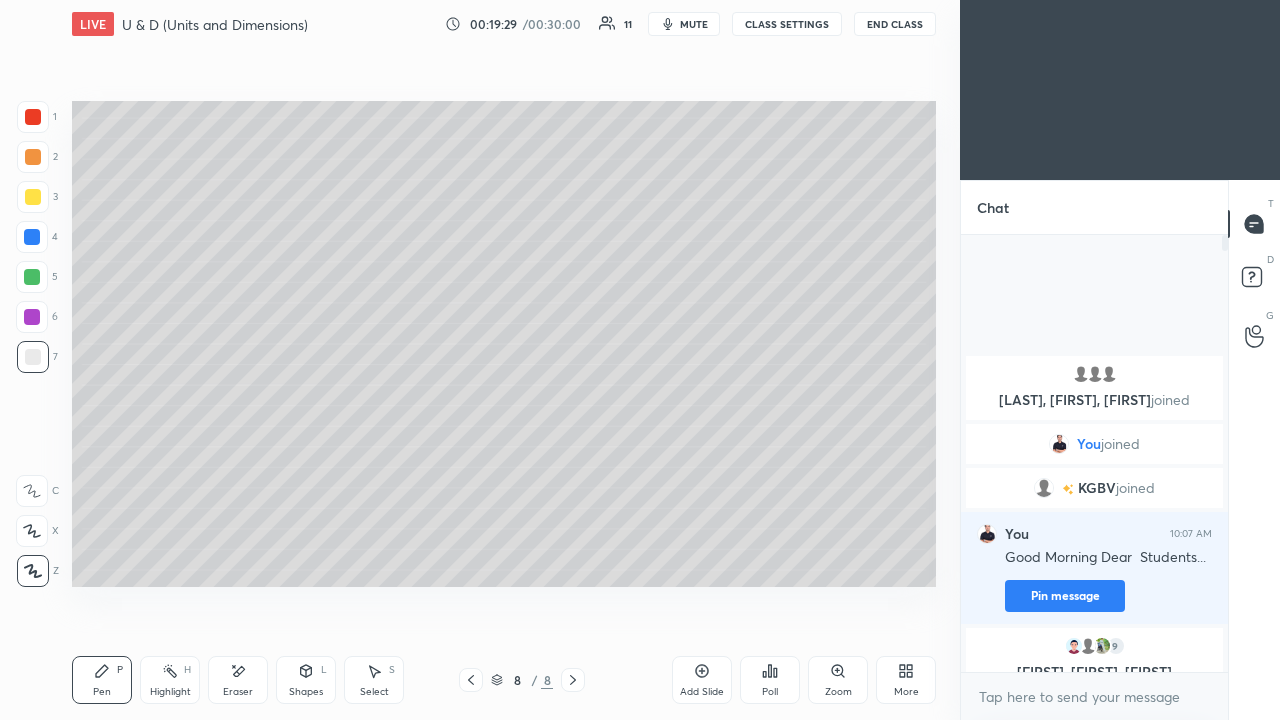 click at bounding box center (32, 277) 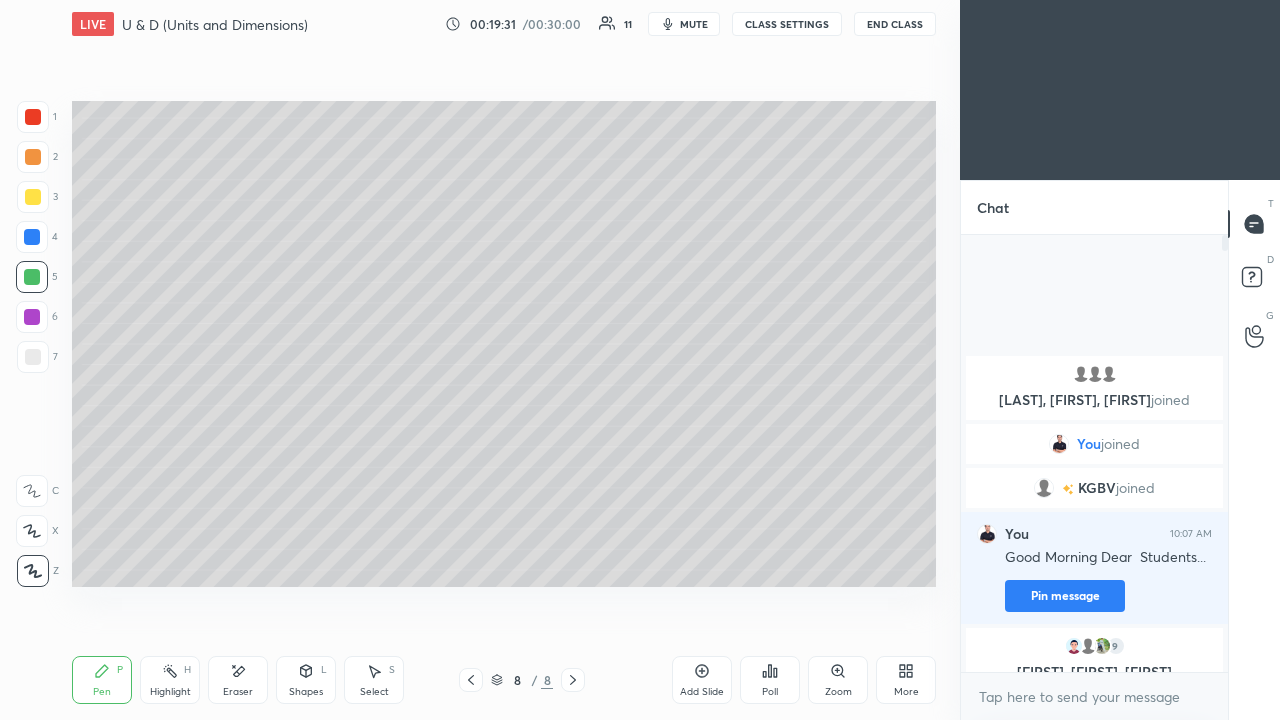 click at bounding box center (33, 197) 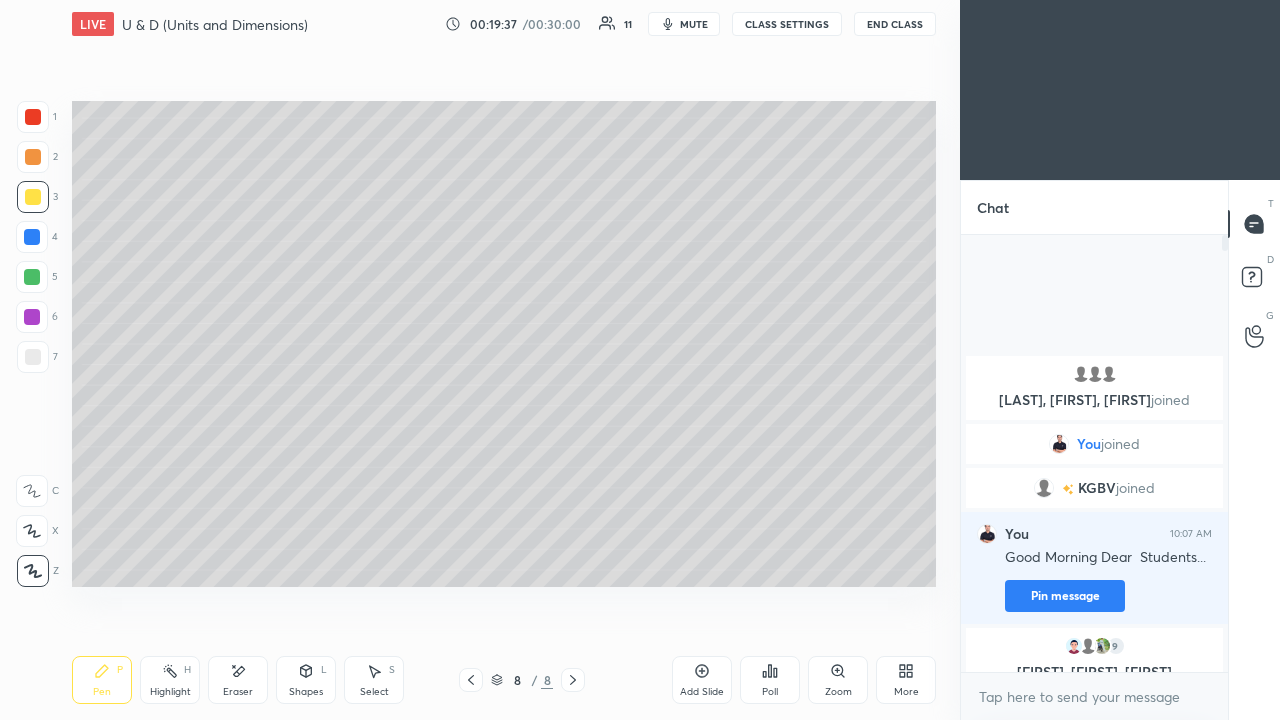 click at bounding box center (33, 157) 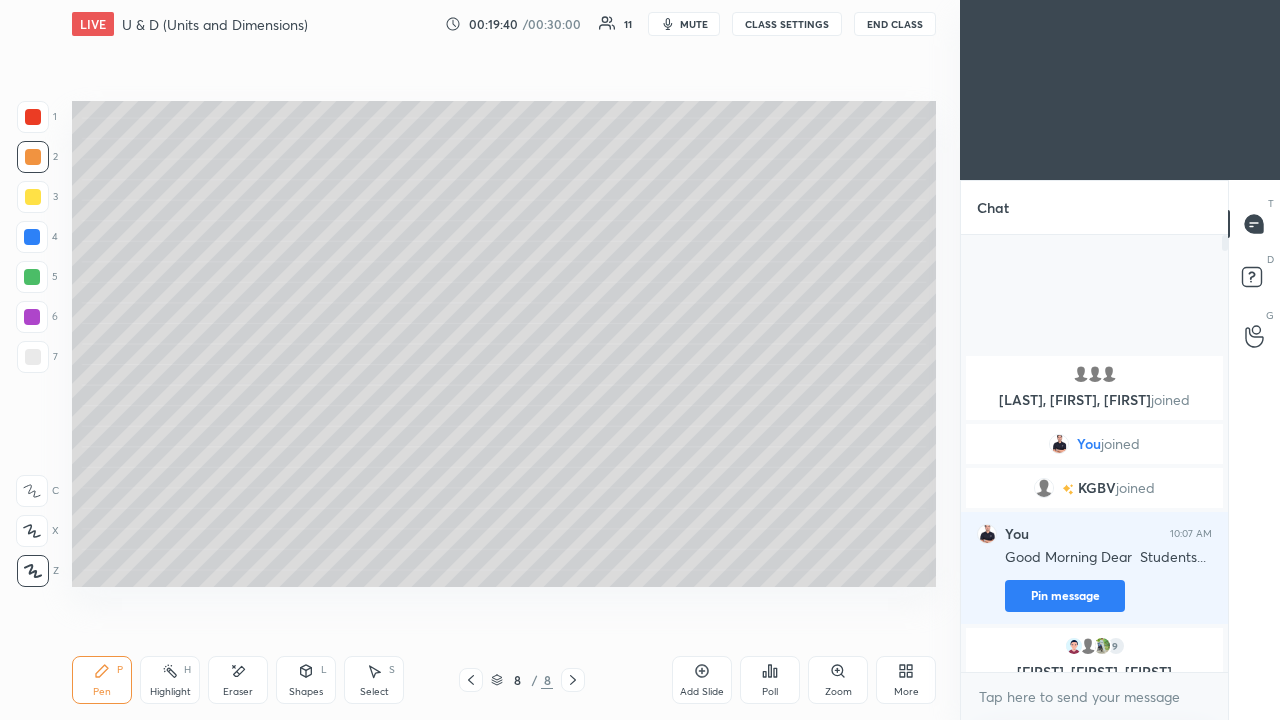 click on "Shapes L" at bounding box center (306, 680) 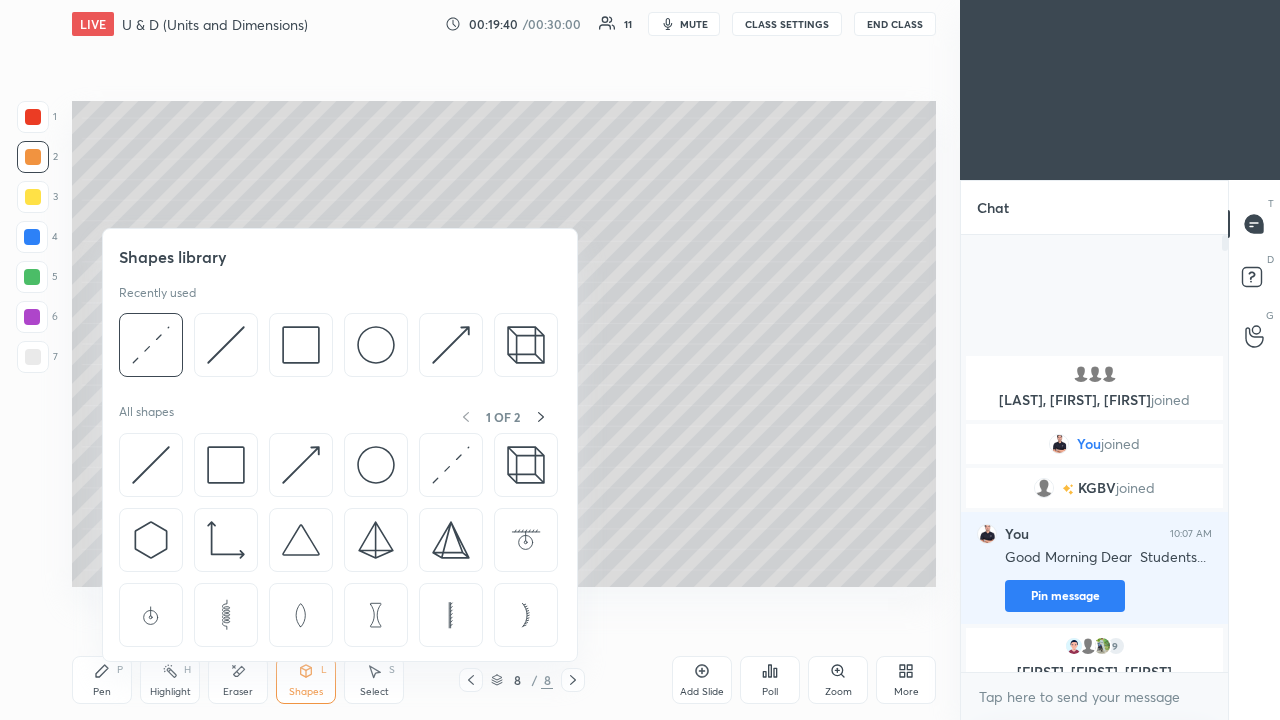 click at bounding box center (301, 345) 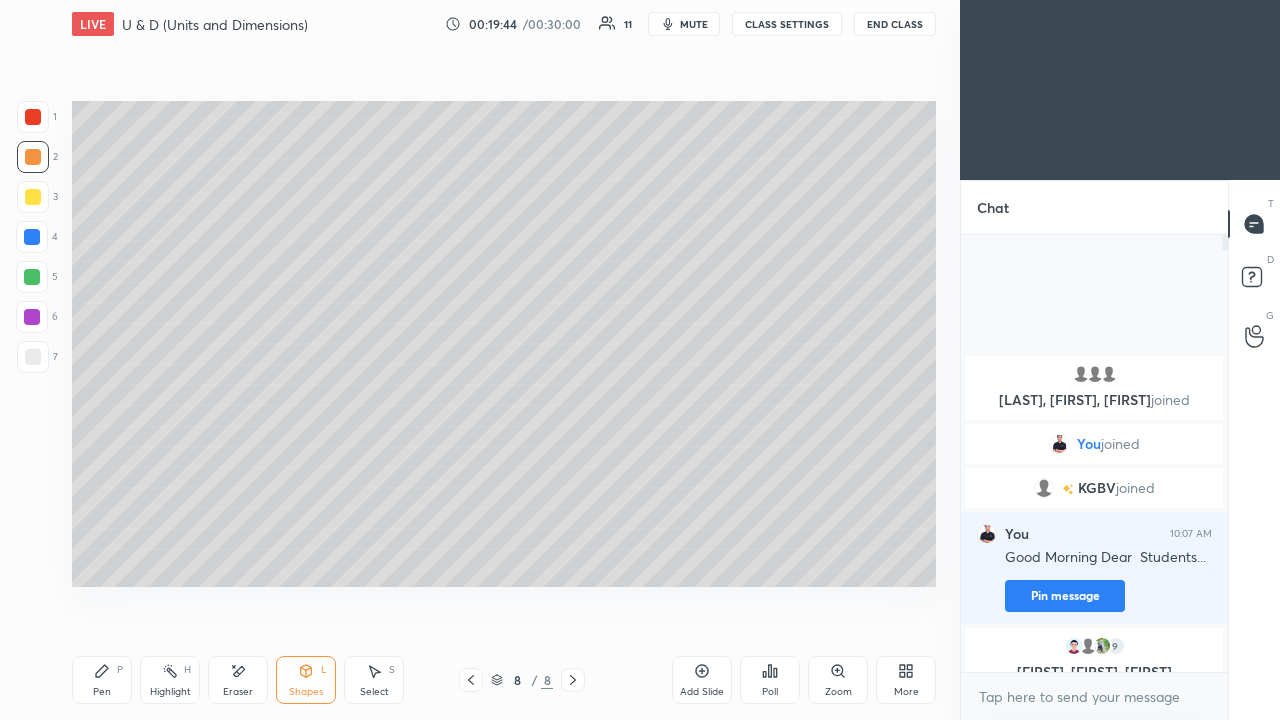 click 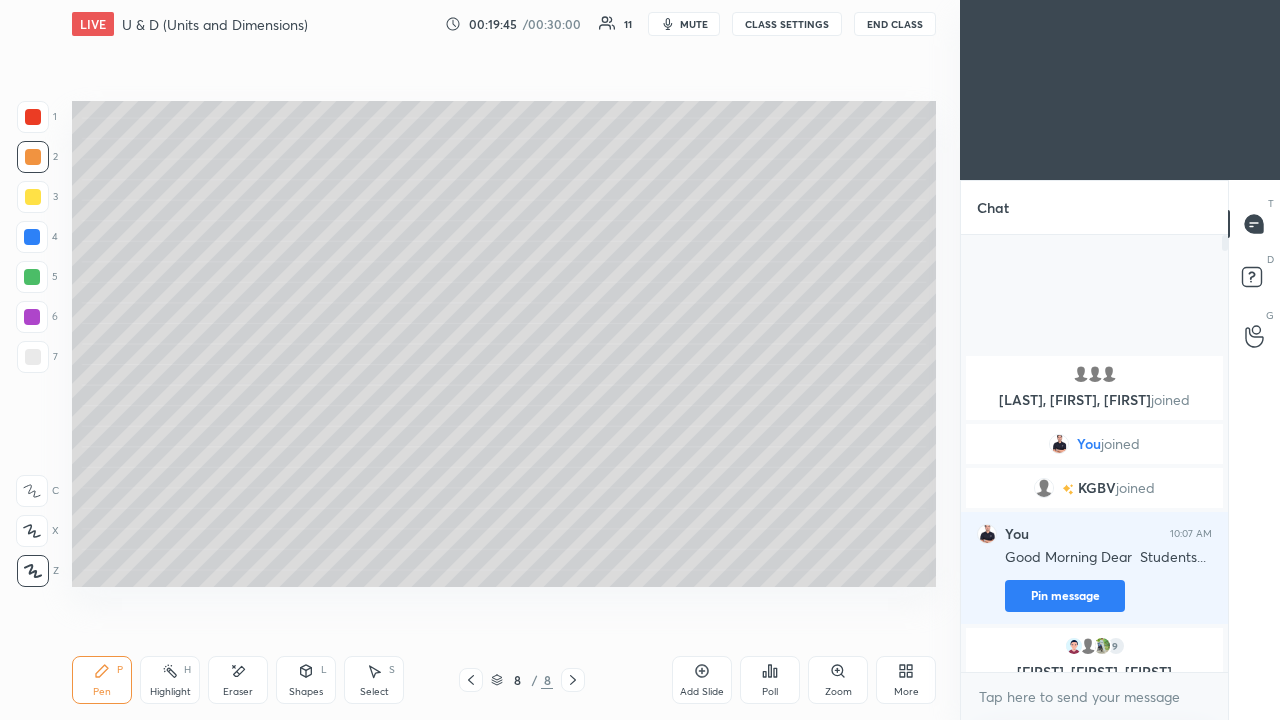 click at bounding box center (32, 317) 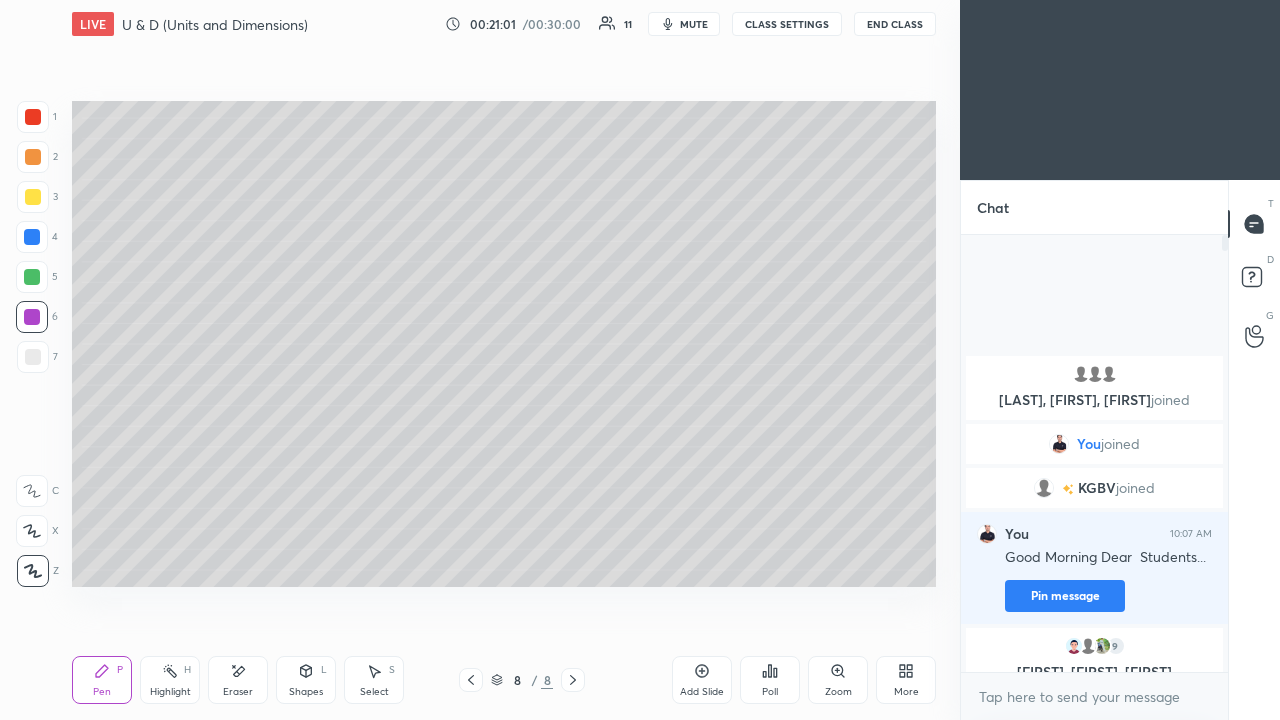 click on "Add Slide" at bounding box center [702, 680] 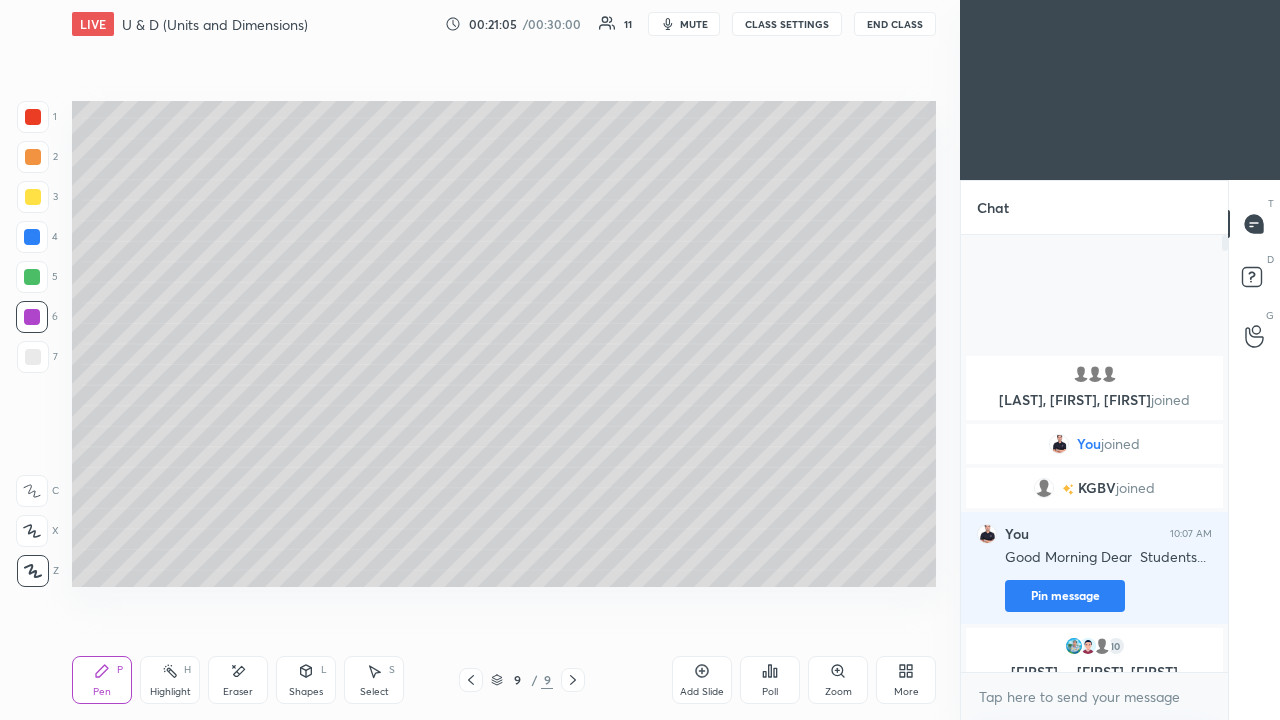 click at bounding box center (33, 197) 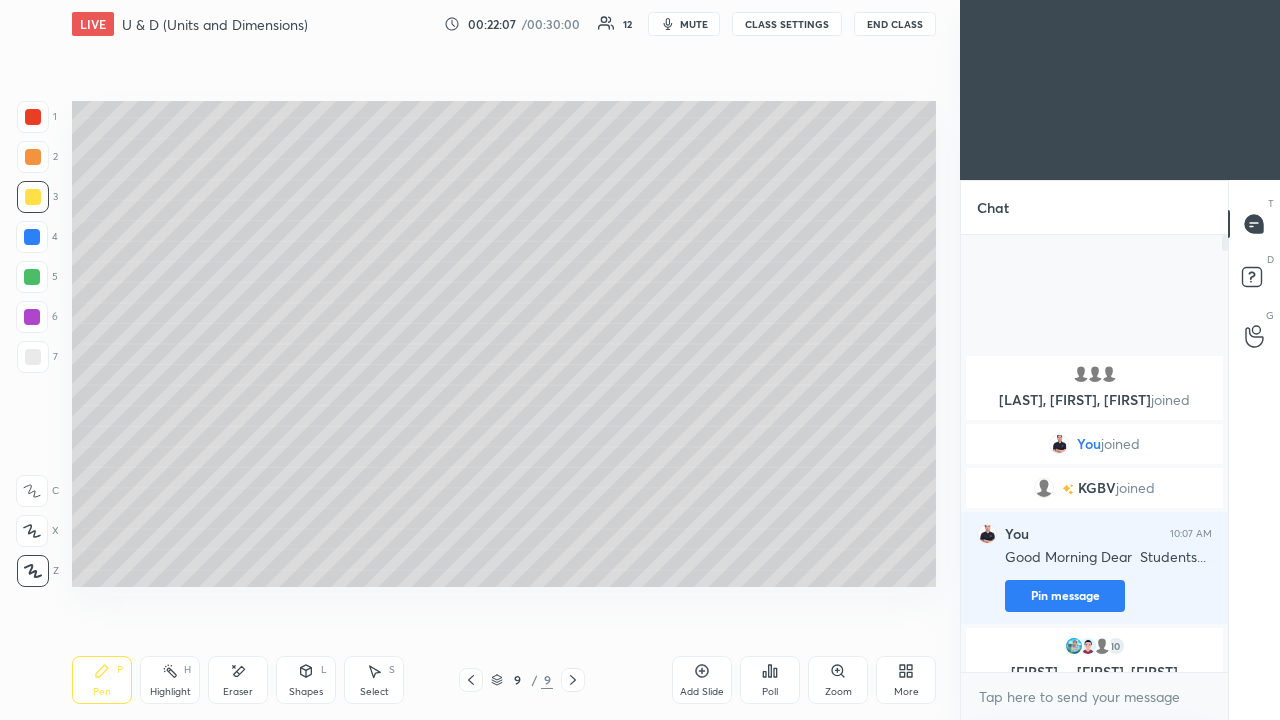 click at bounding box center [33, 357] 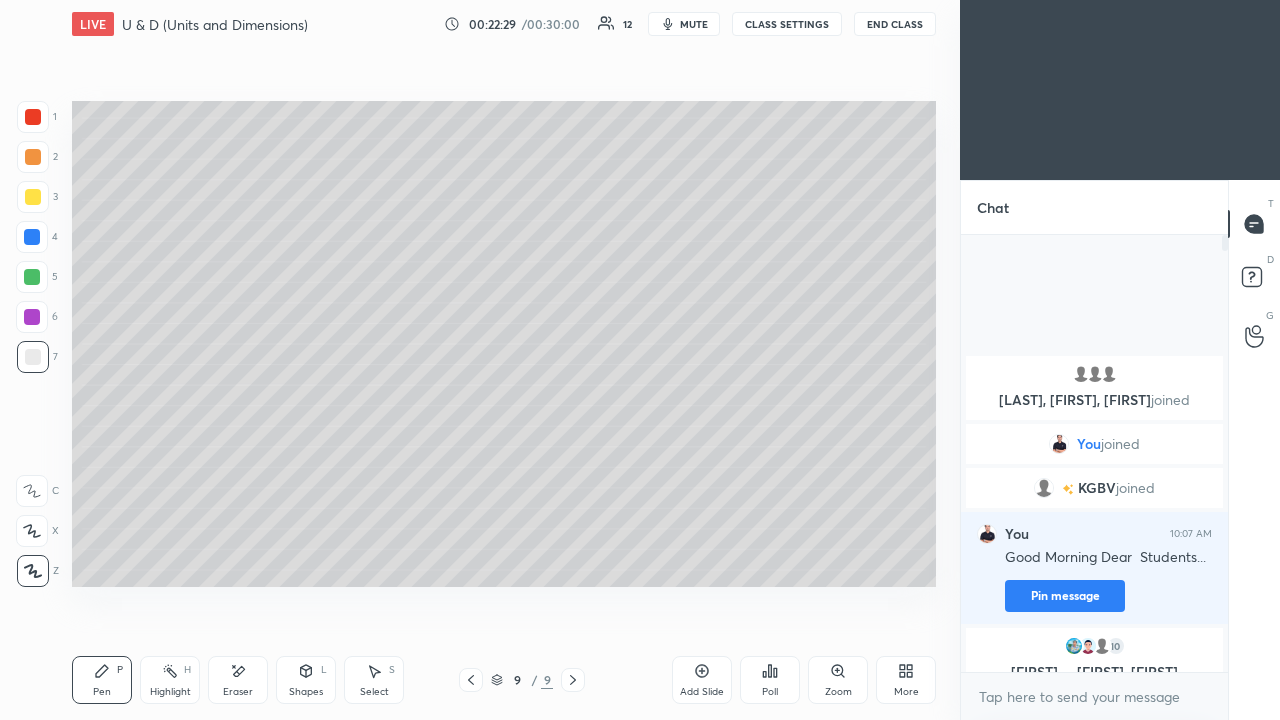 click at bounding box center (33, 157) 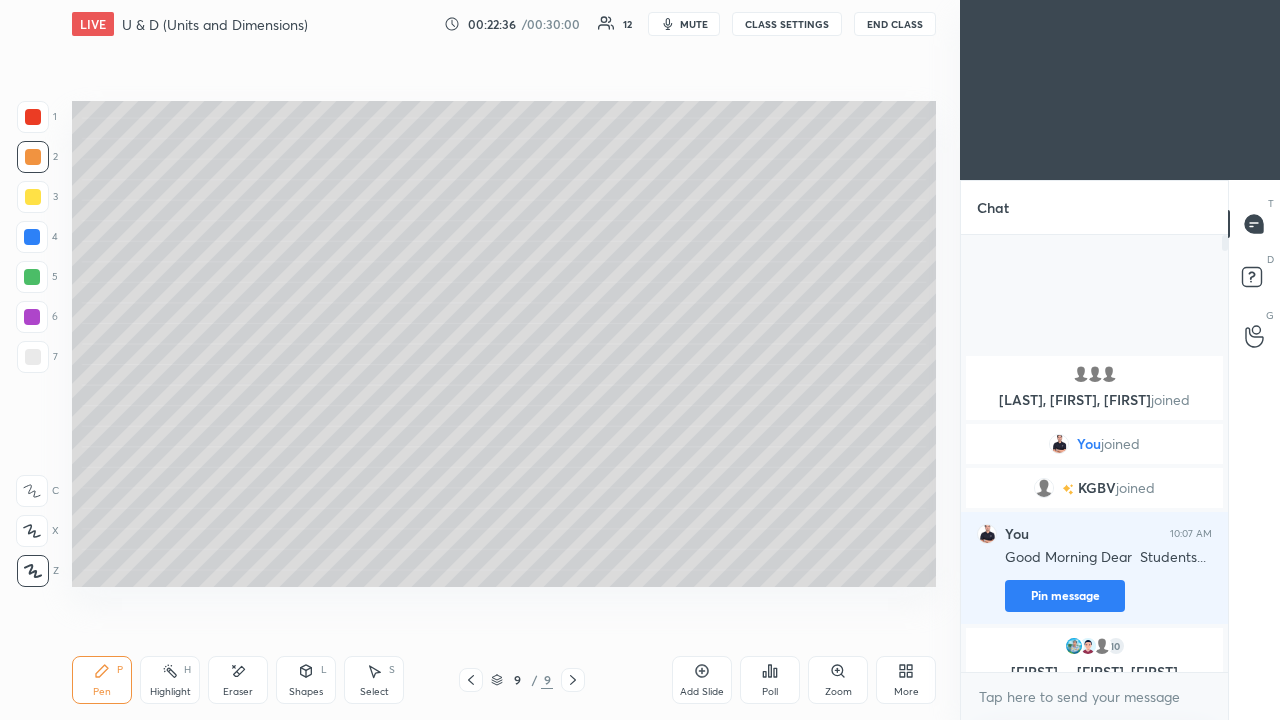 click 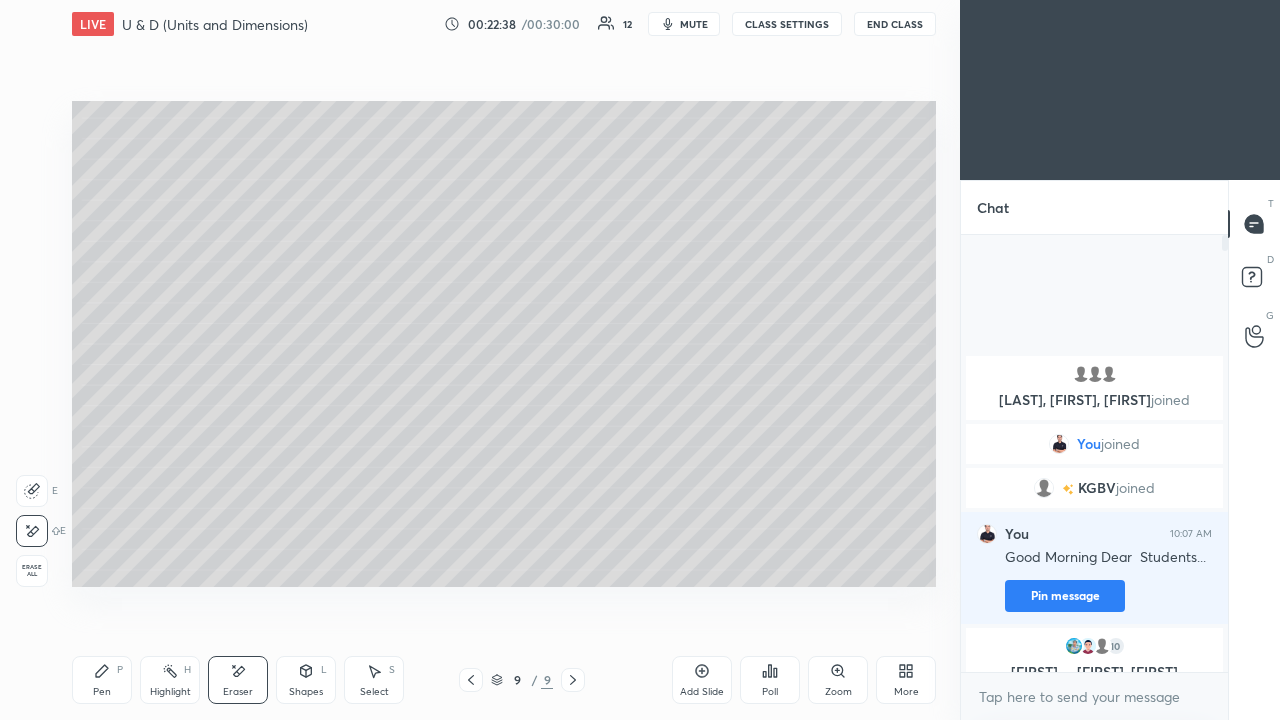 click on "Pen P" at bounding box center (102, 680) 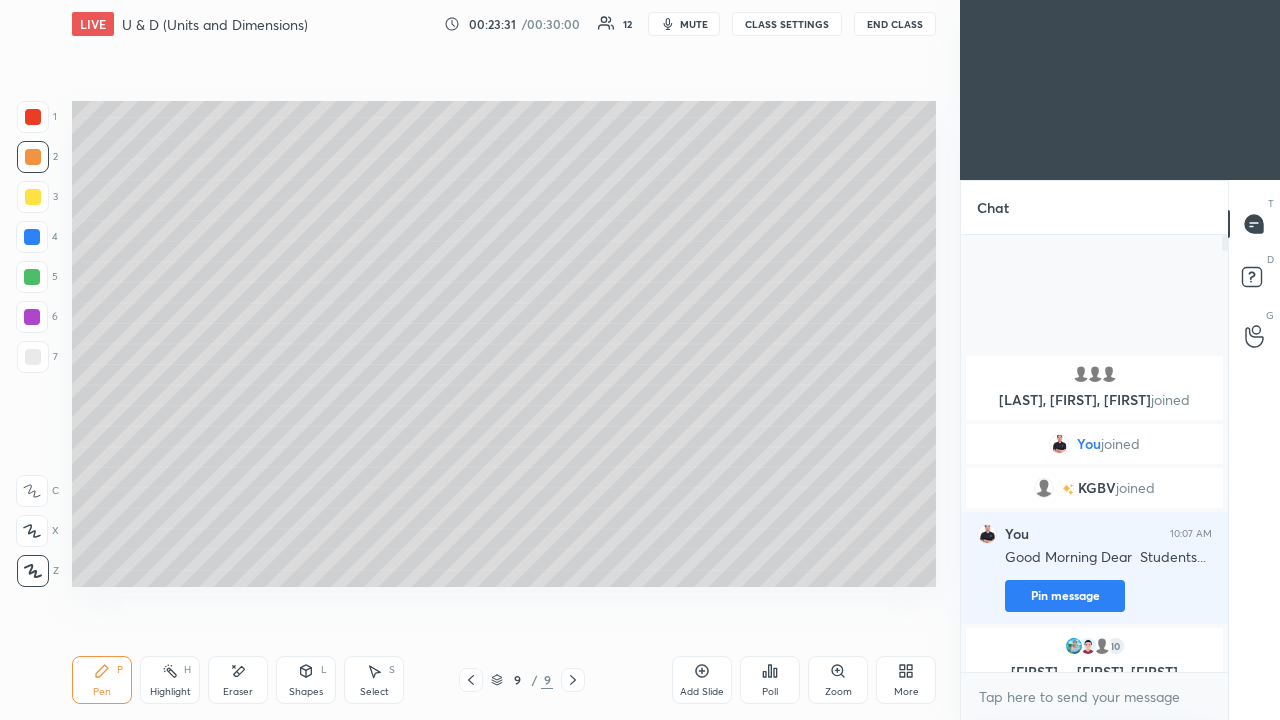 click at bounding box center (33, 357) 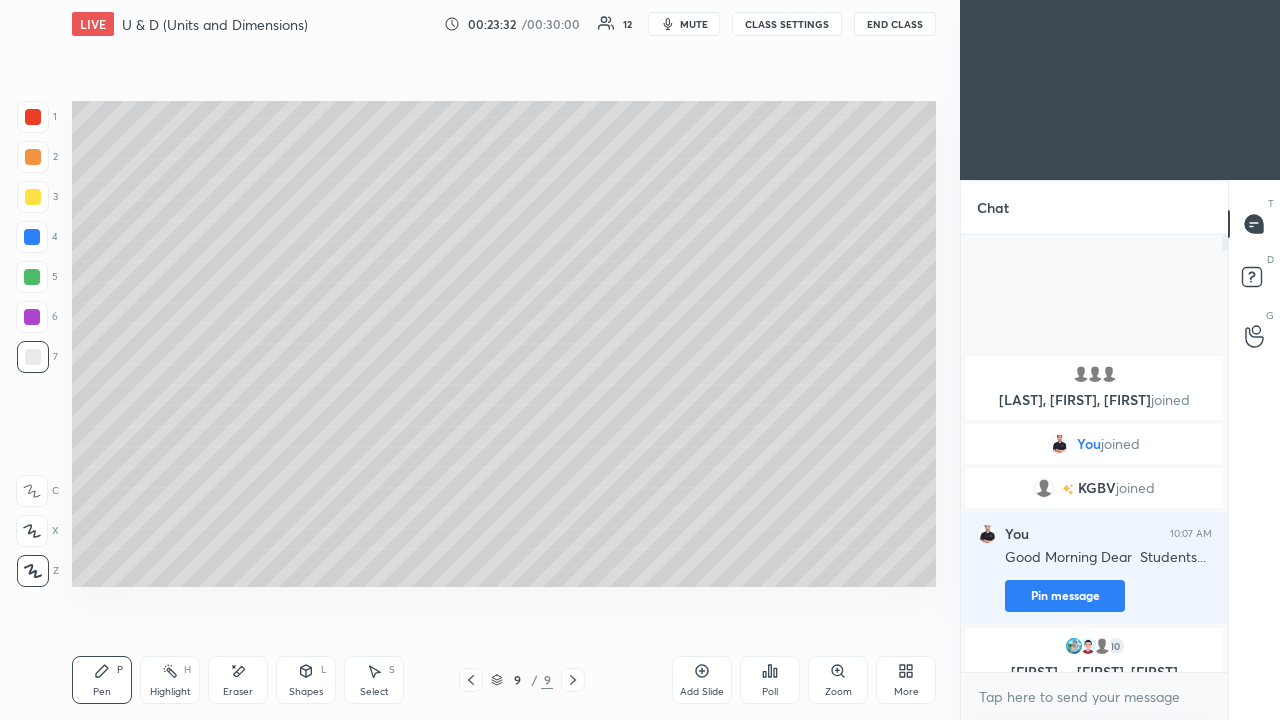 click on "Shapes L" at bounding box center [306, 680] 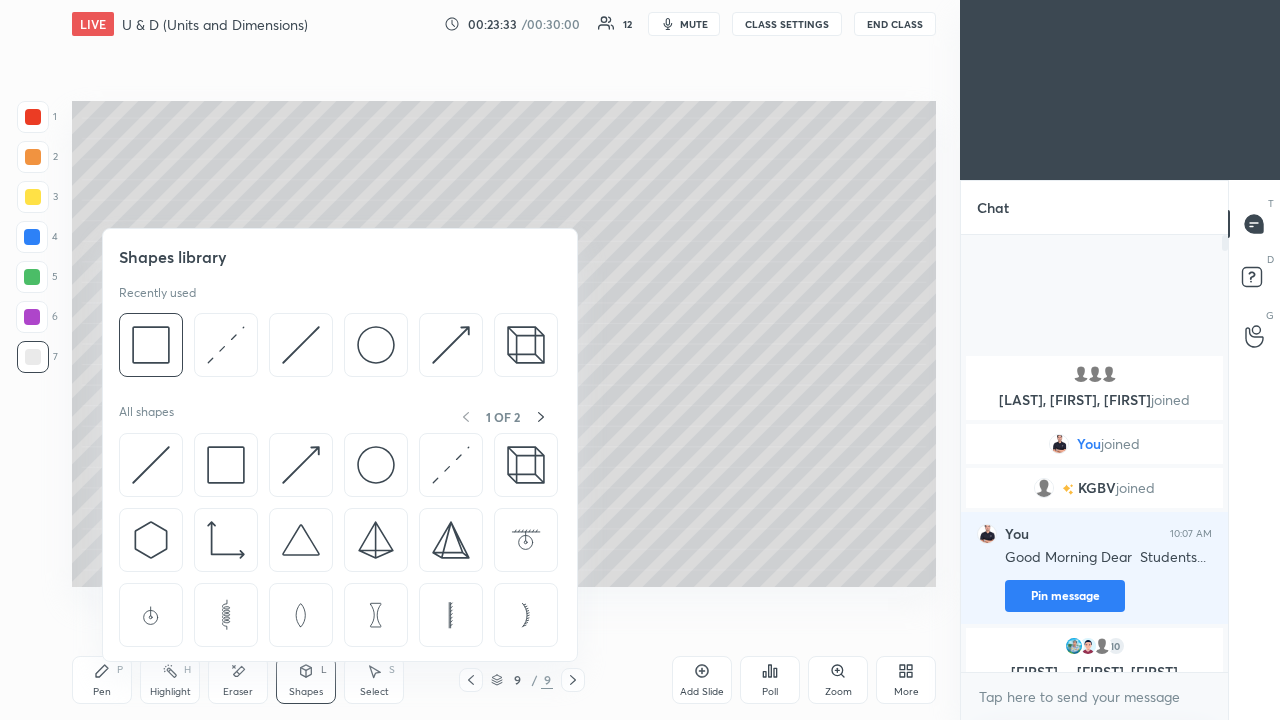 click at bounding box center (376, 345) 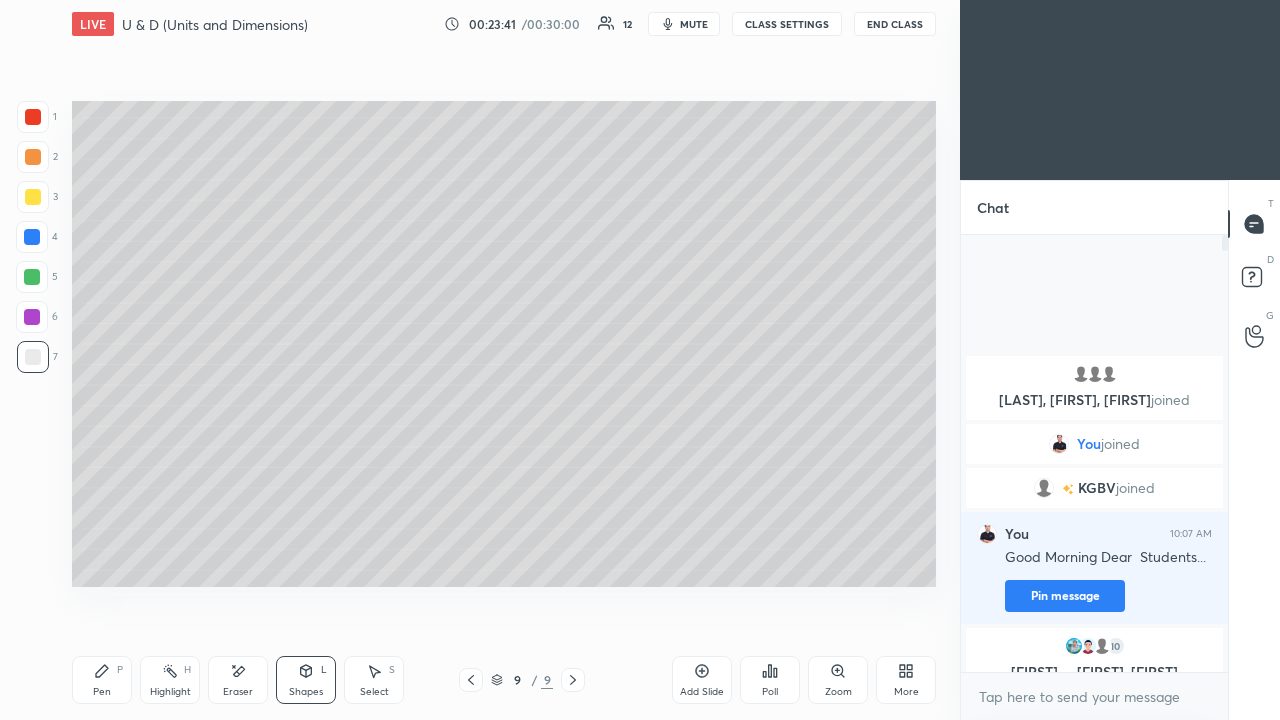 click on "Pen" at bounding box center (102, 692) 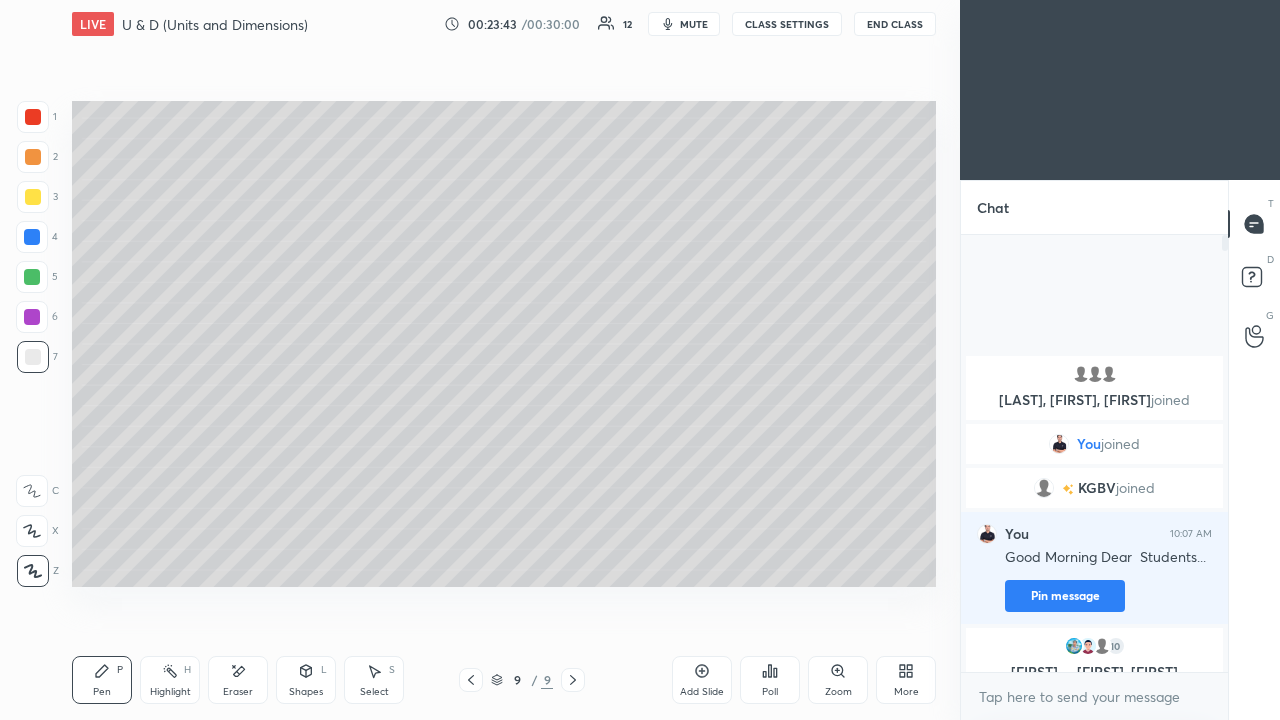 click at bounding box center [33, 157] 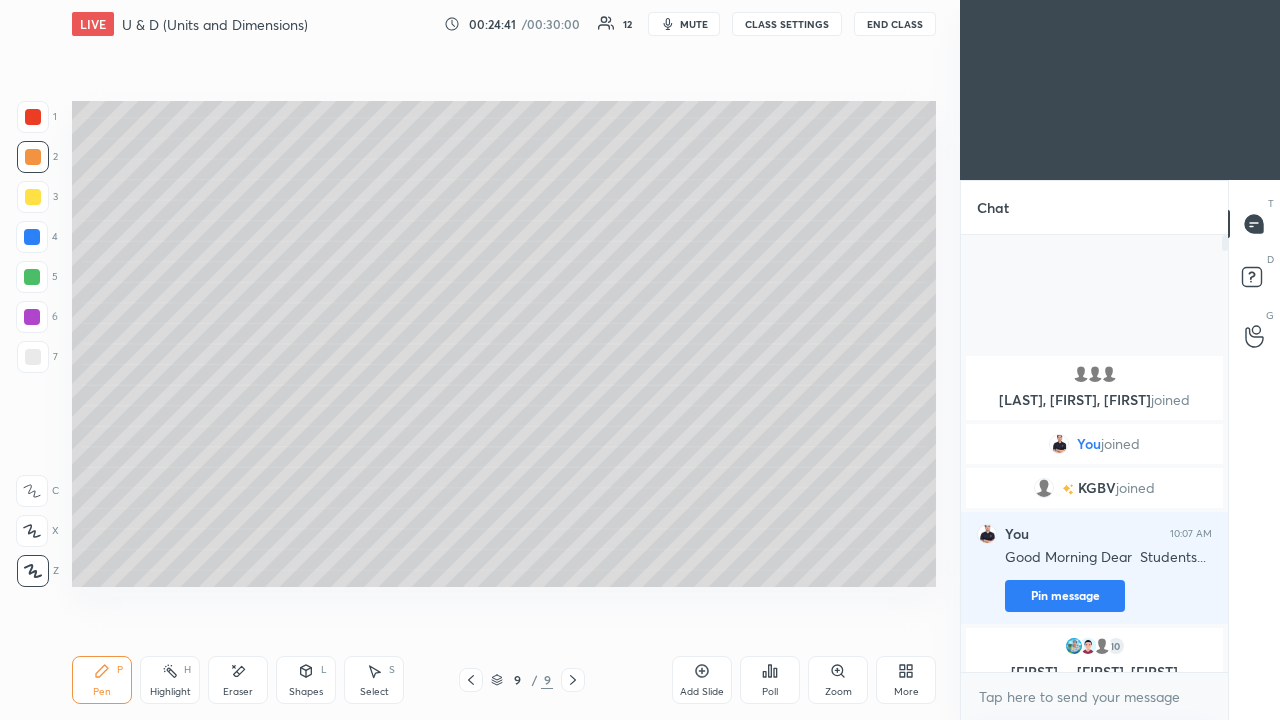 click at bounding box center (33, 357) 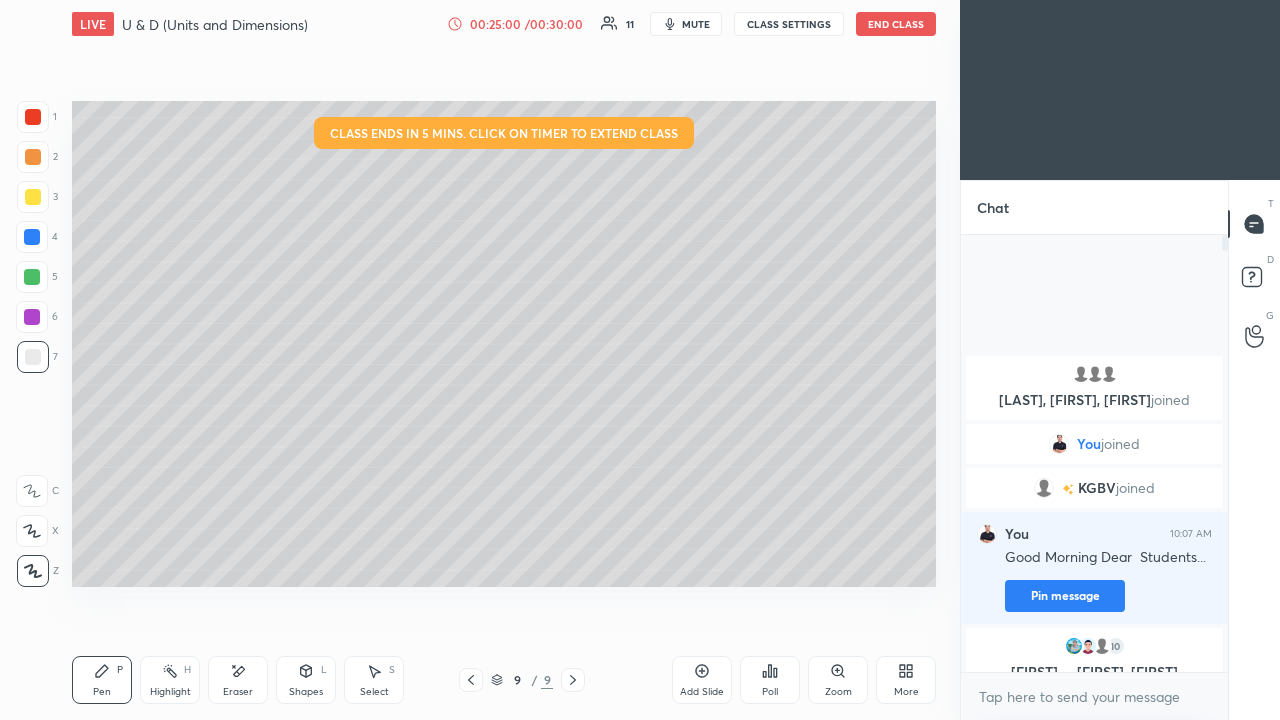 click at bounding box center (33, 197) 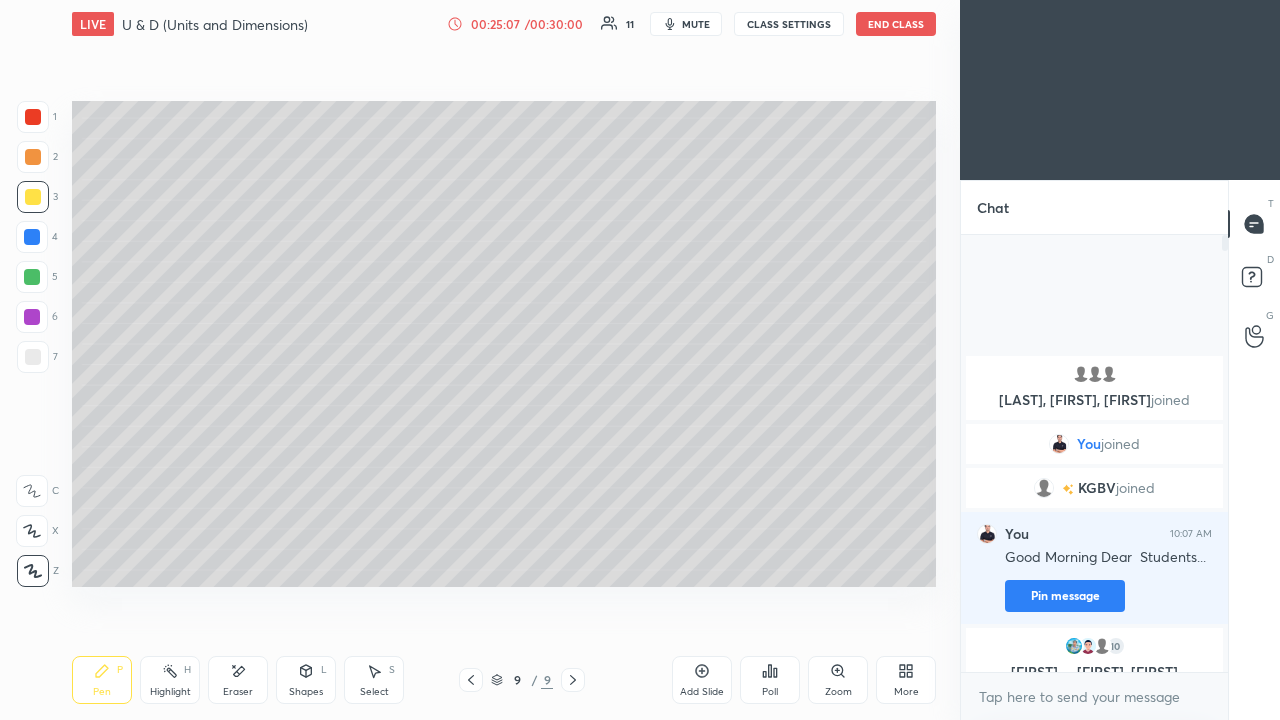 click at bounding box center (32, 277) 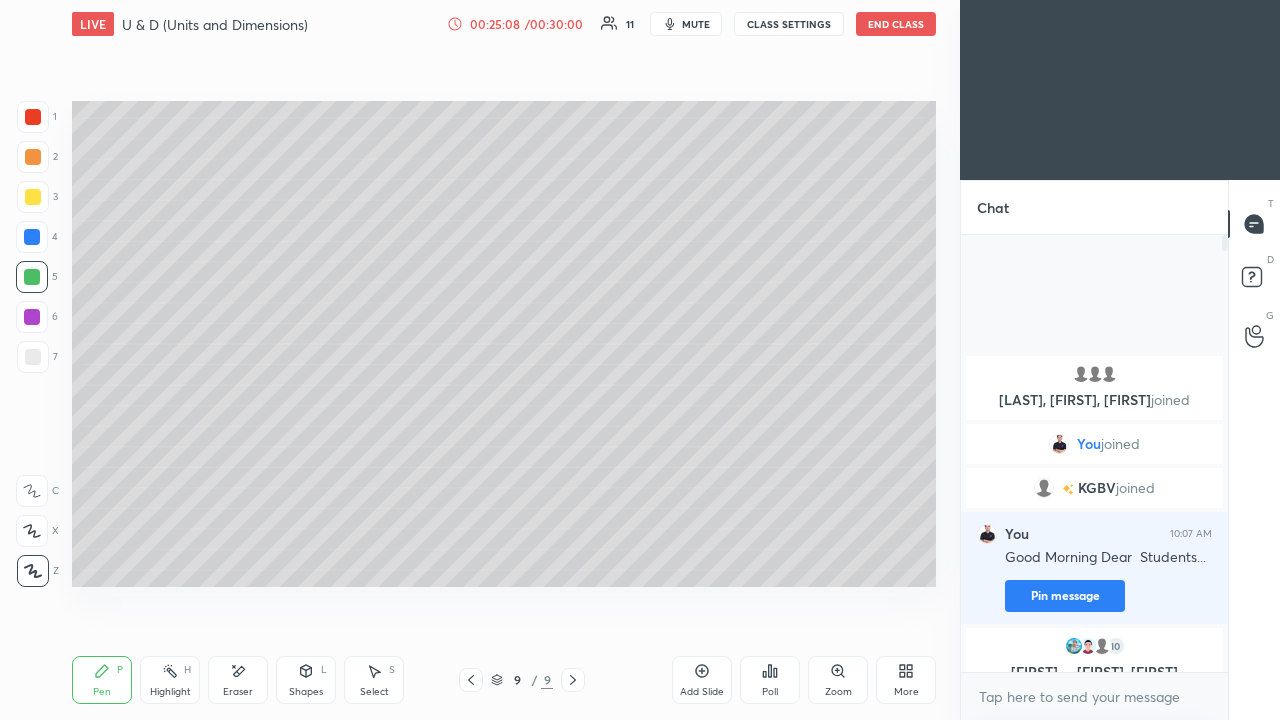click at bounding box center (32, 237) 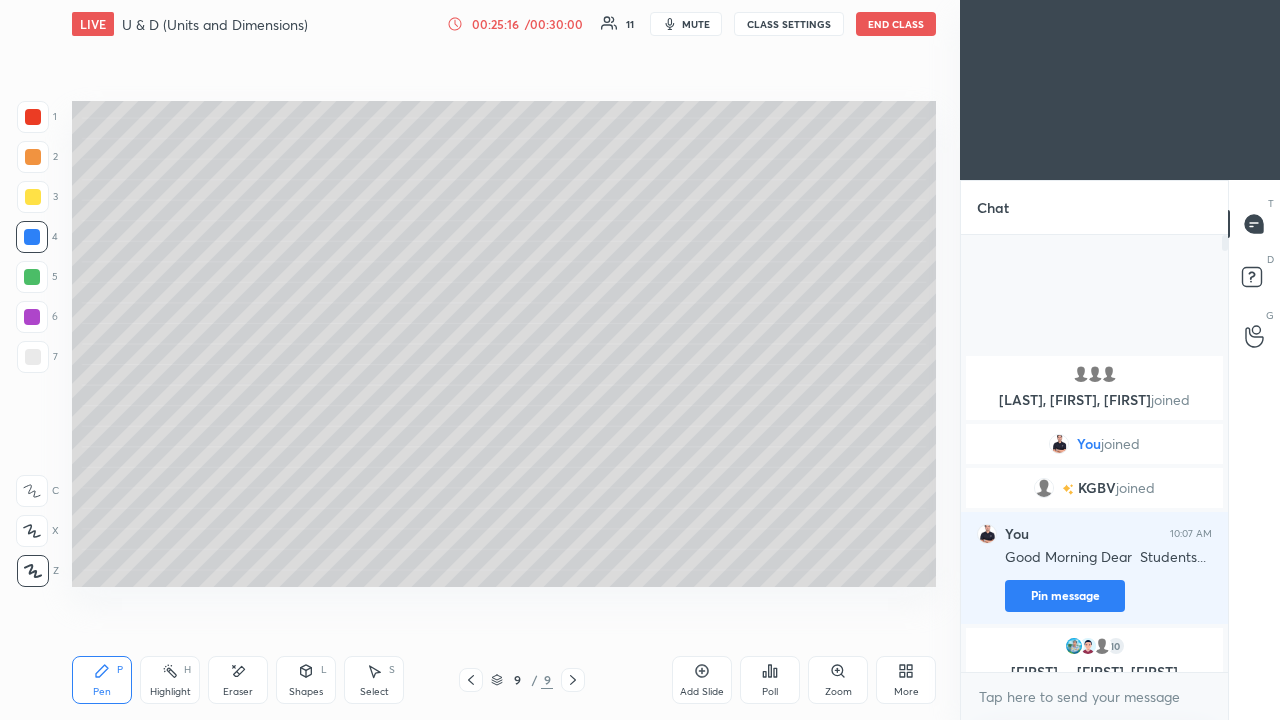 click on "/  00:30:00" at bounding box center (554, 24) 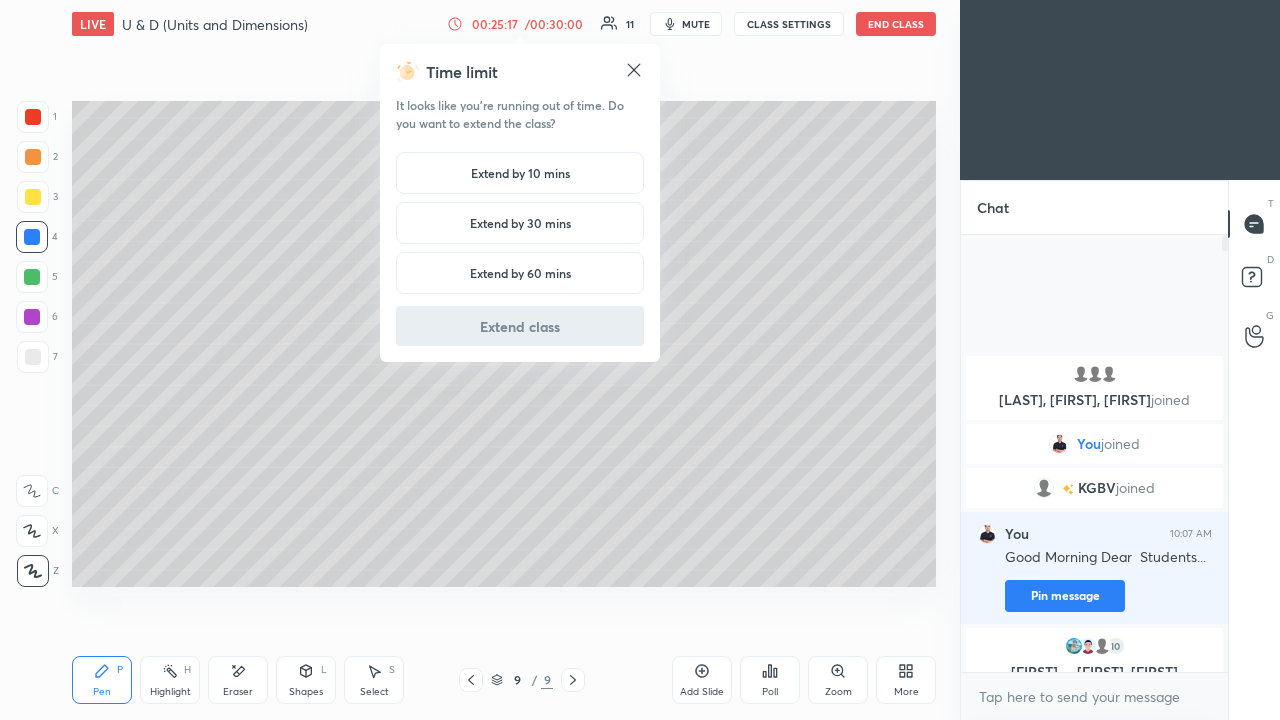 click on "Extend by 10 mins" at bounding box center (520, 173) 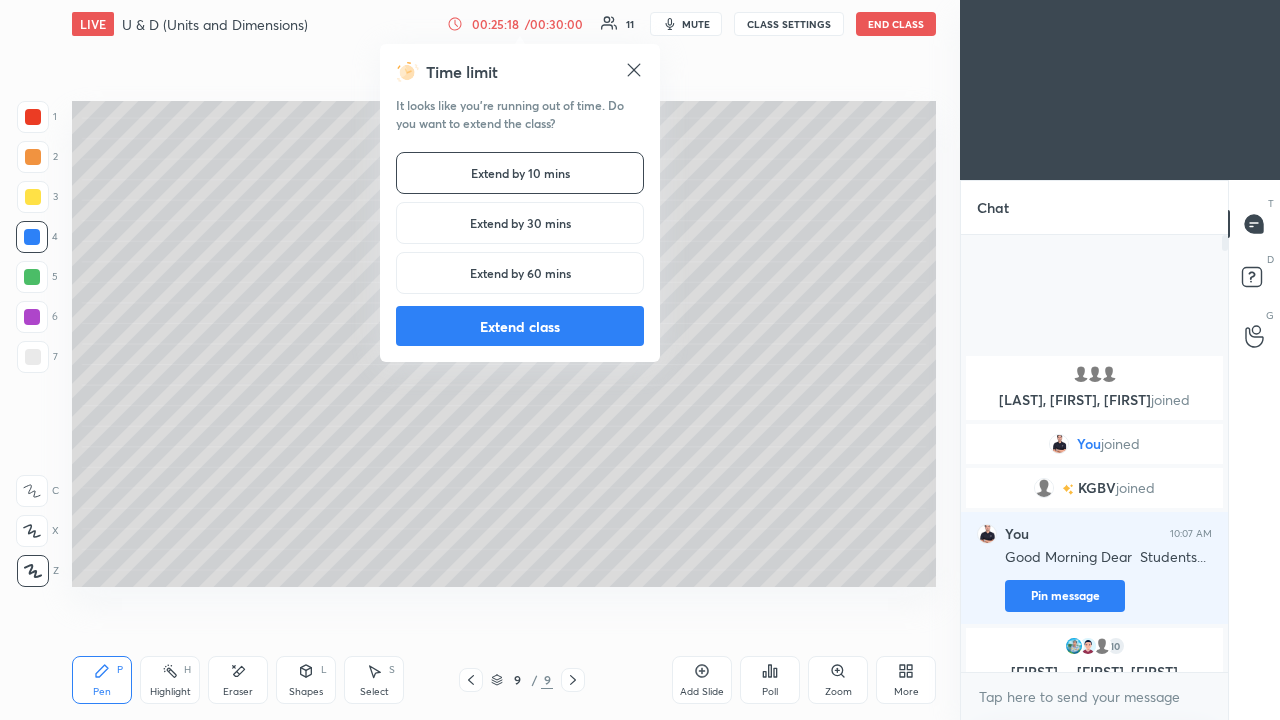 click on "Extend class" at bounding box center (520, 326) 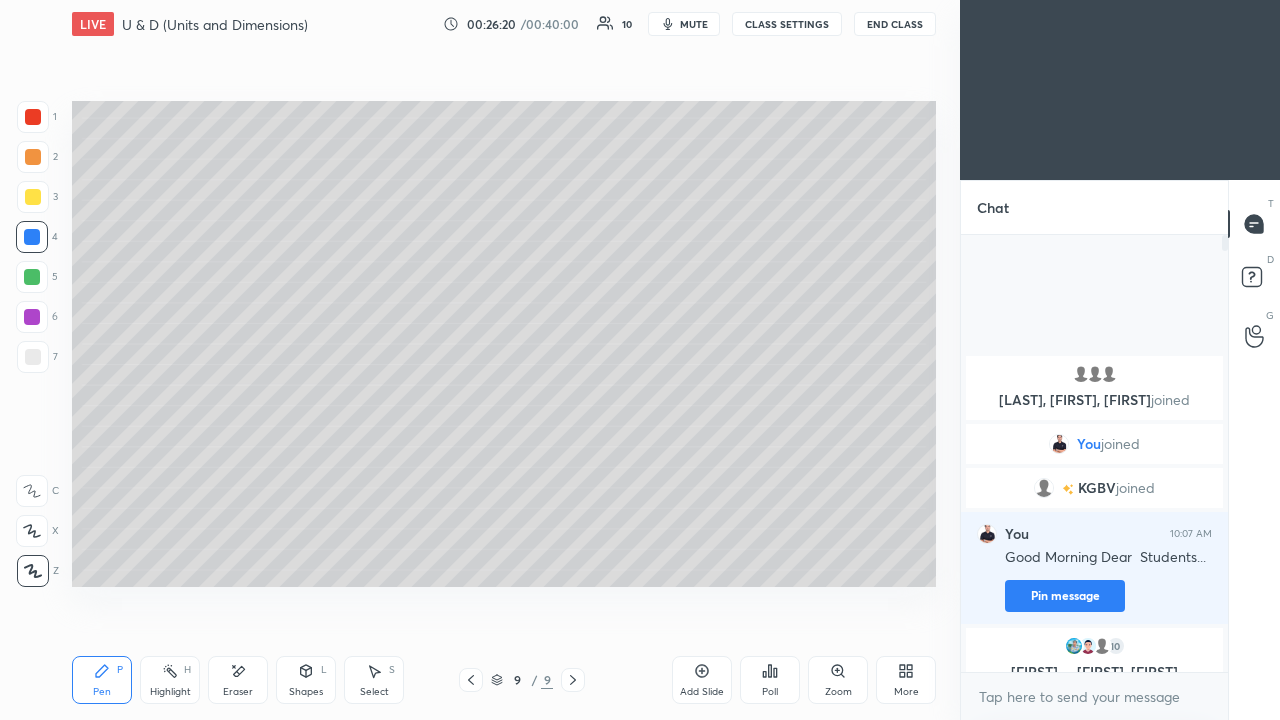 click on "Add Slide" at bounding box center [702, 680] 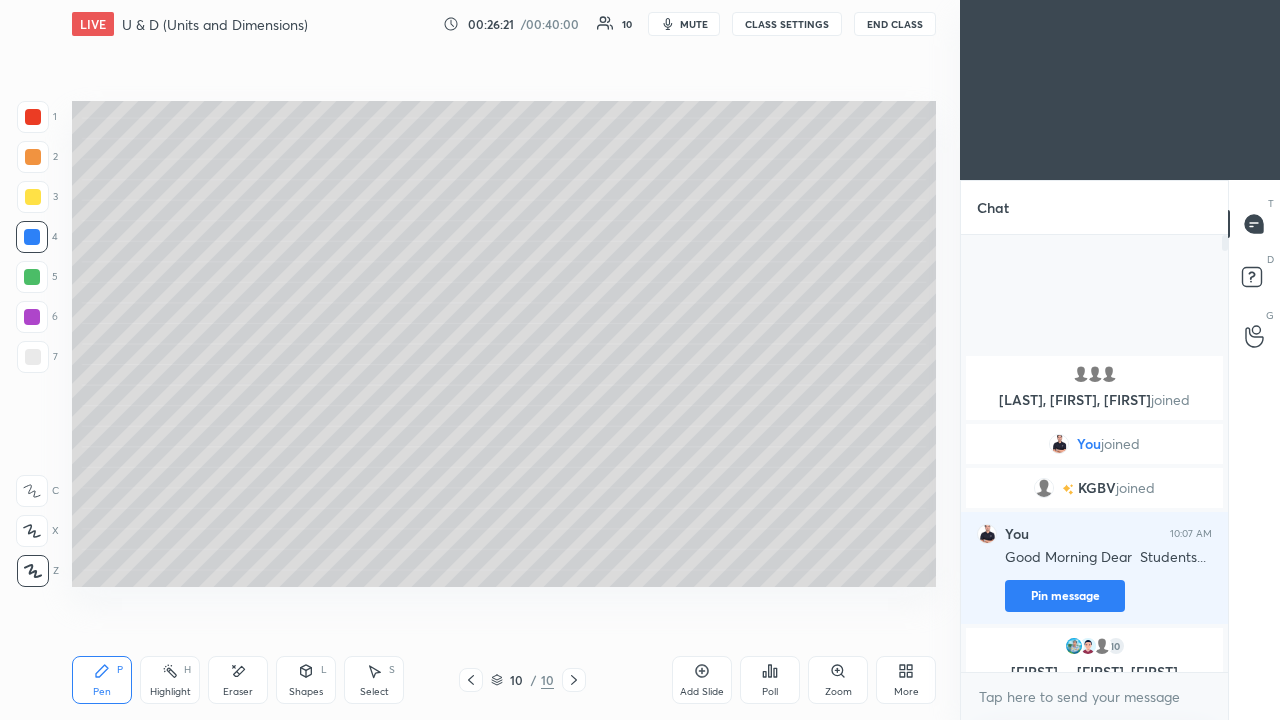 click at bounding box center [33, 197] 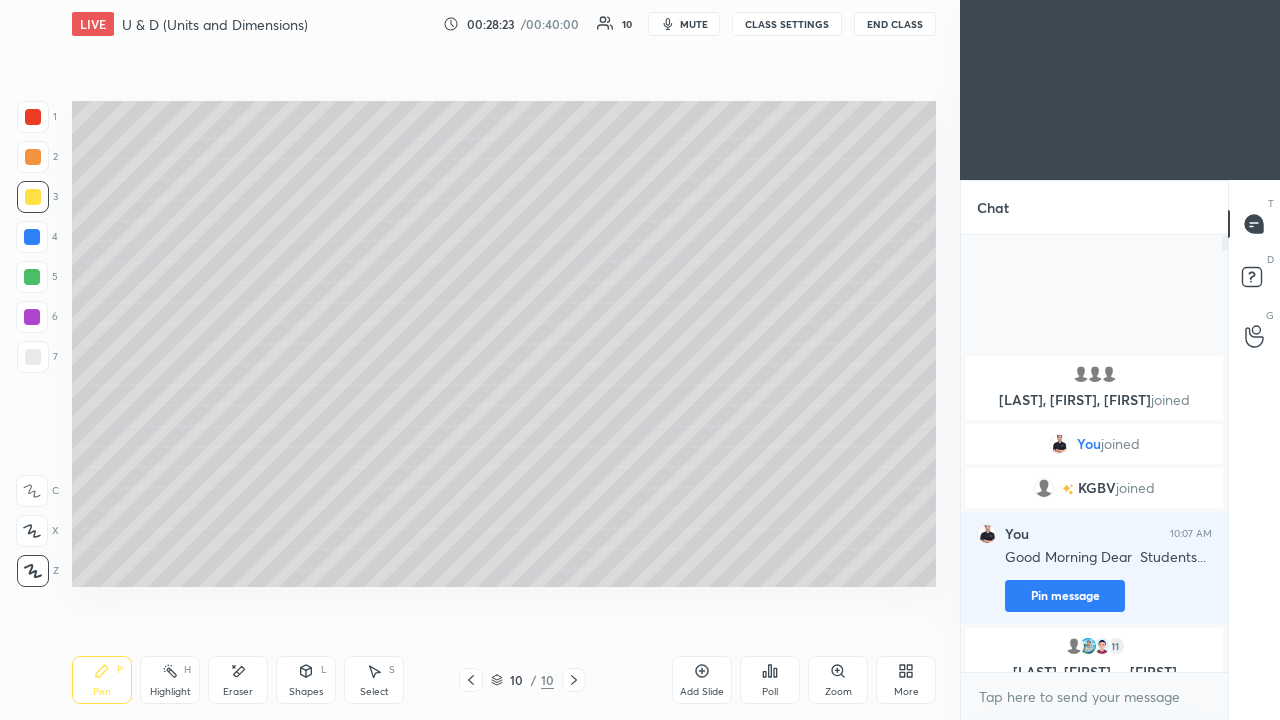 click at bounding box center (33, 357) 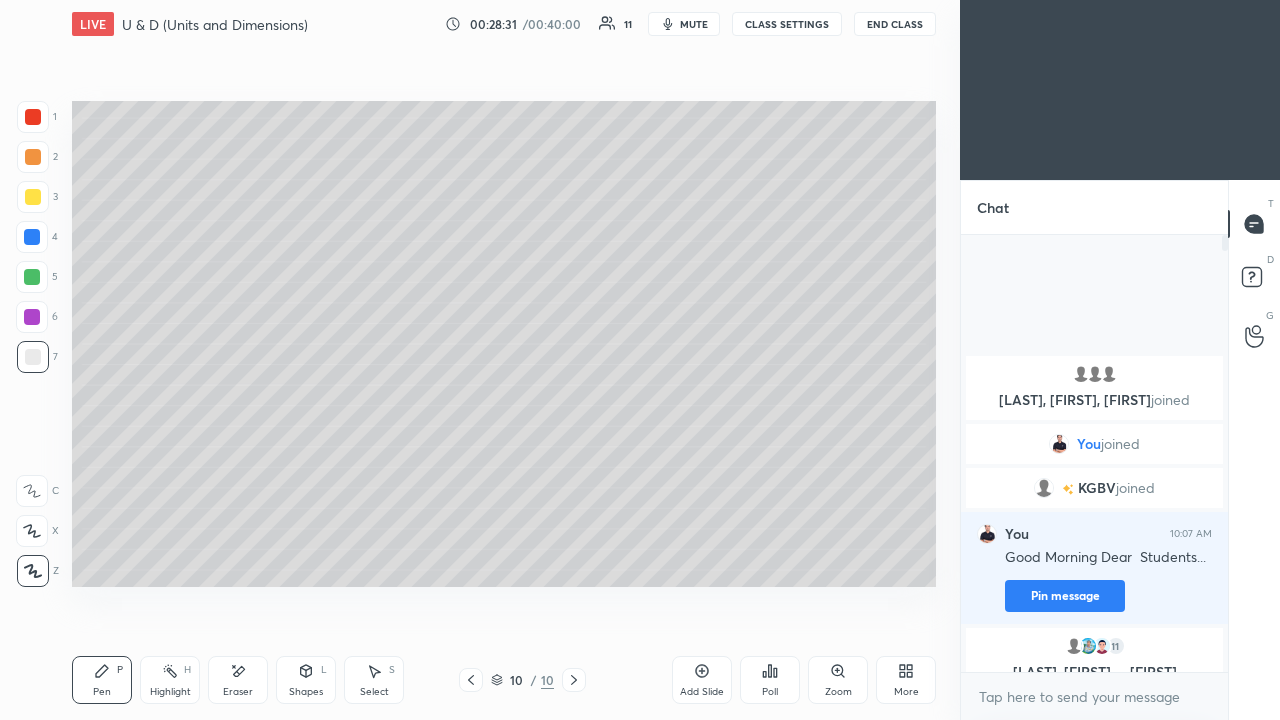 click at bounding box center (33, 157) 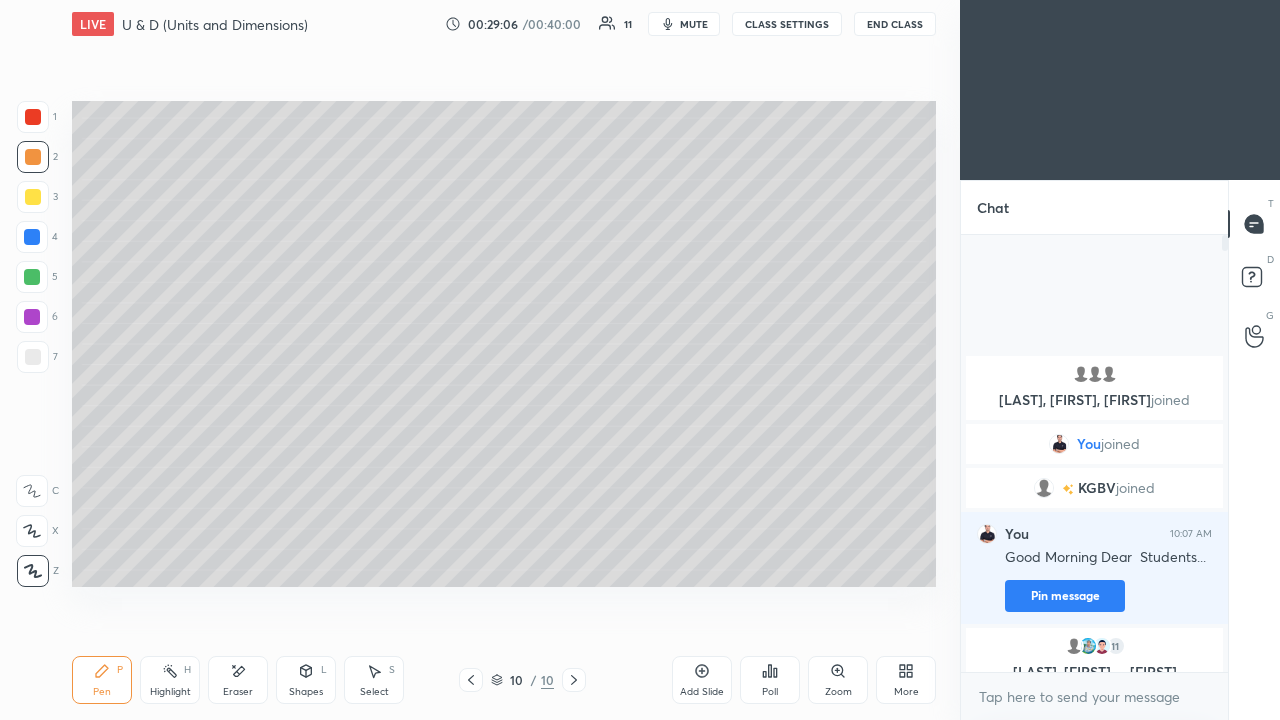 click at bounding box center [33, 197] 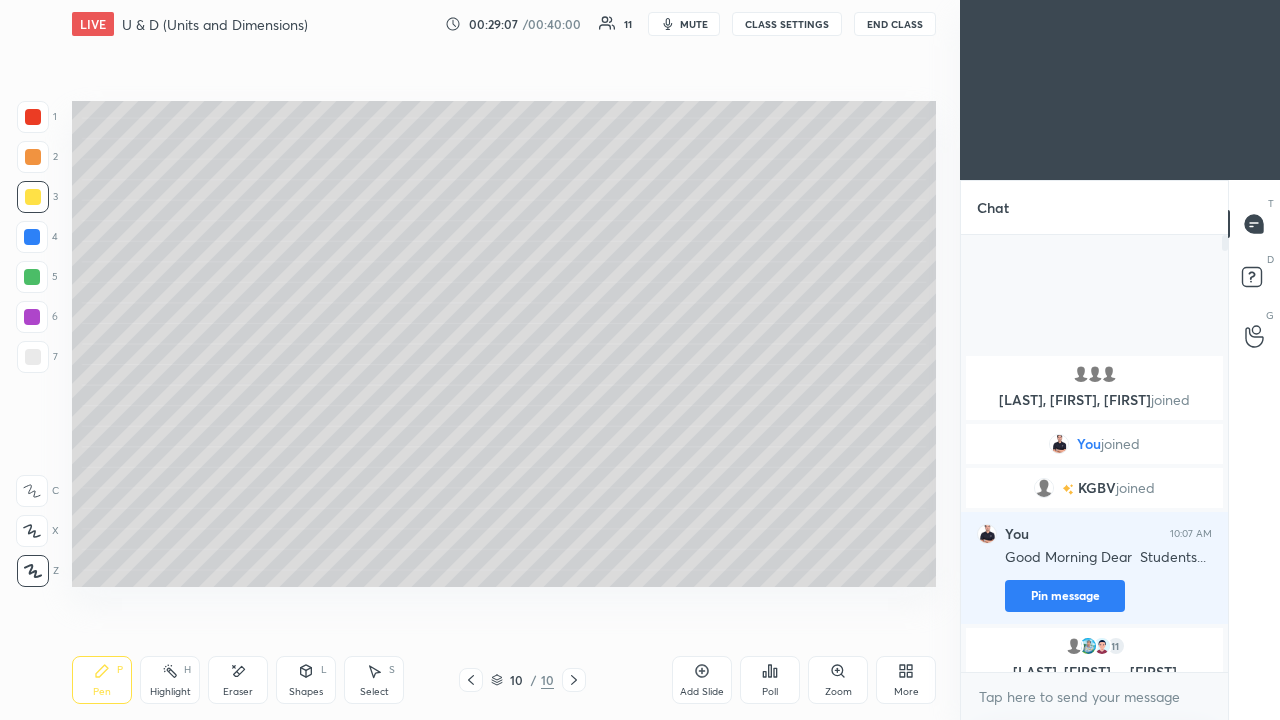 click at bounding box center [33, 357] 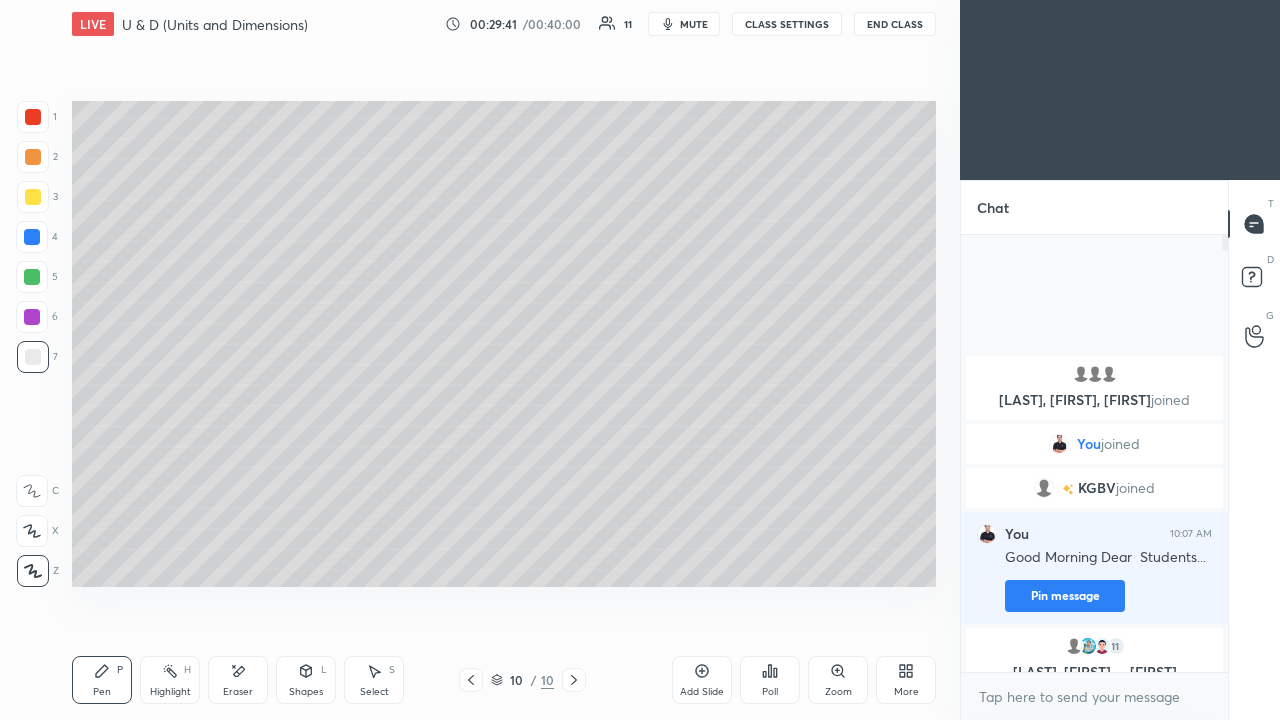 click at bounding box center [33, 157] 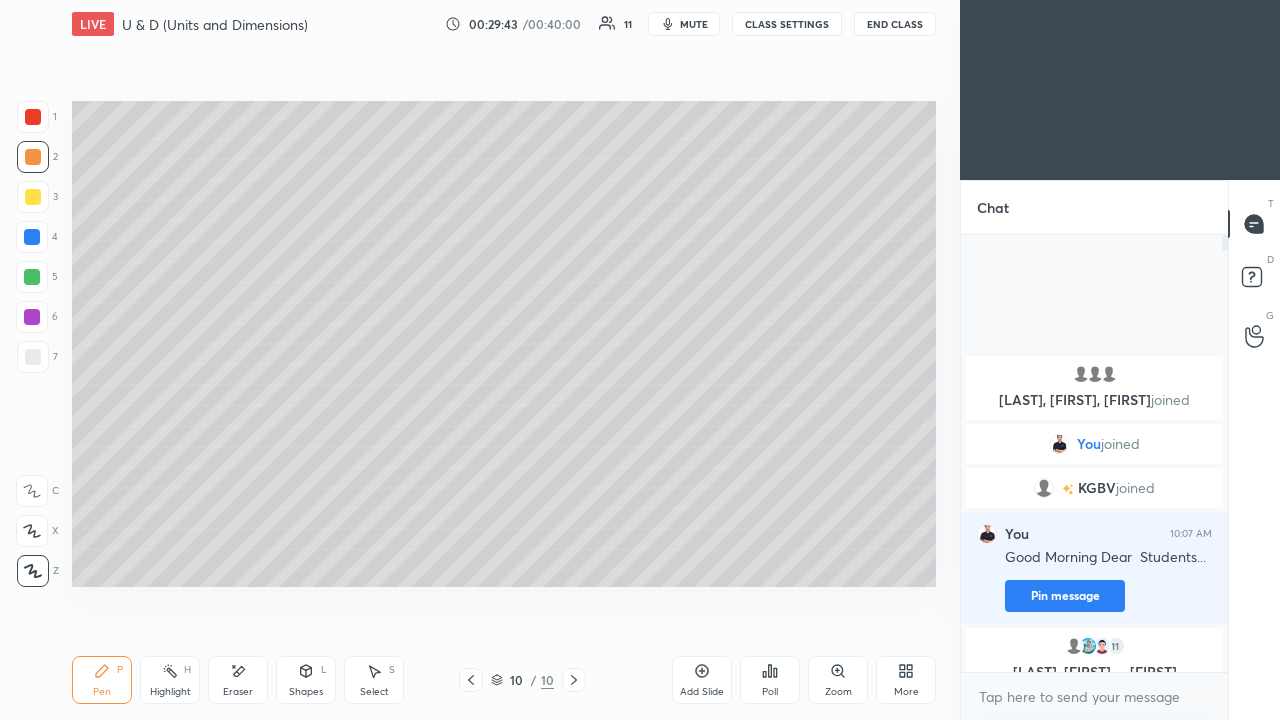 click at bounding box center (32, 237) 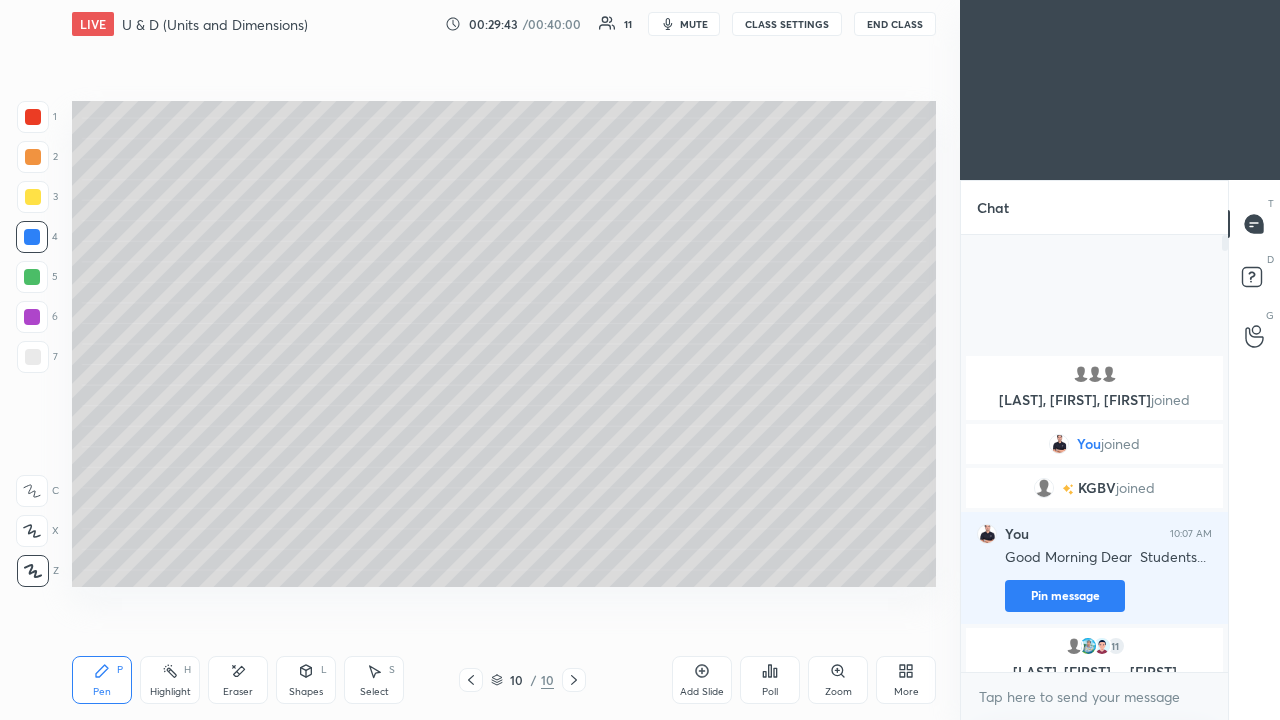 click 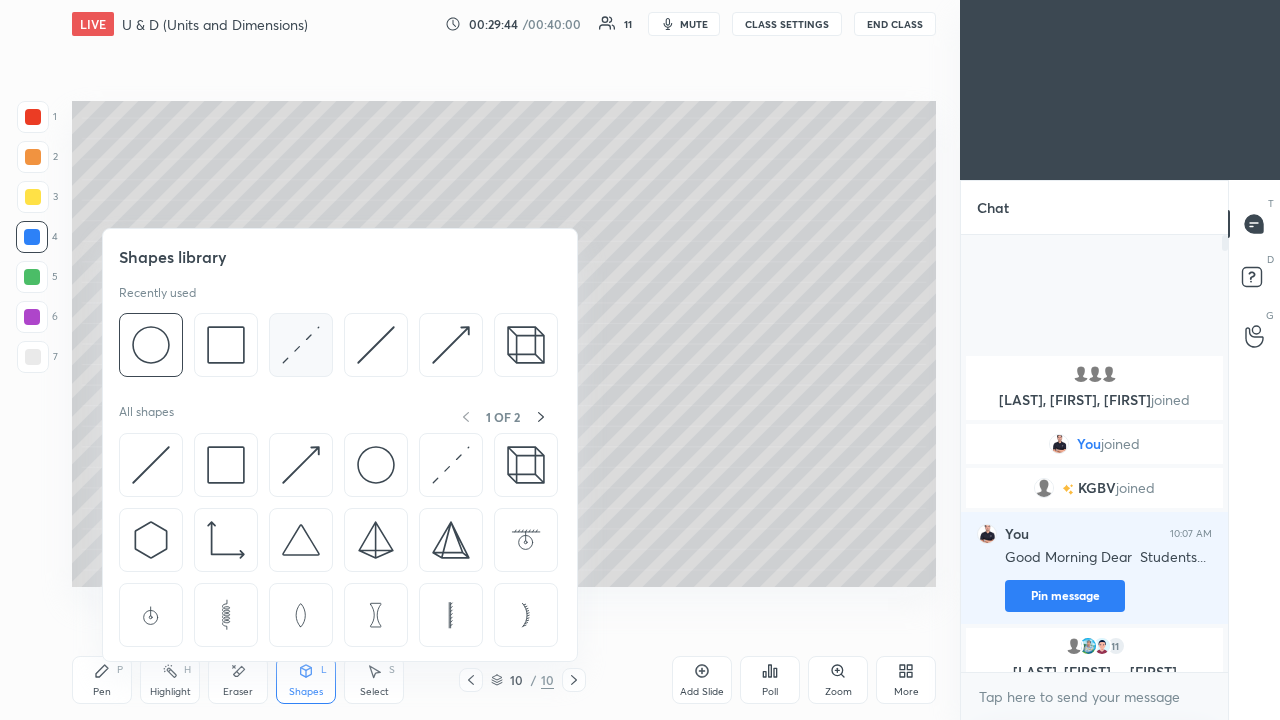 click at bounding box center (301, 345) 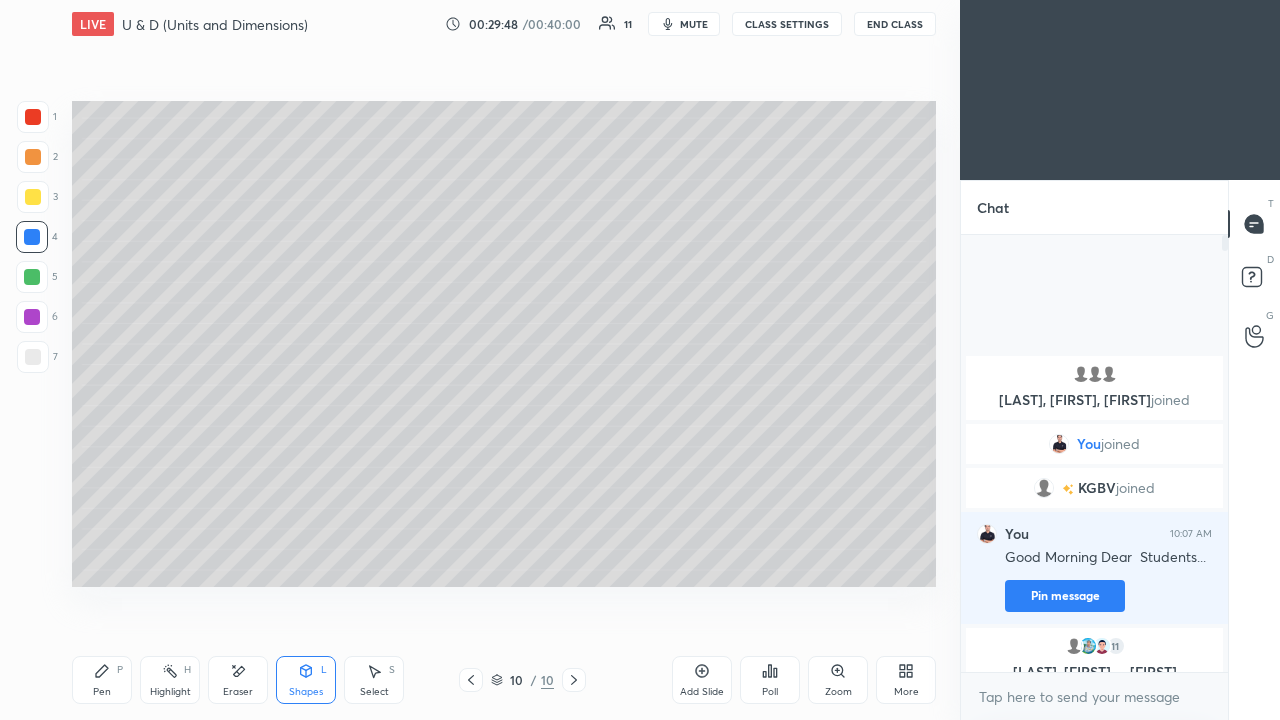 click on "Pen P" at bounding box center [102, 680] 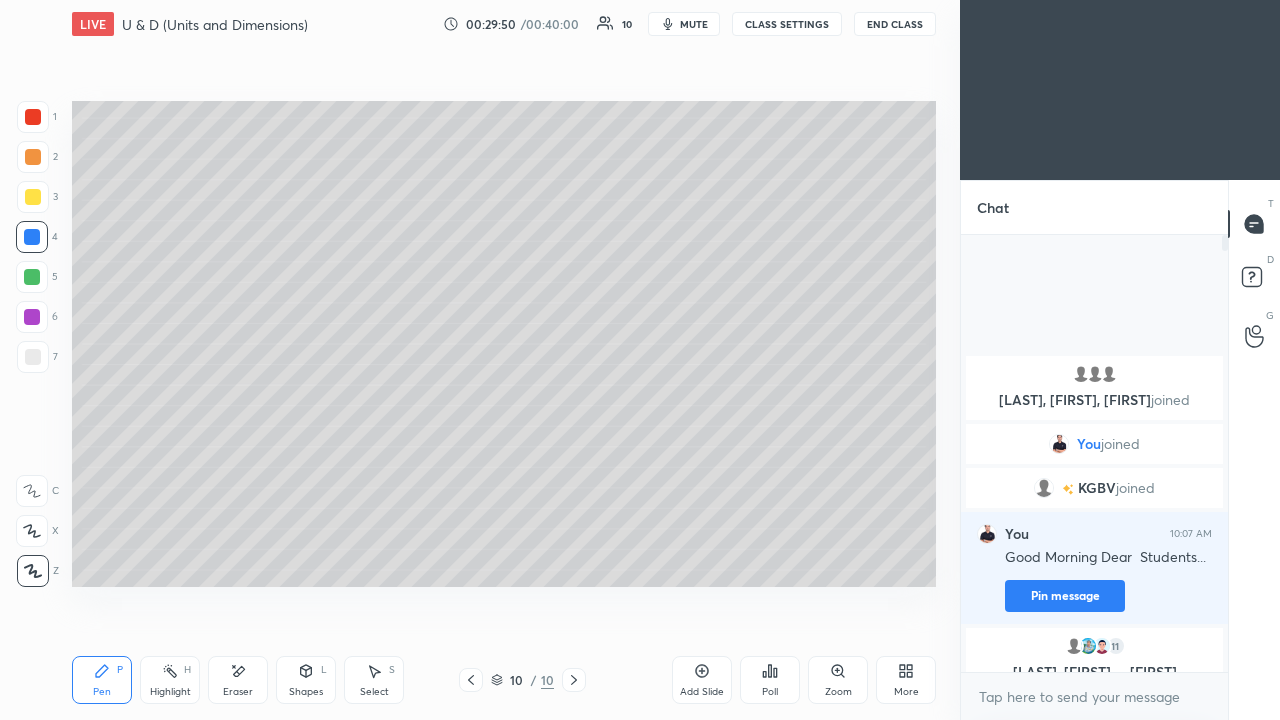 click at bounding box center [33, 157] 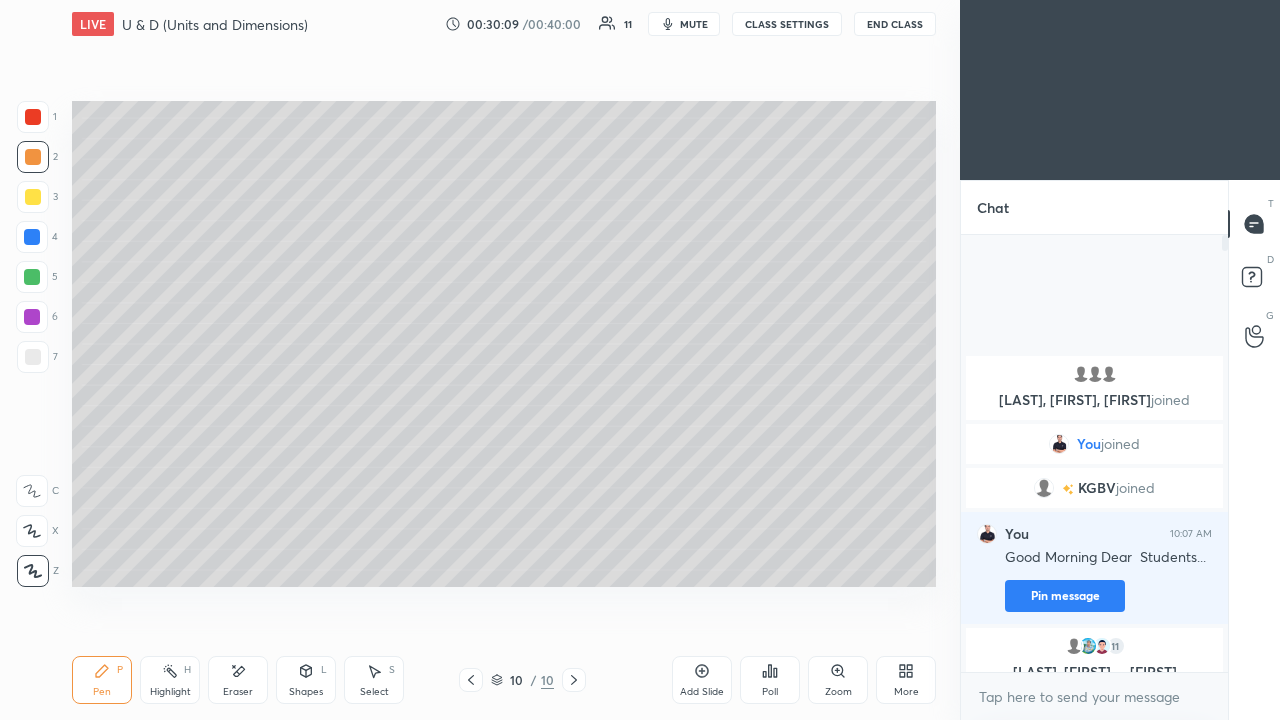 click at bounding box center (33, 197) 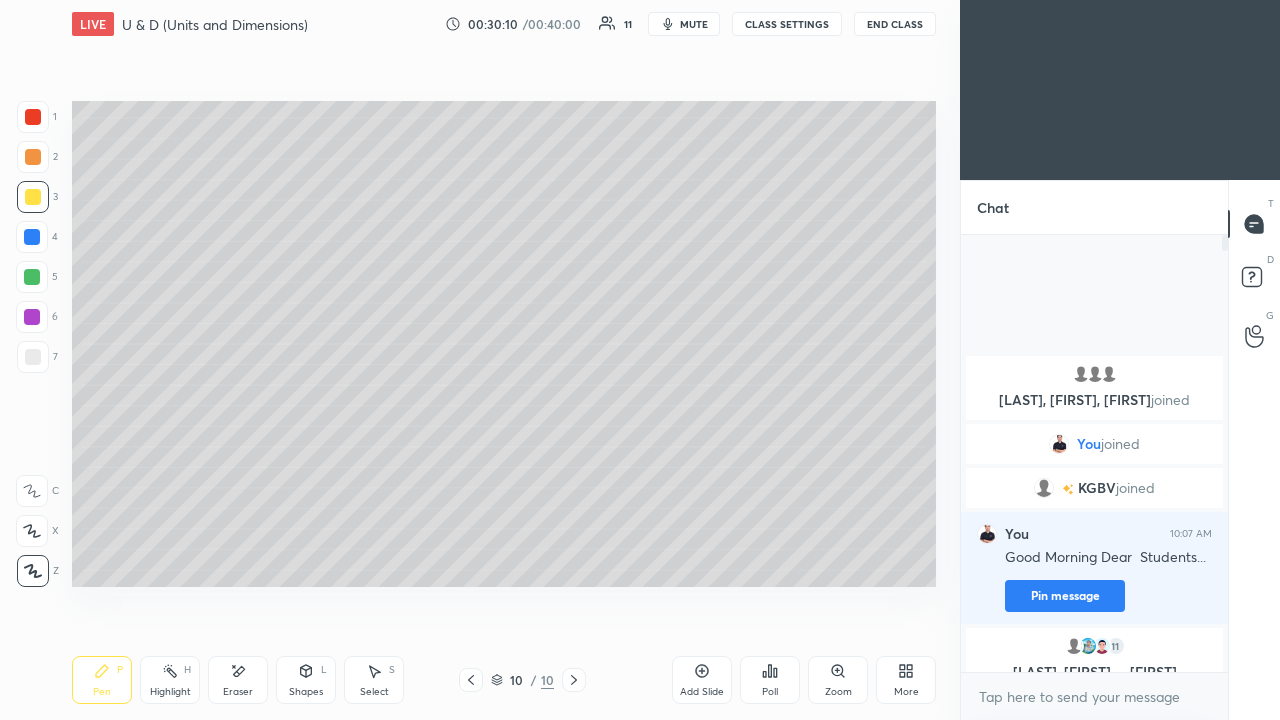 click at bounding box center (32, 317) 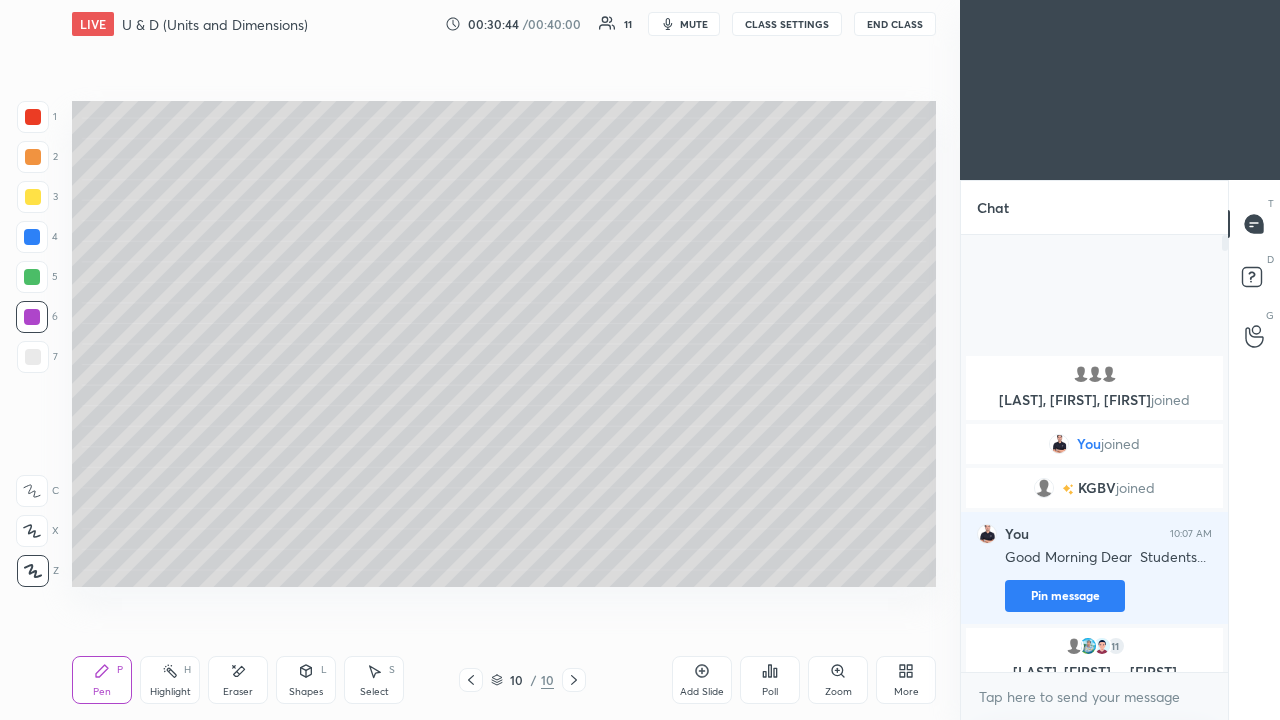click at bounding box center [33, 197] 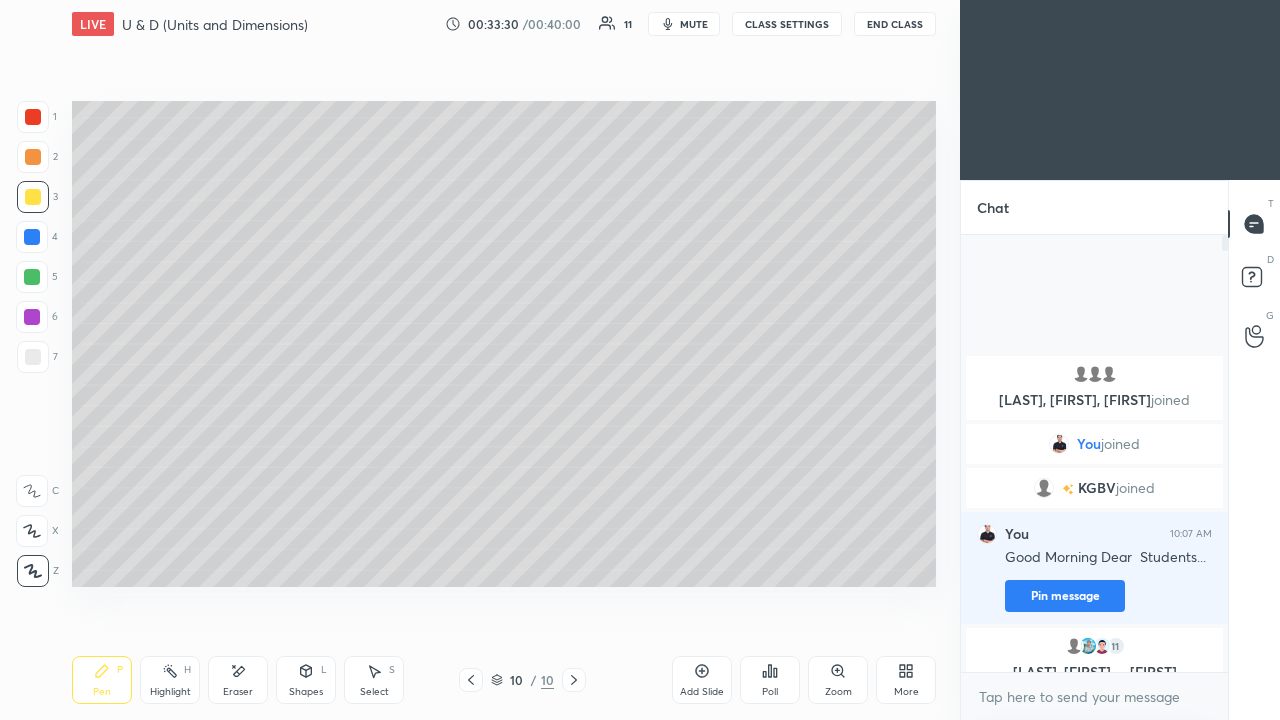 click at bounding box center [33, 357] 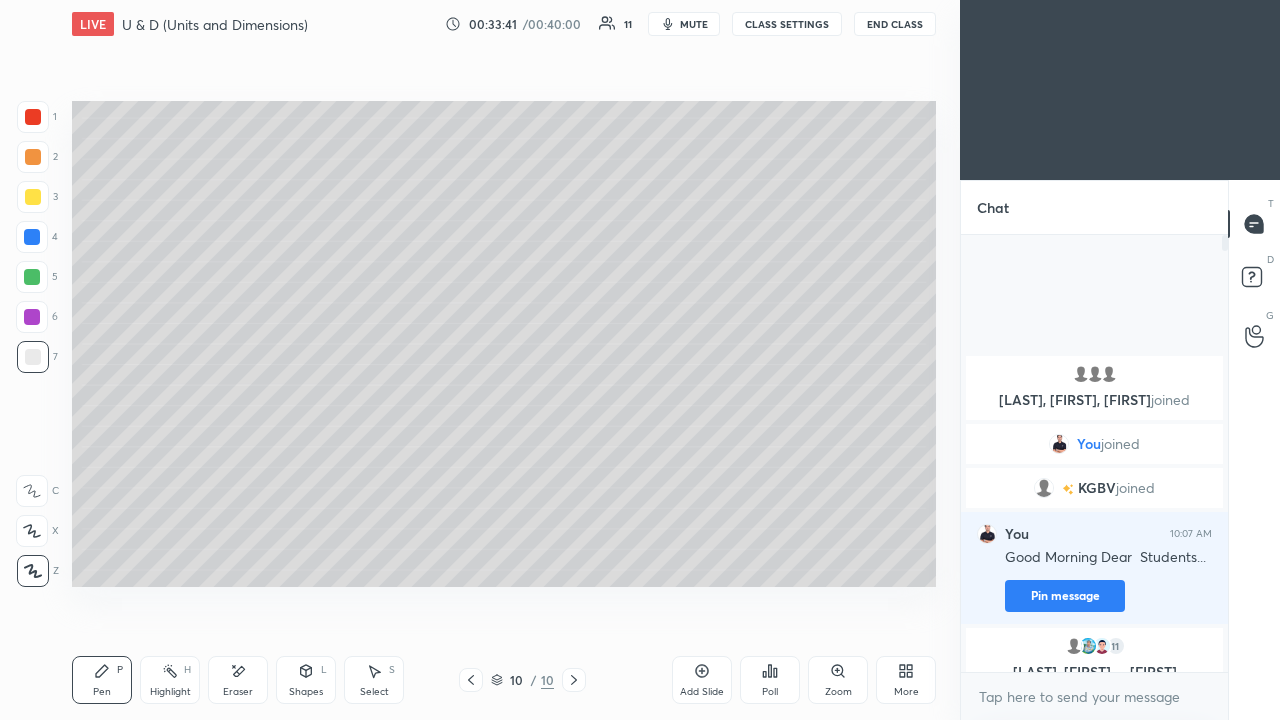 click 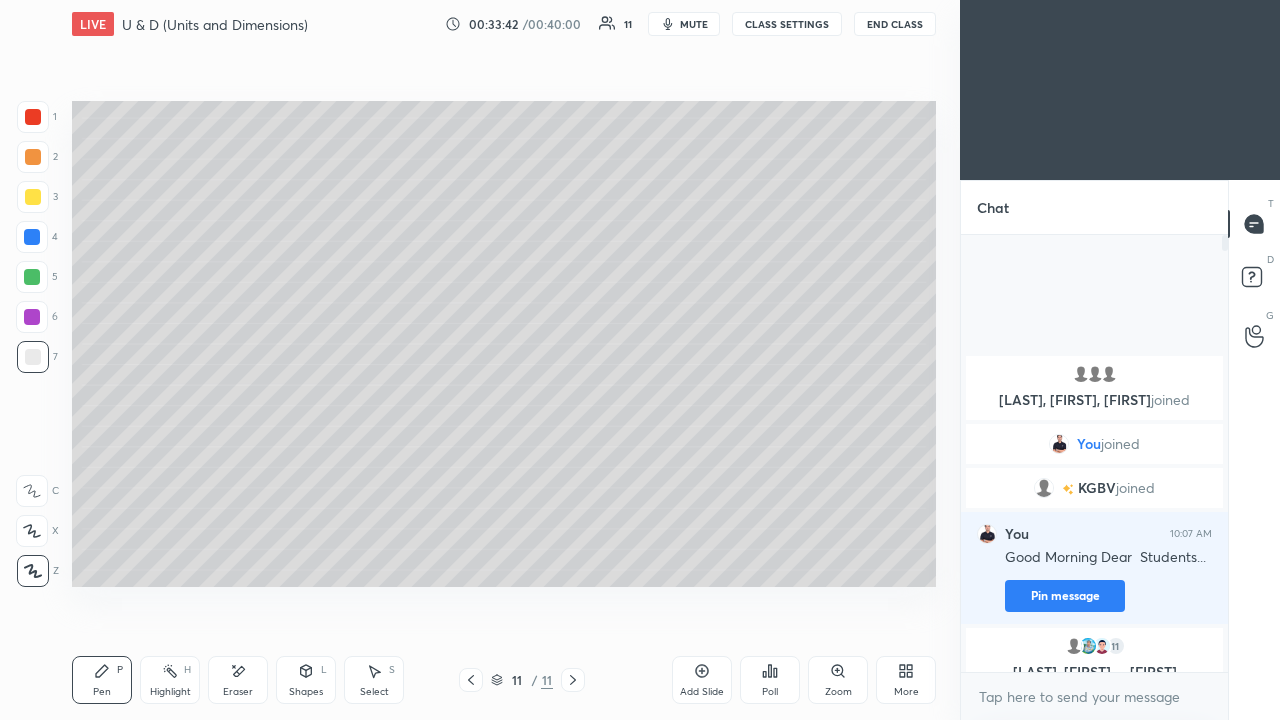 click at bounding box center [33, 197] 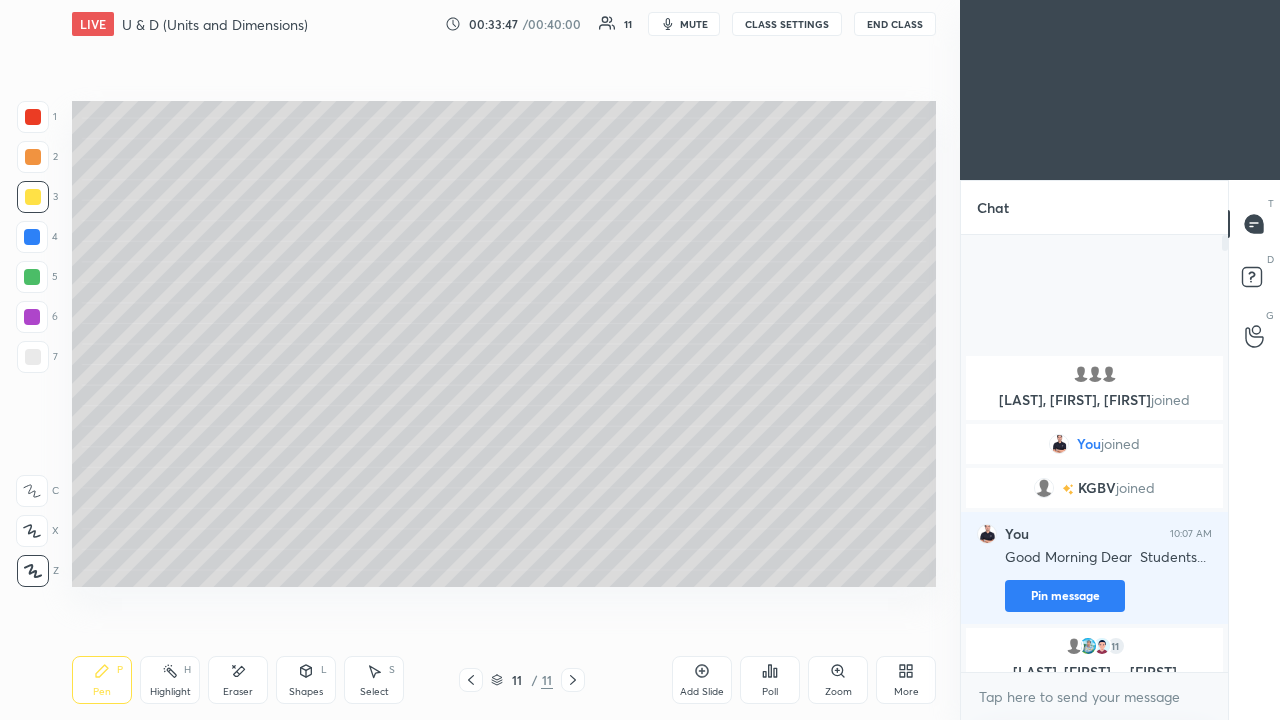 click 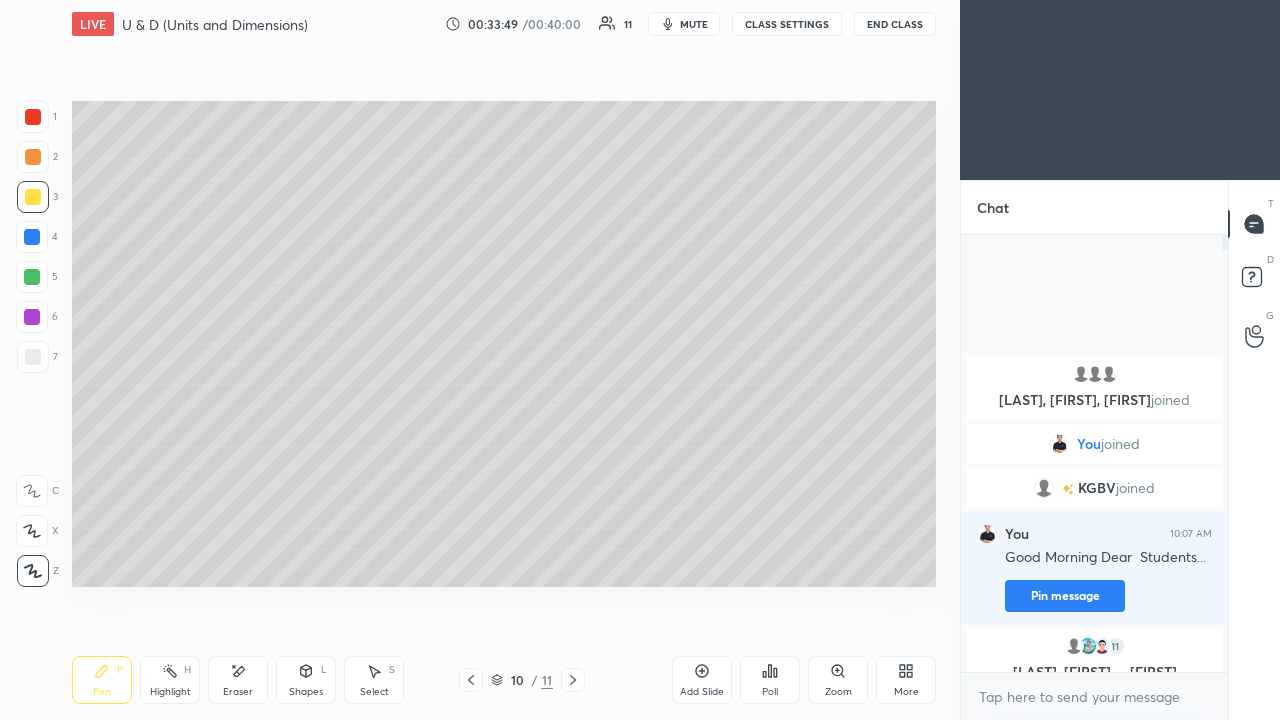 click 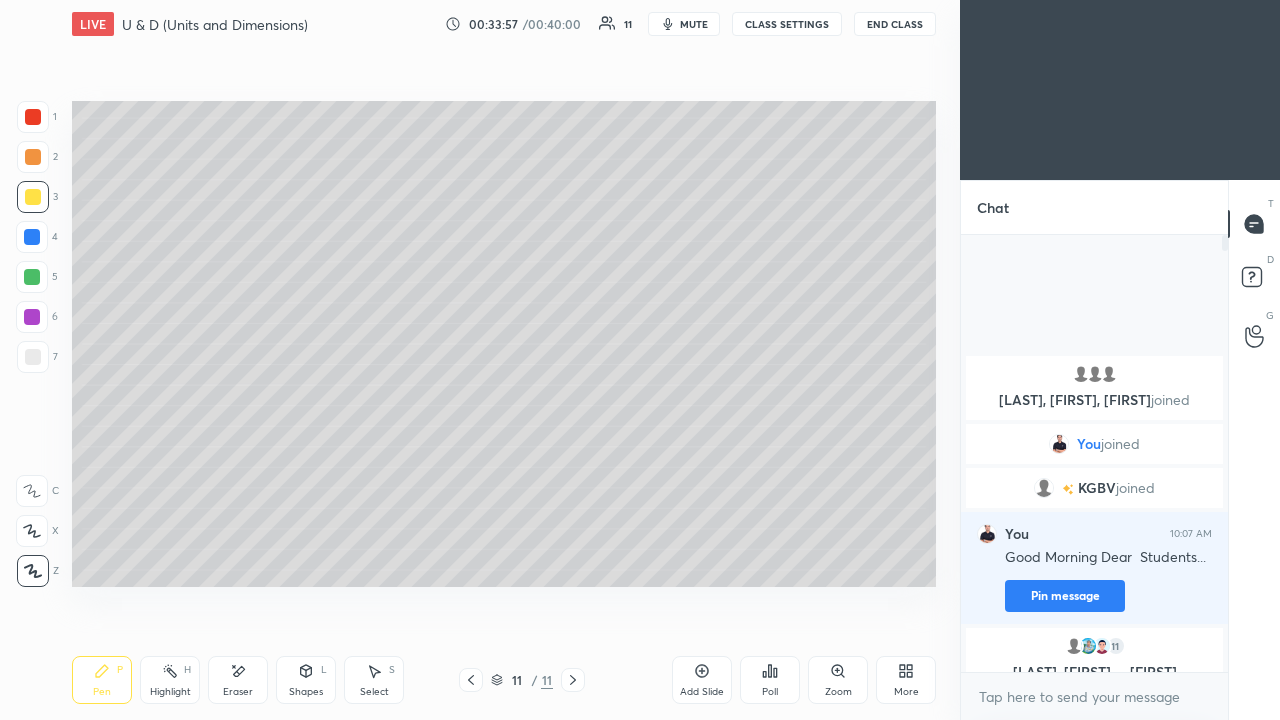 click at bounding box center [33, 357] 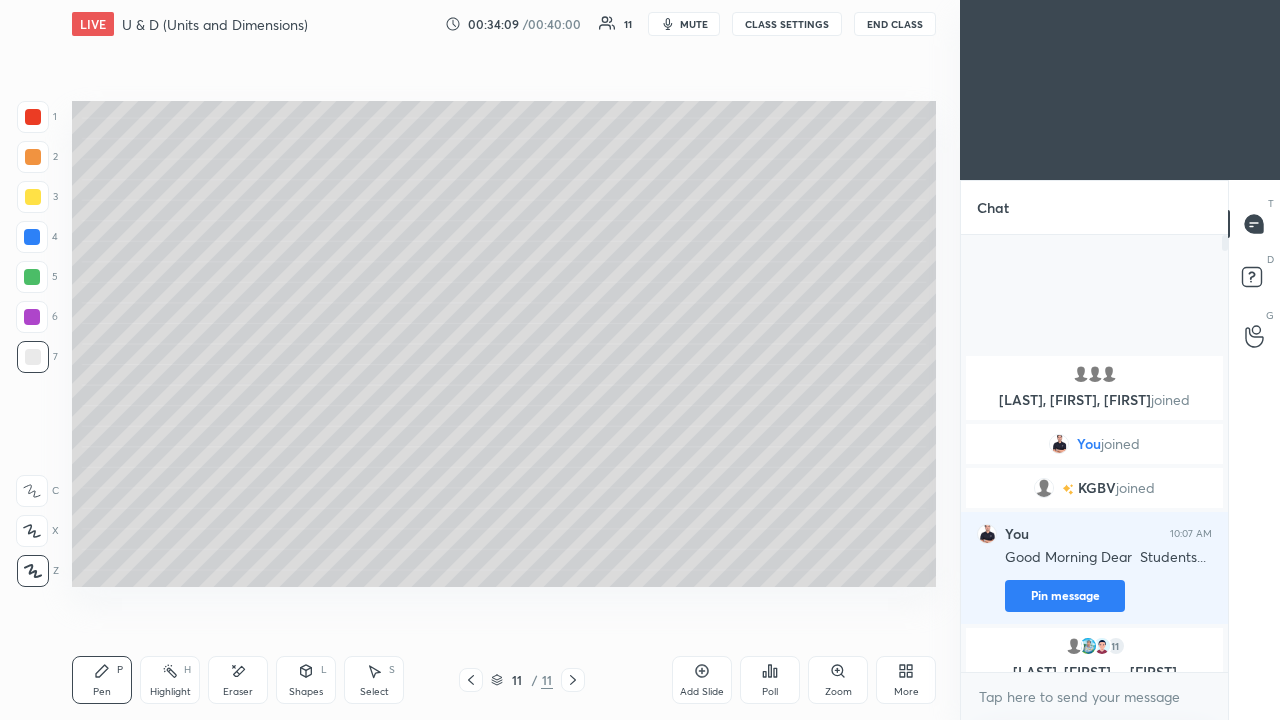 click at bounding box center [33, 197] 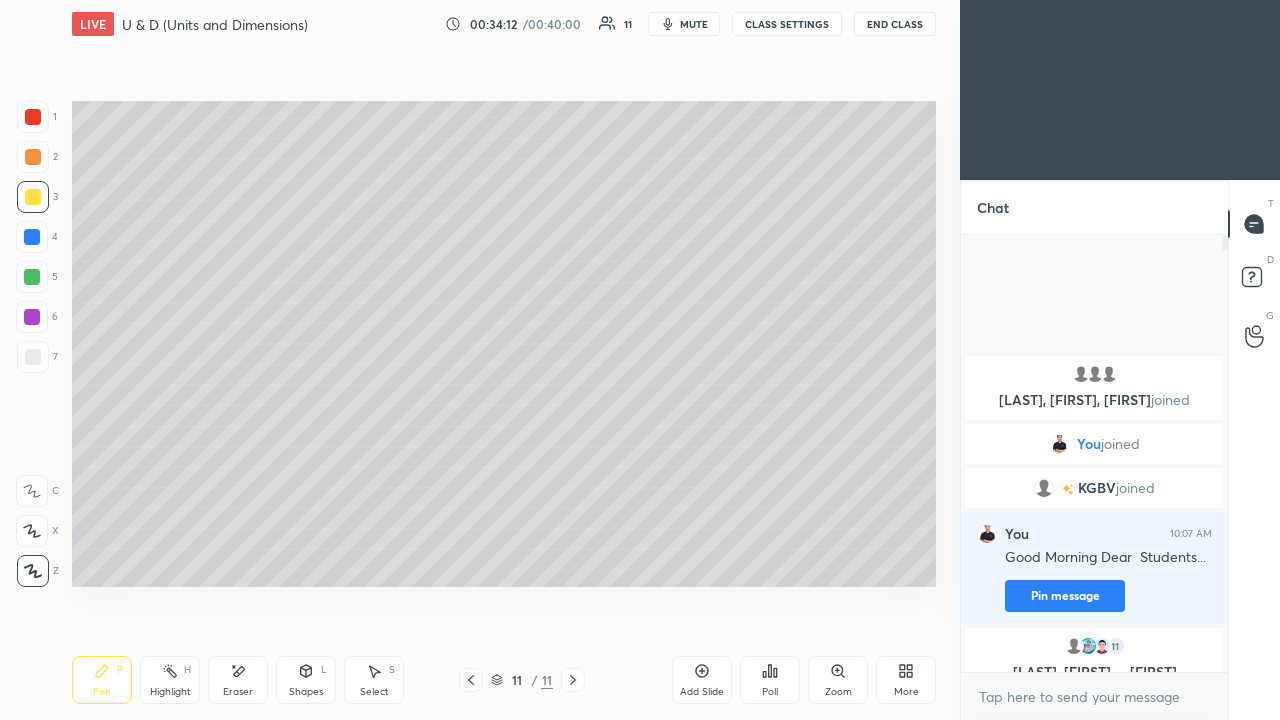 click at bounding box center [32, 237] 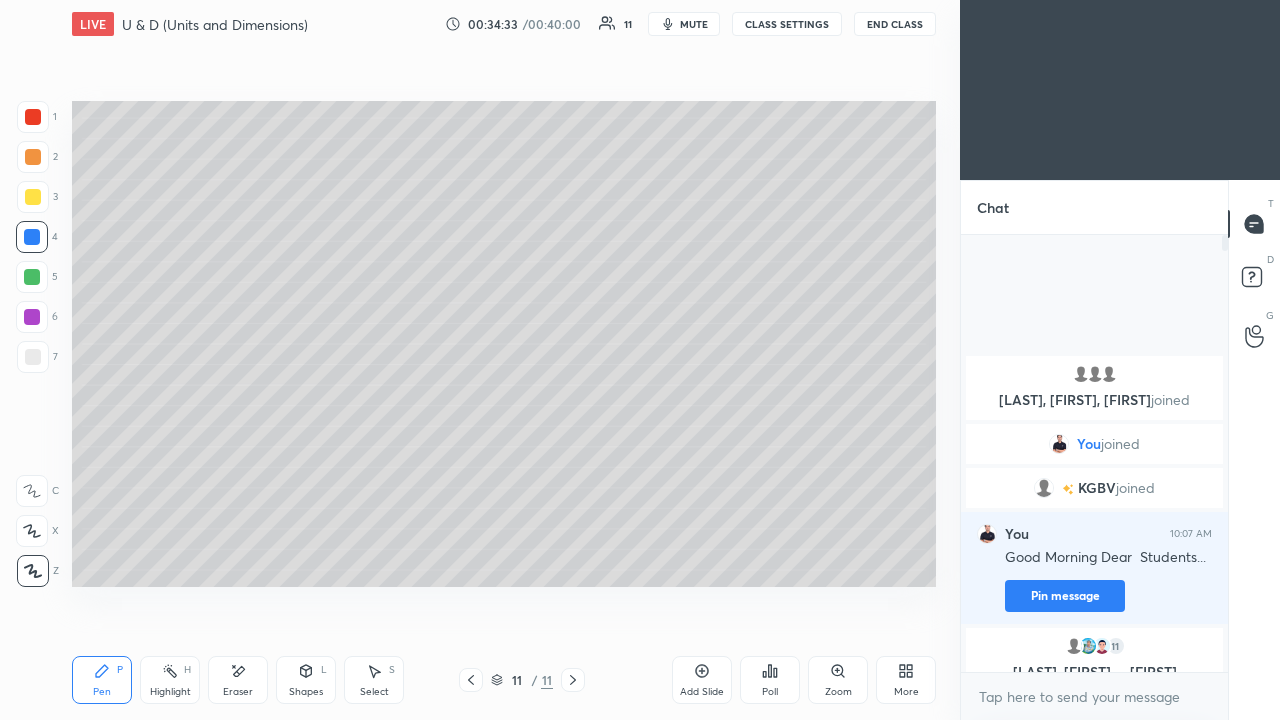 click 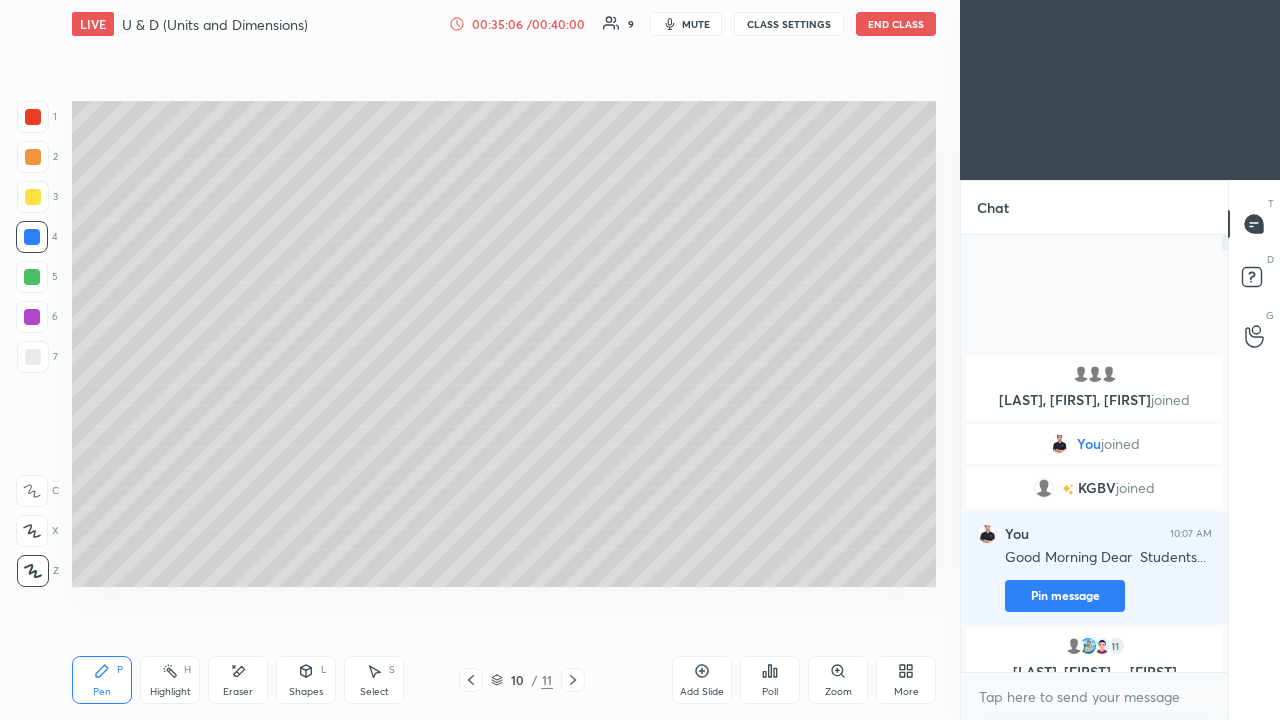 click 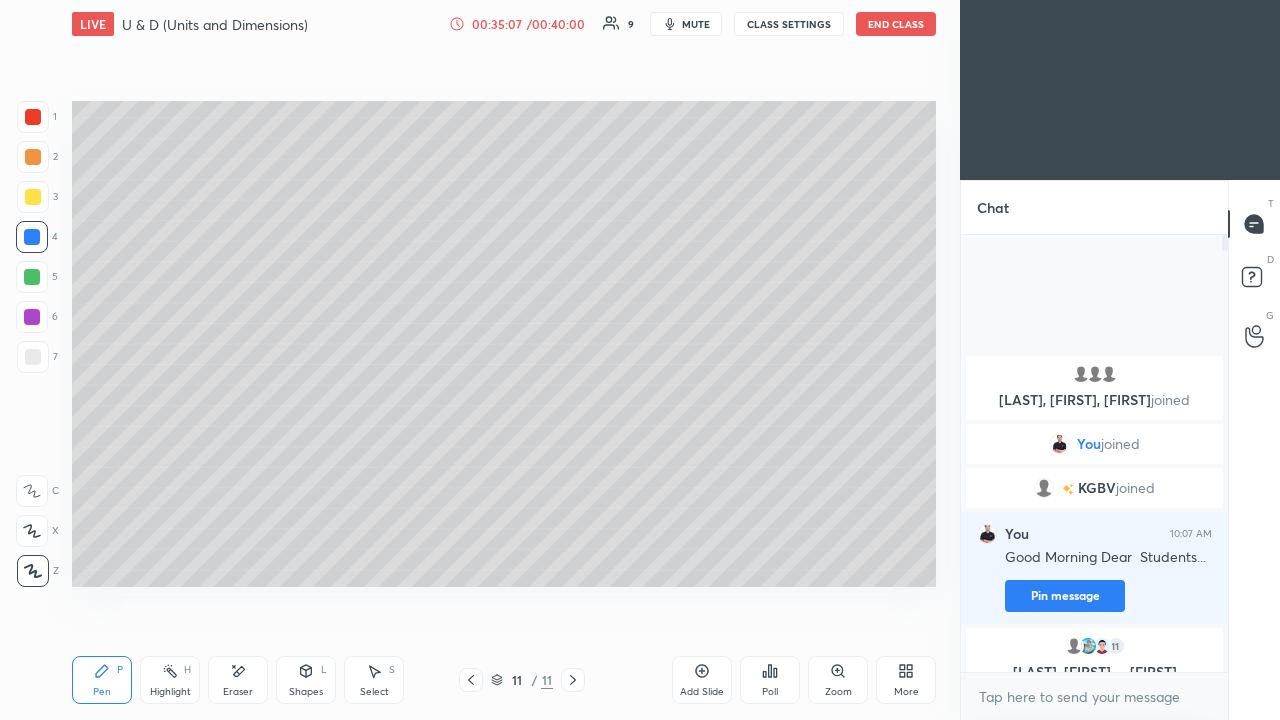 click 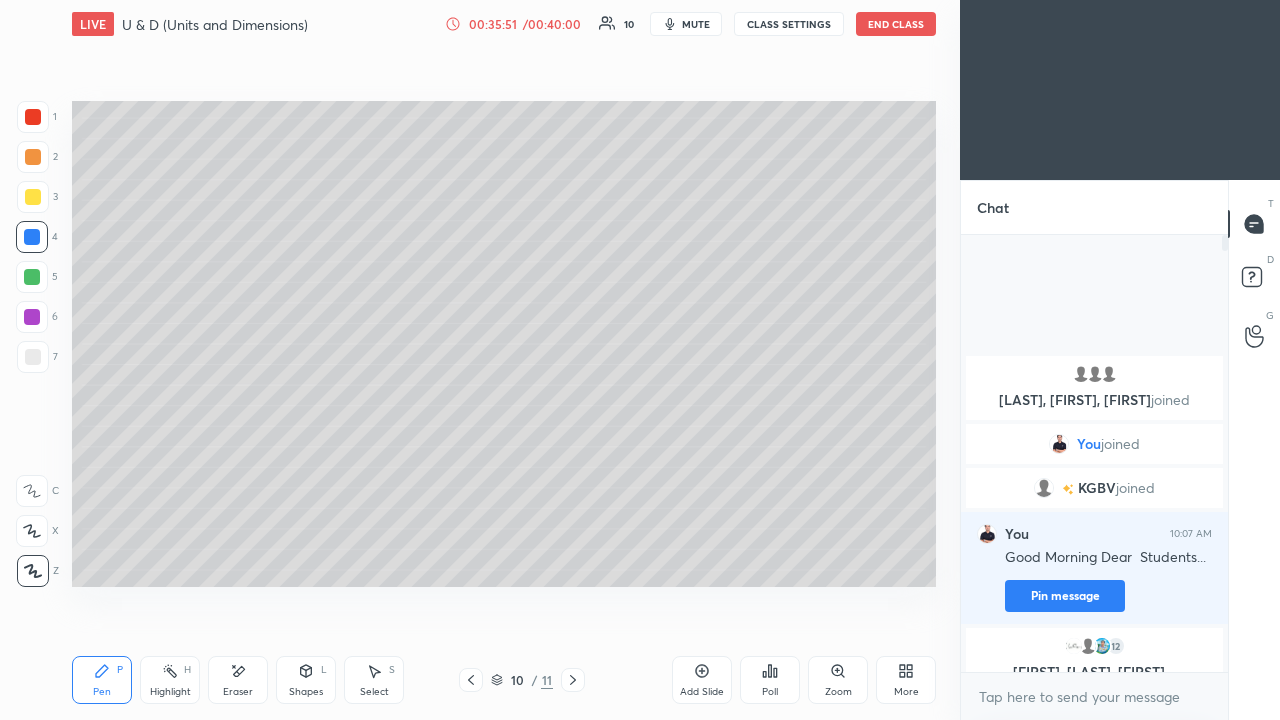 click 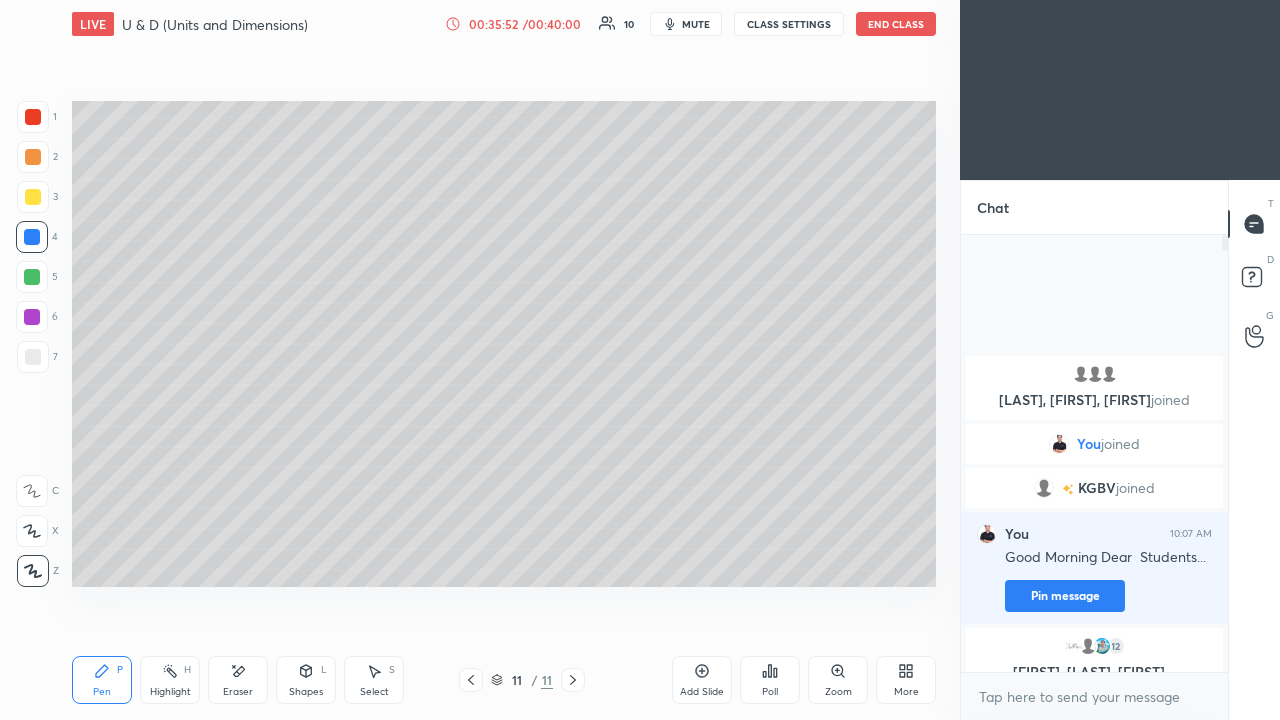 click at bounding box center [33, 357] 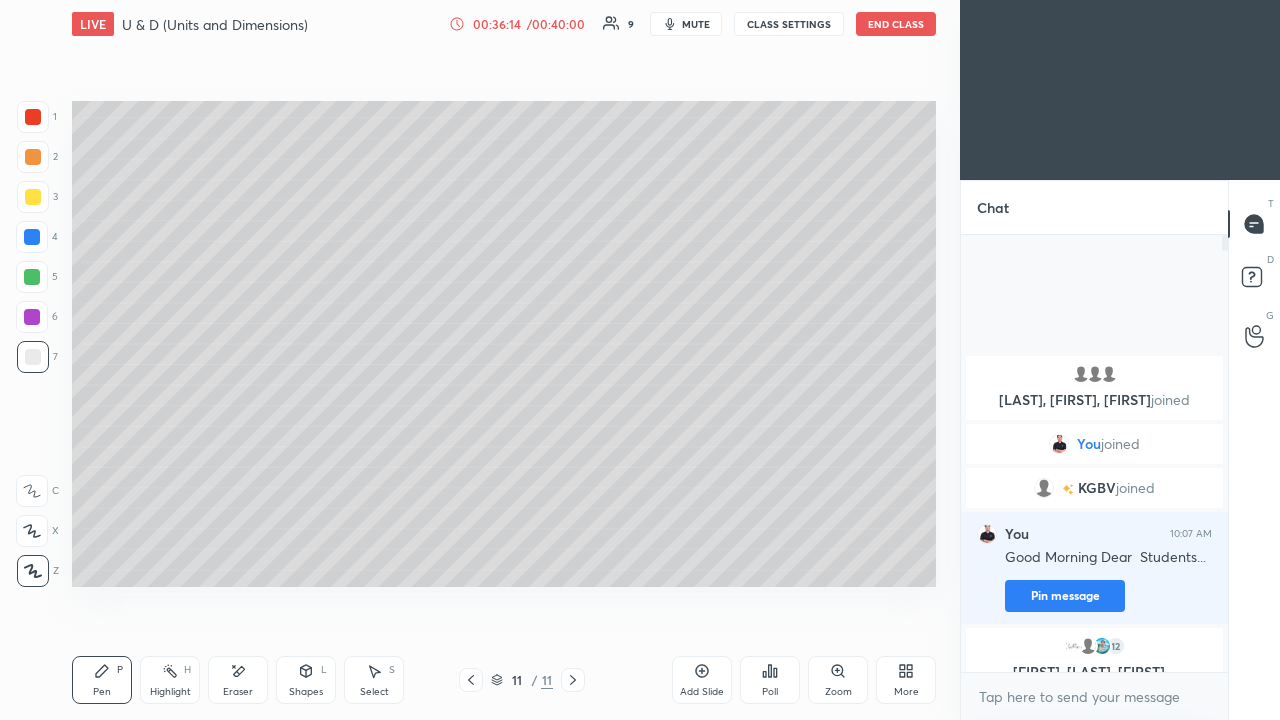 click on "End Class" at bounding box center (896, 24) 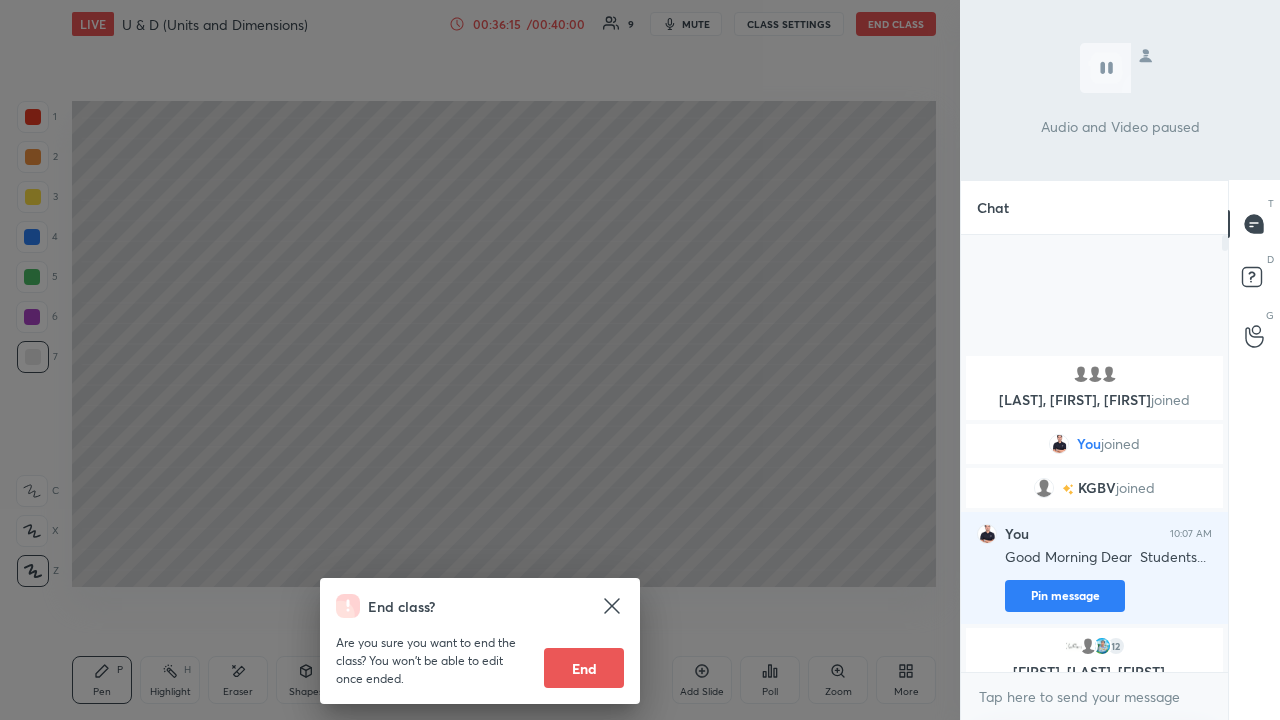 click on "End" at bounding box center [584, 668] 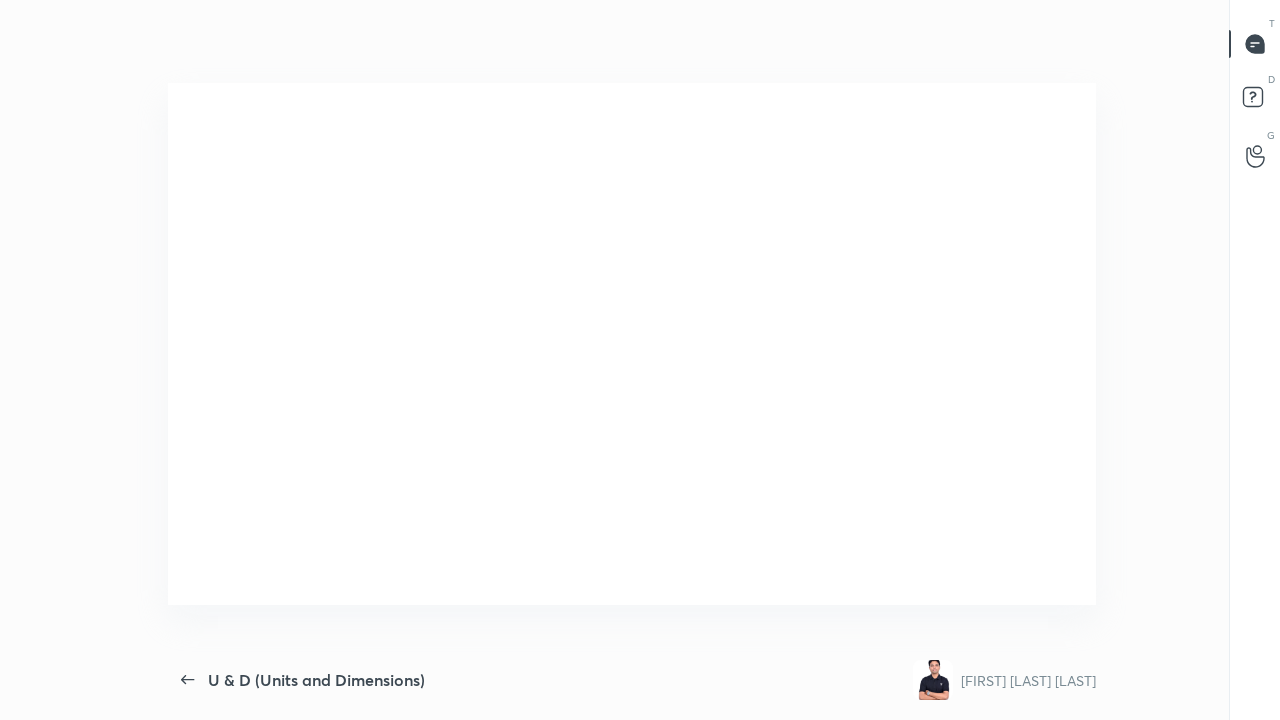 scroll, scrollTop: 99408, scrollLeft: 99038, axis: both 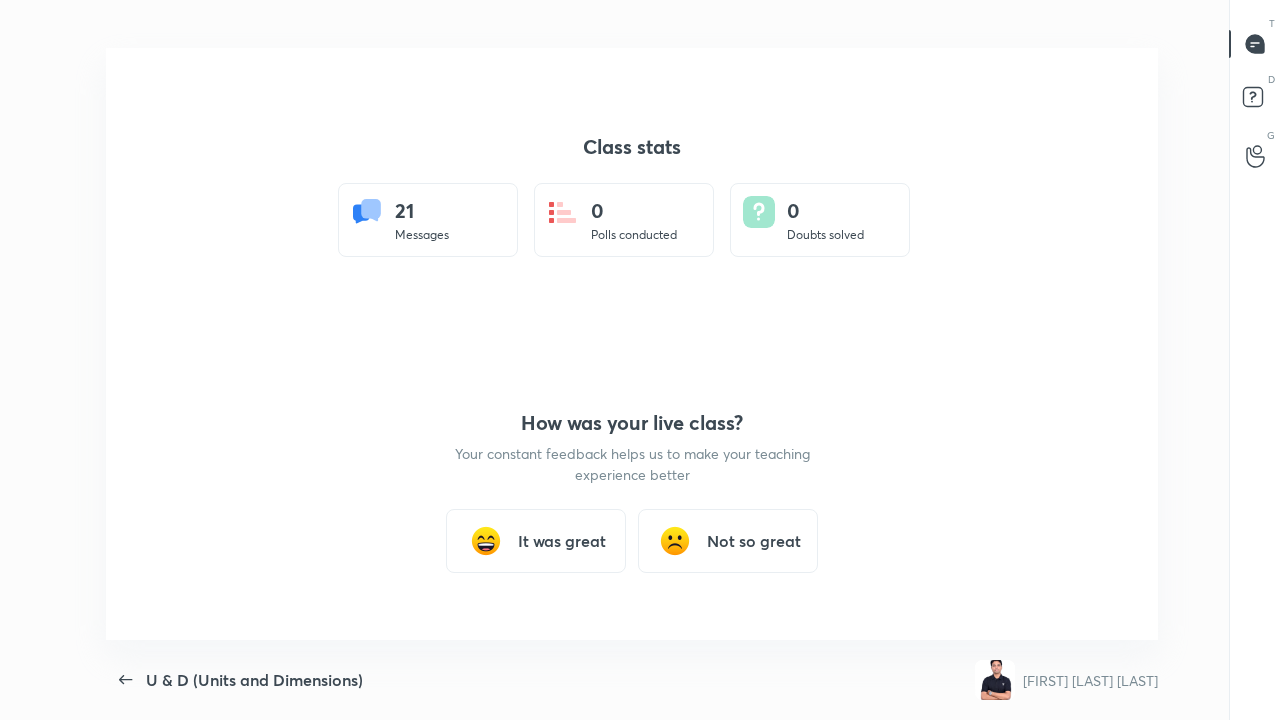 click on "Not so great" at bounding box center (754, 541) 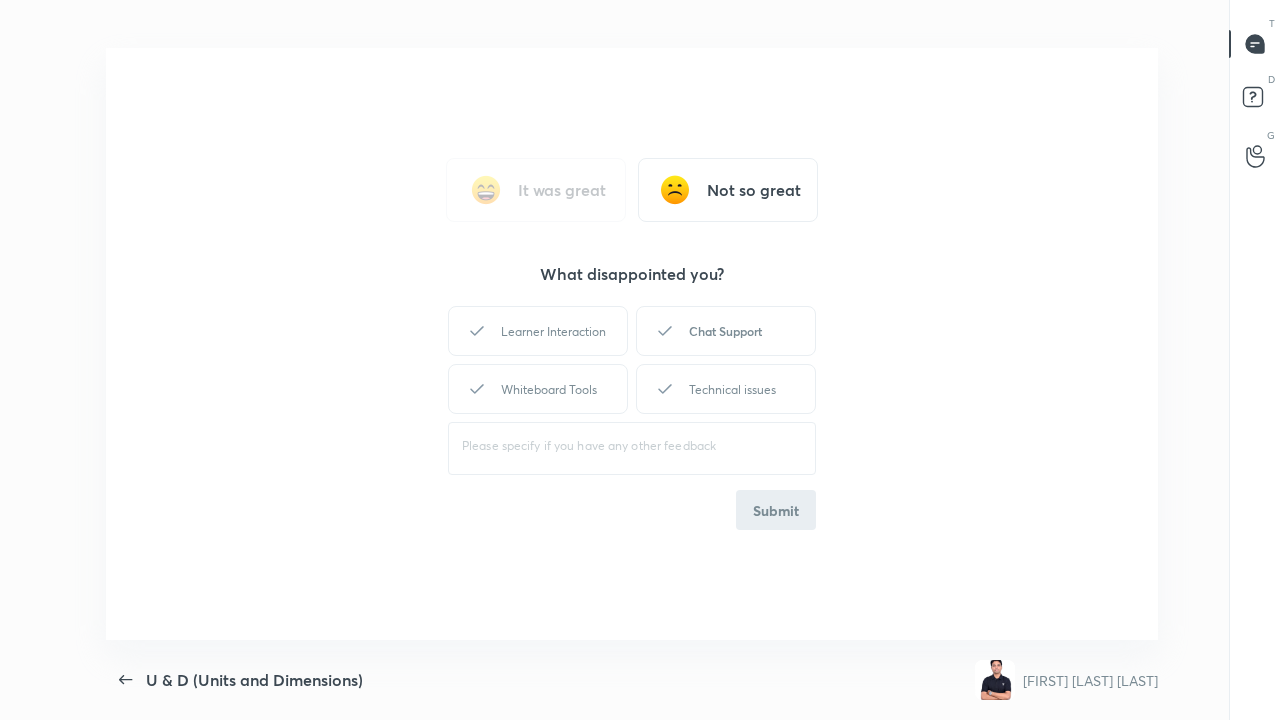 click on "Chat Support" at bounding box center [726, 331] 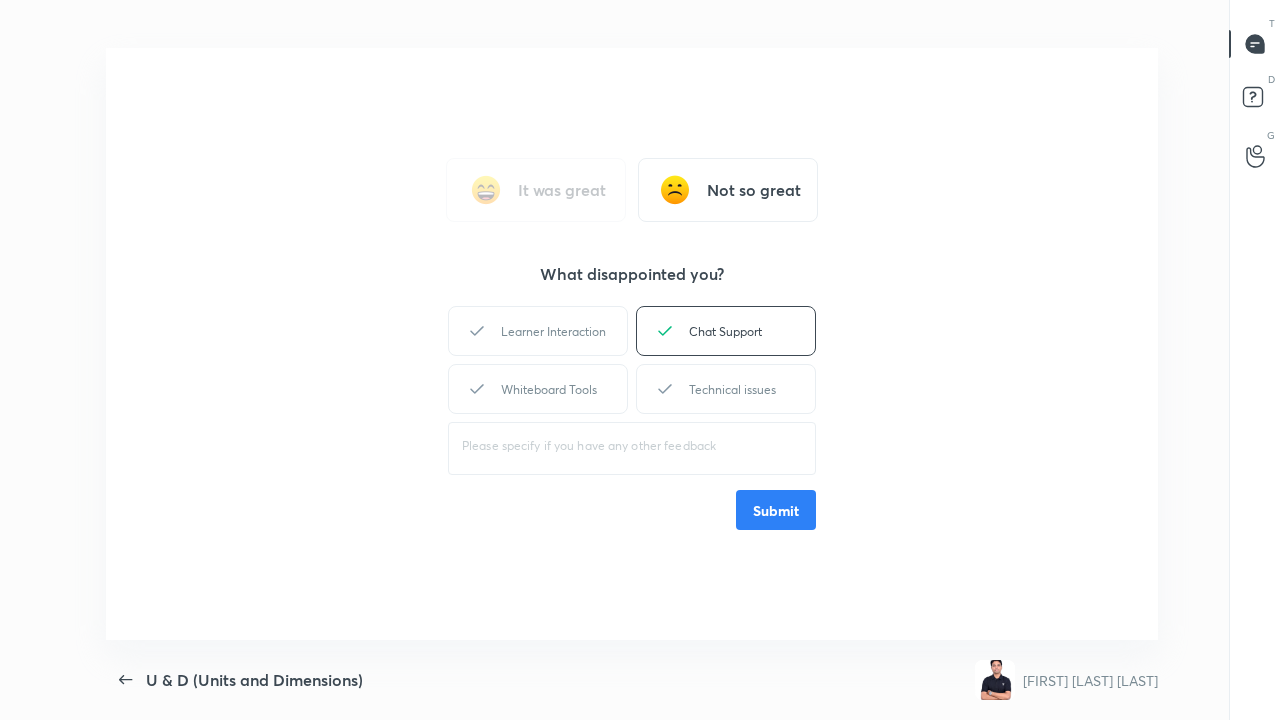 click on "Submit" at bounding box center (776, 510) 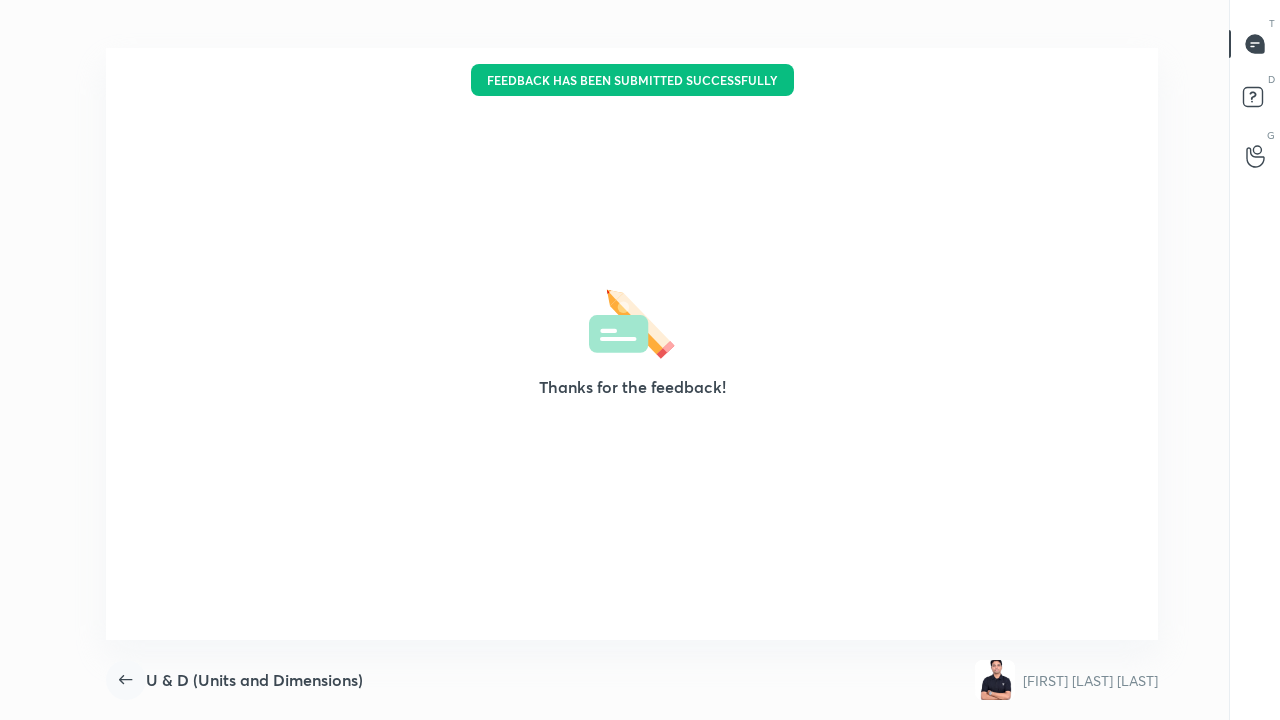 click 